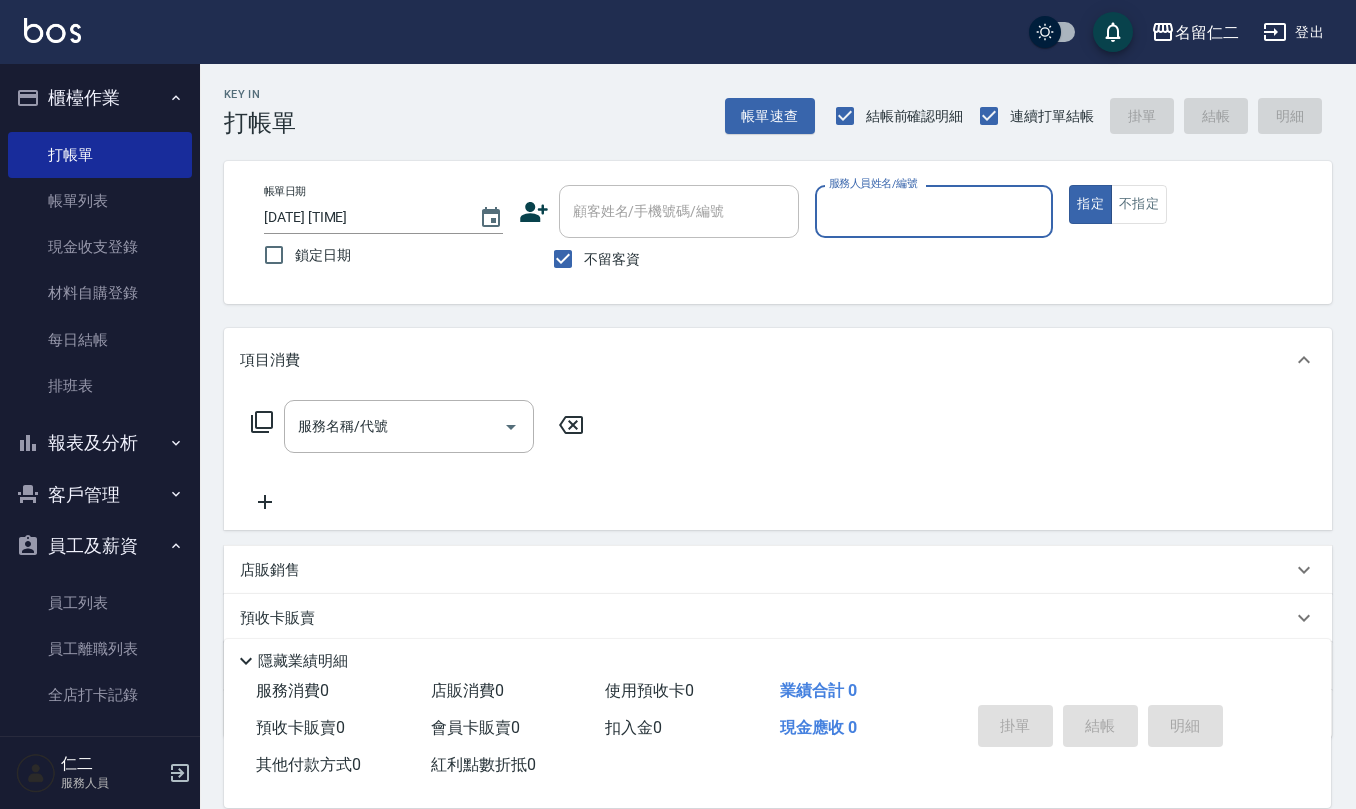 scroll, scrollTop: 0, scrollLeft: 0, axis: both 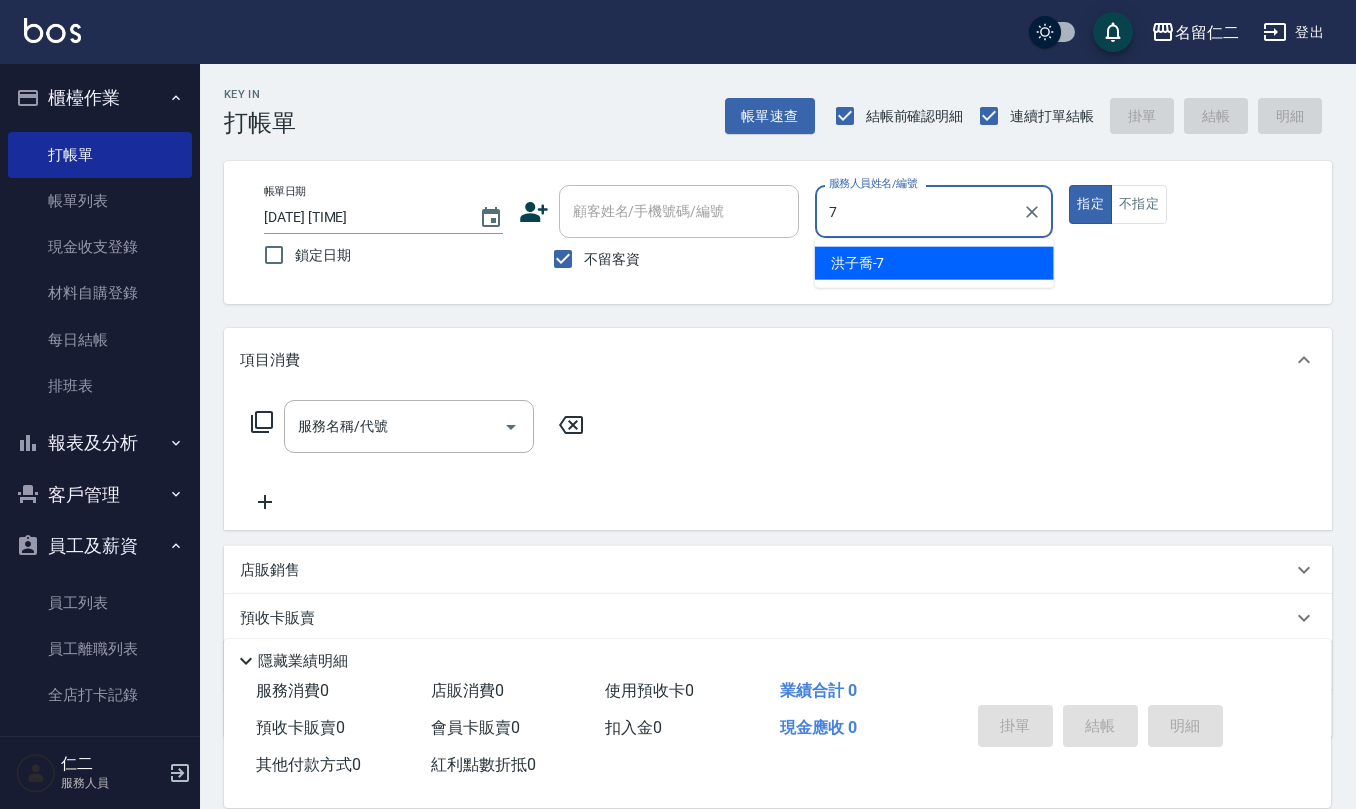 type on "[NAME]-7" 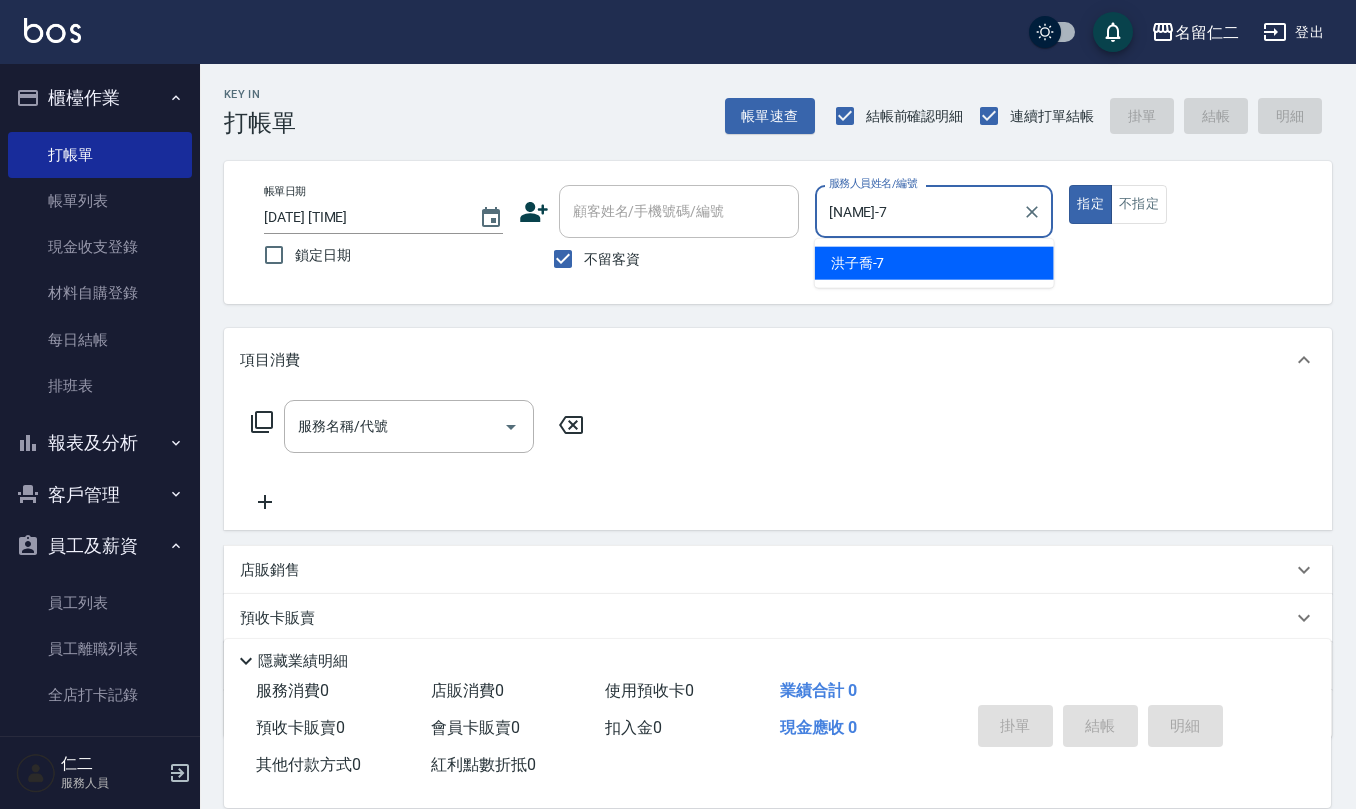type on "true" 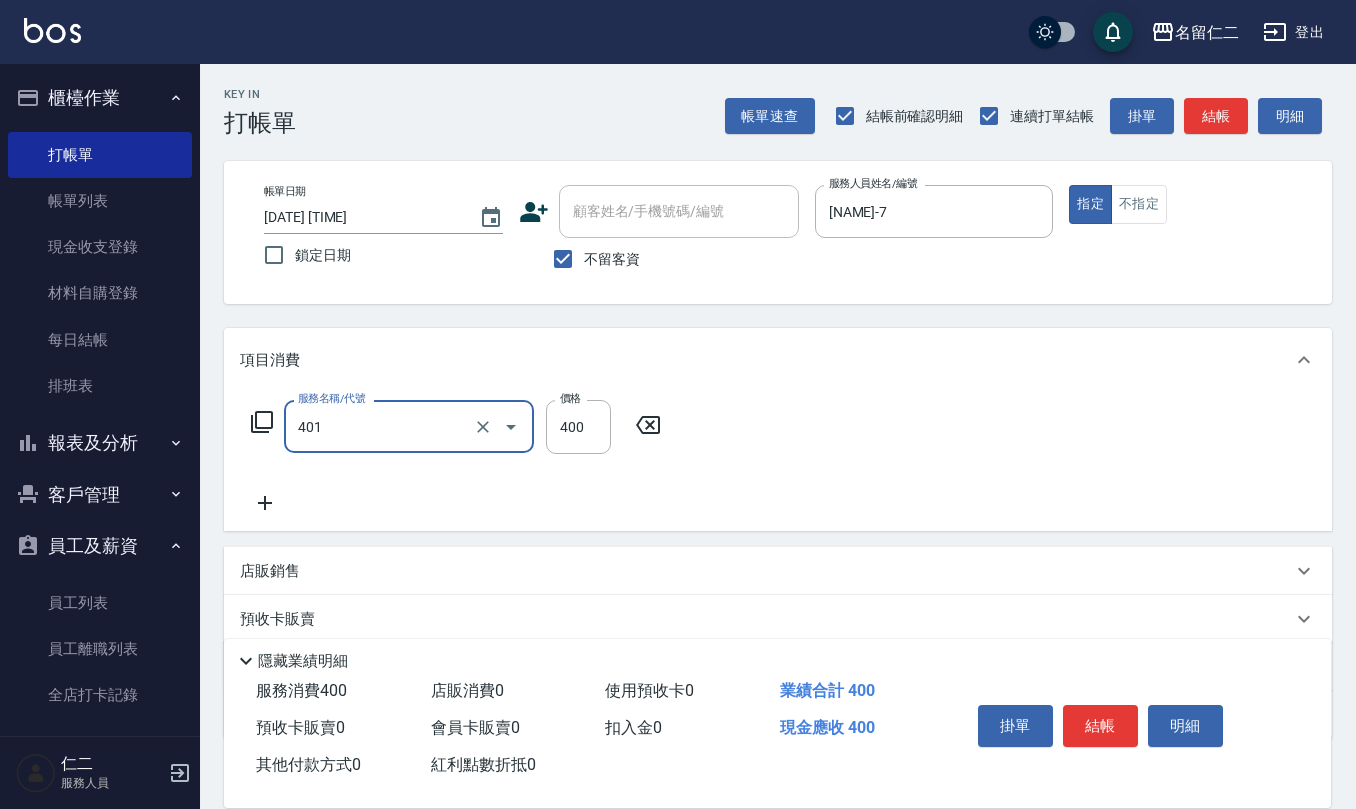 type on "剪髮(401)" 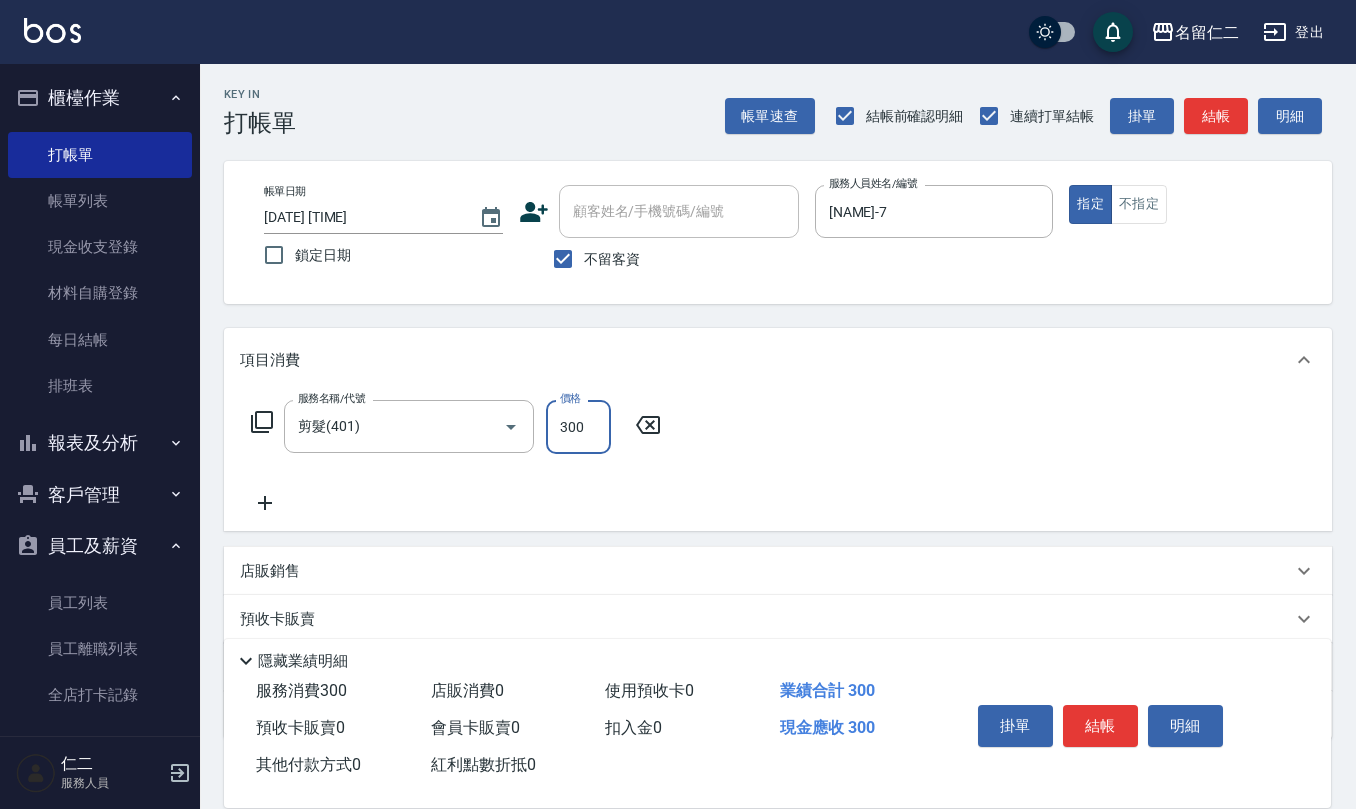 type on "300" 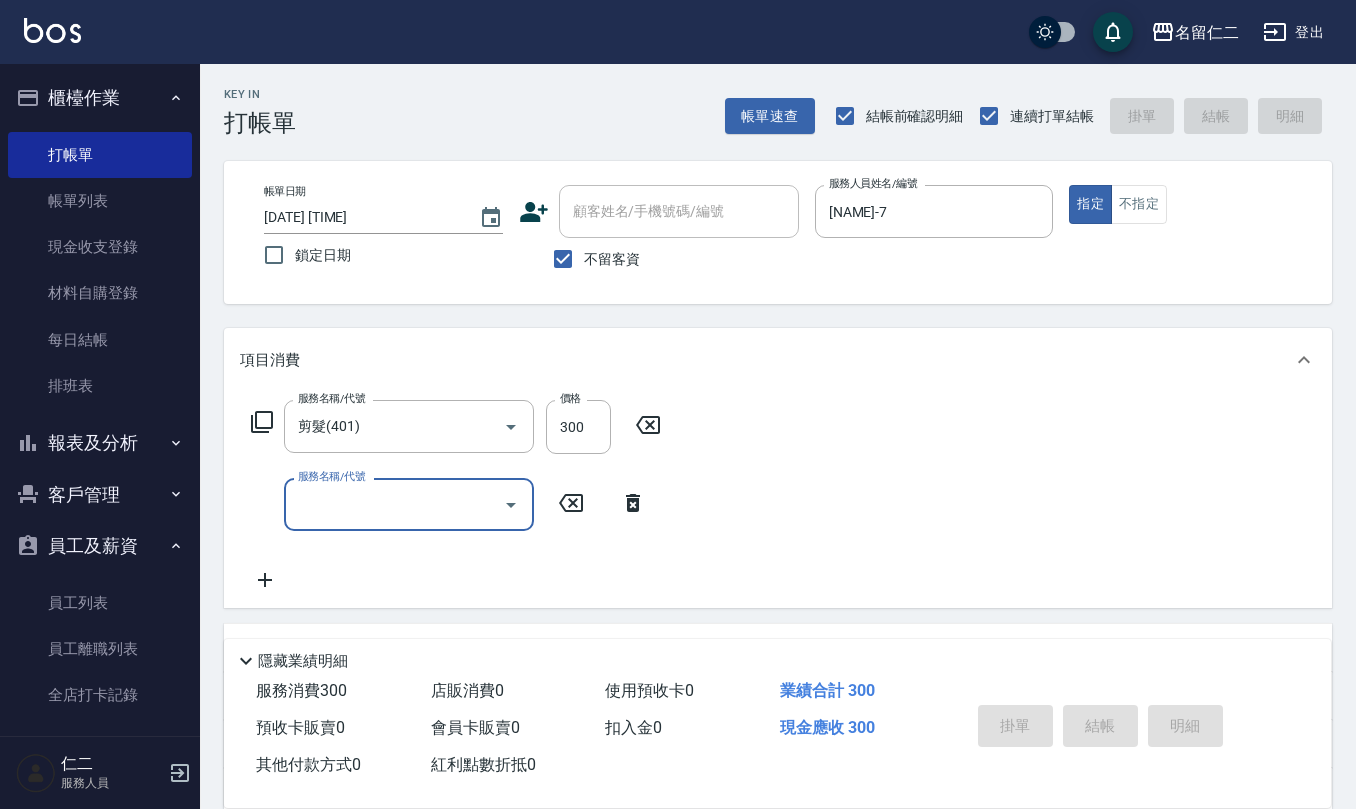 type on "2025/08/03 15:32" 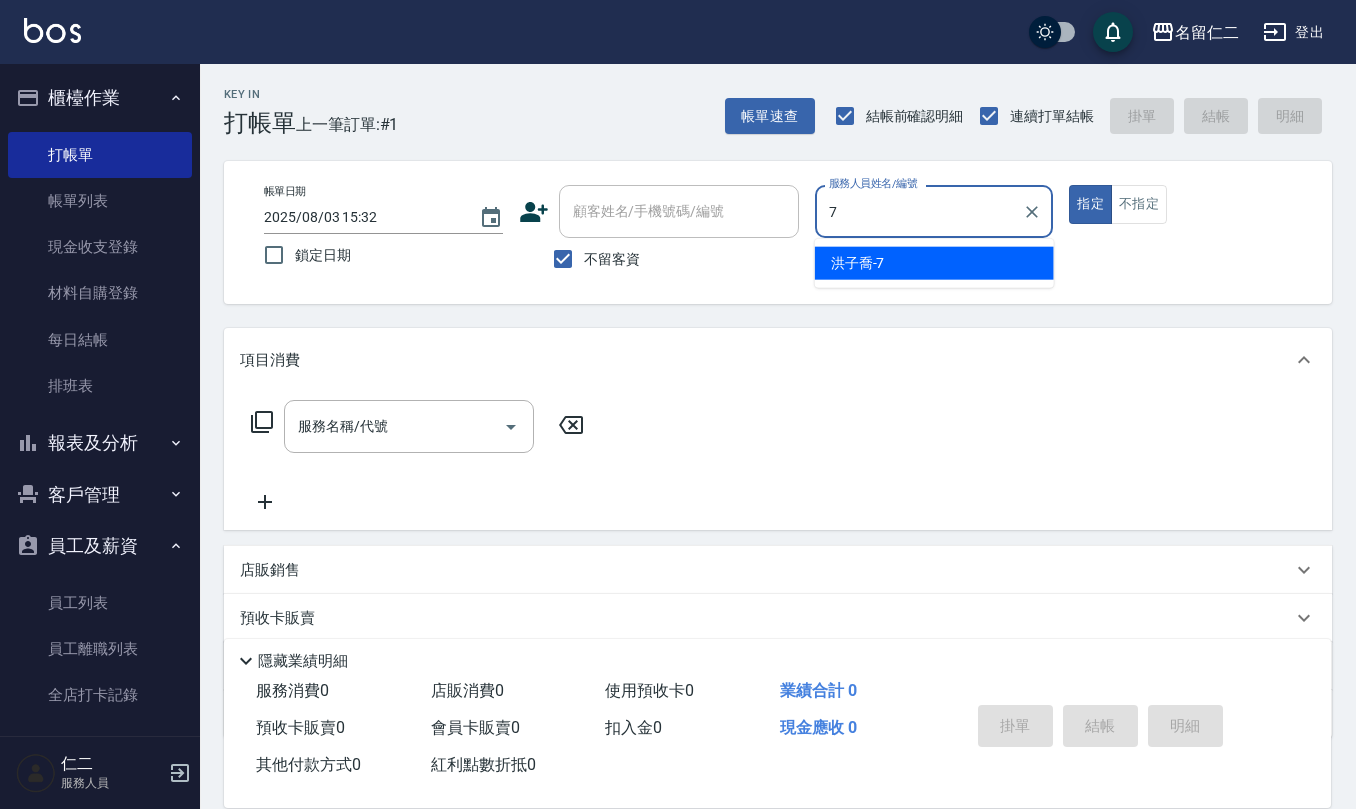 type on "[NAME]-7" 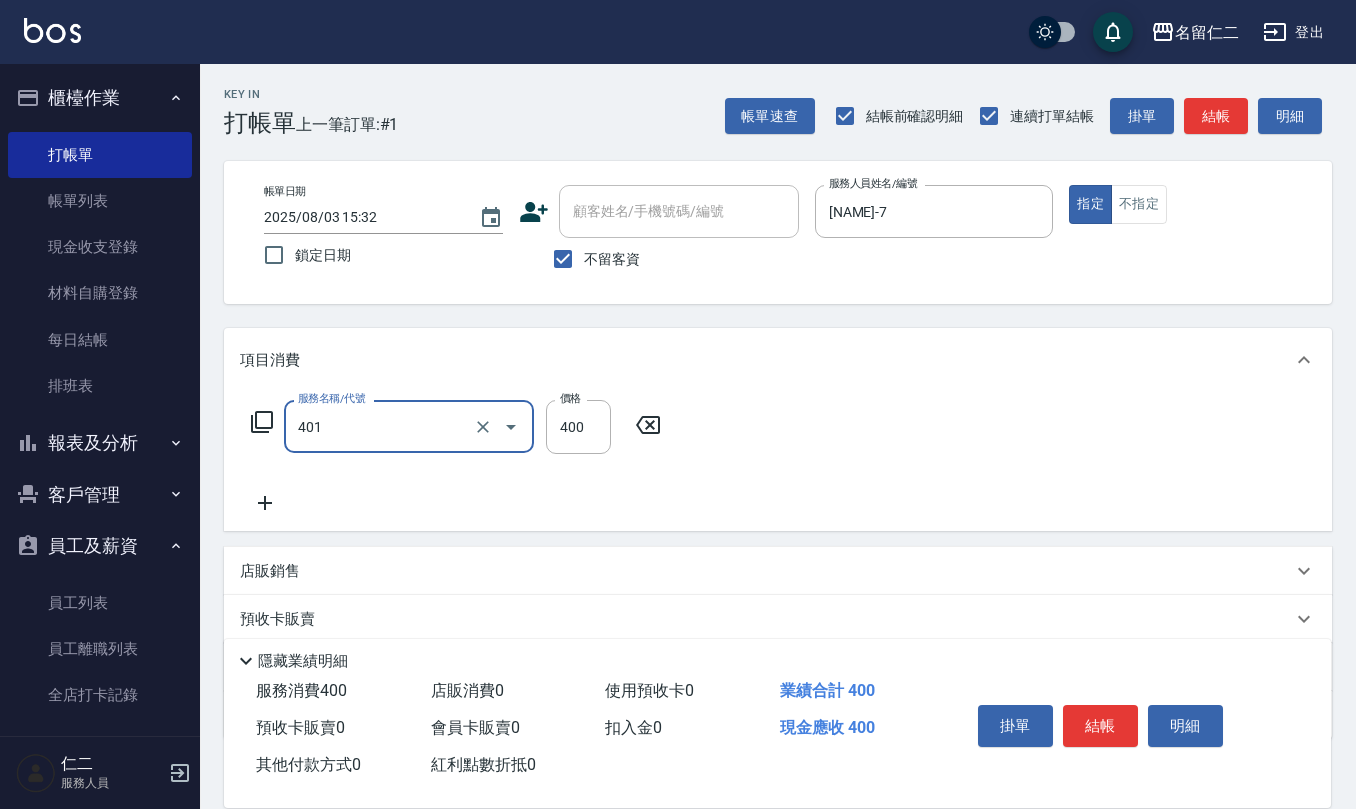 type on "剪髮(401)" 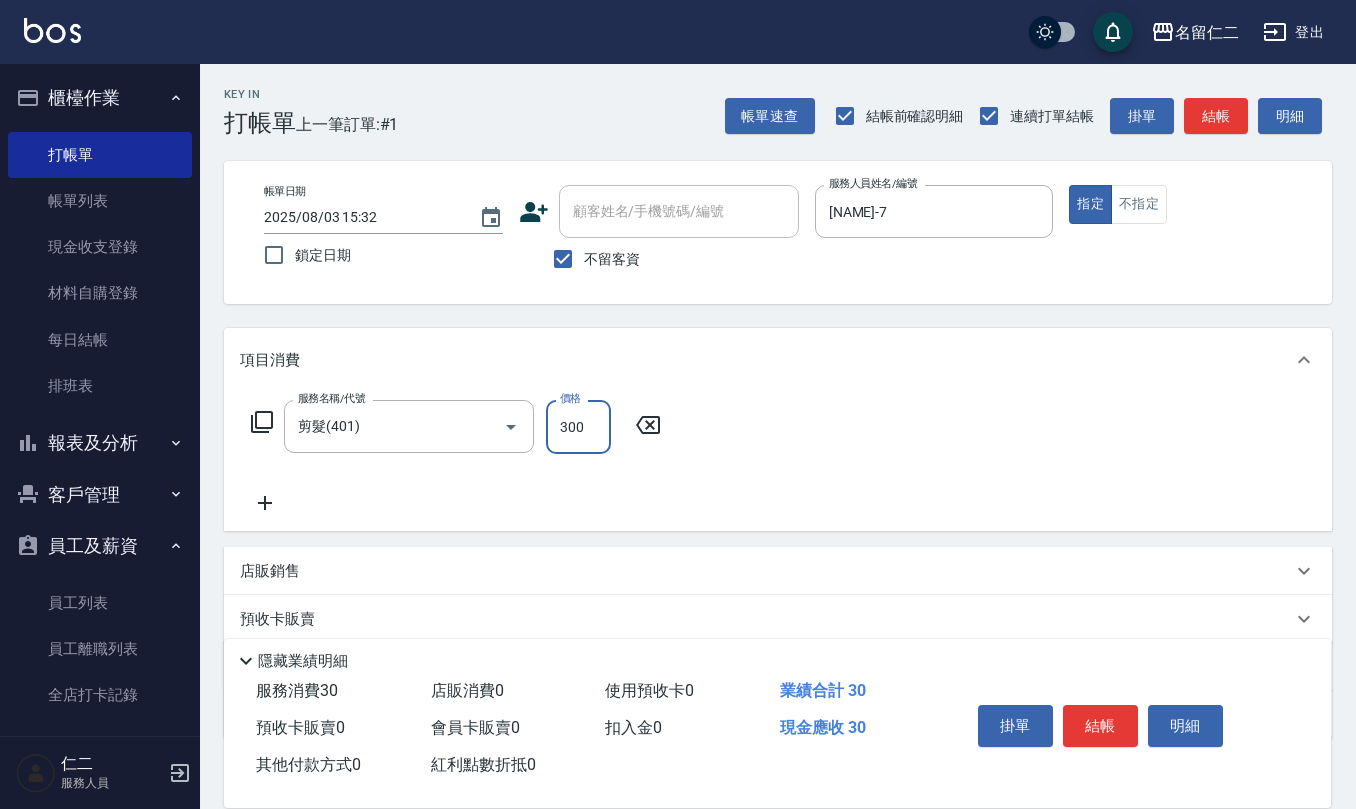 type on "300" 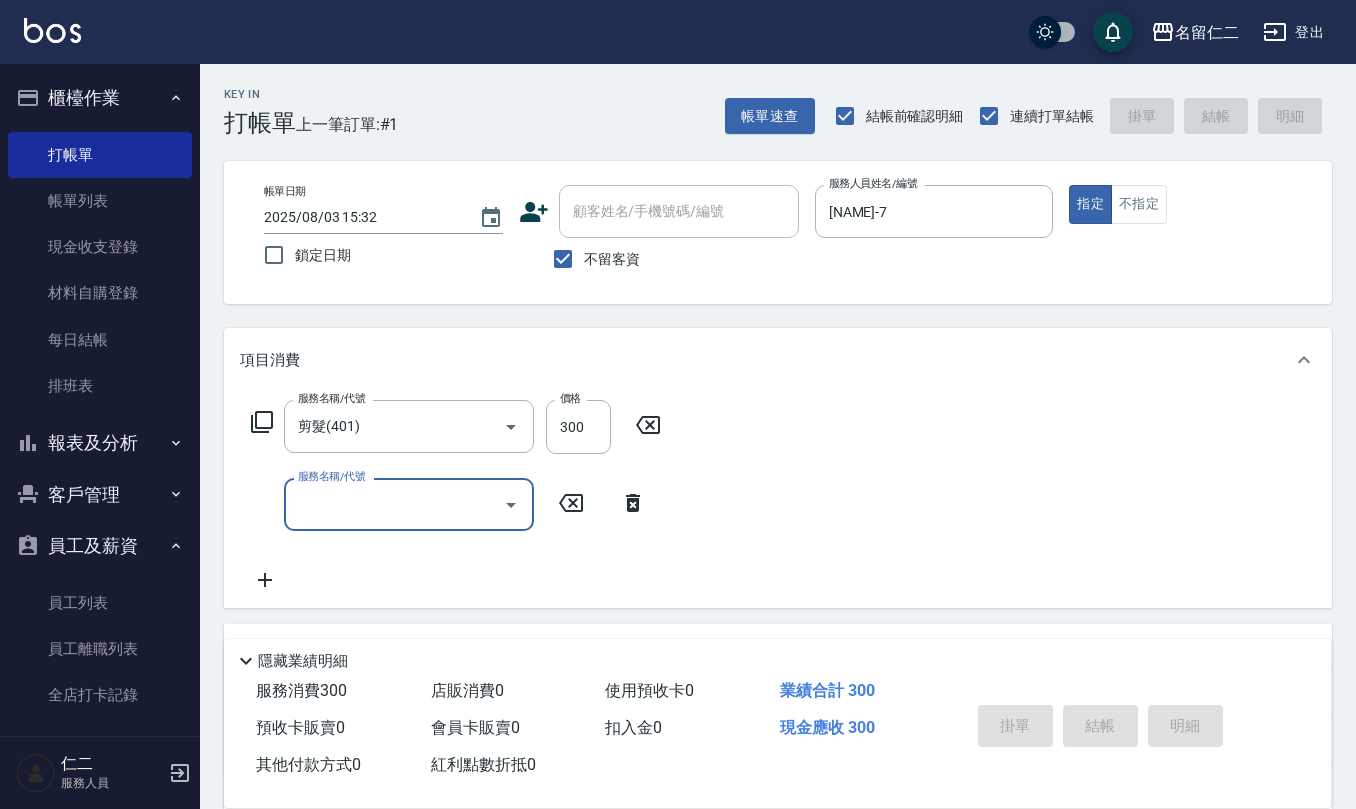 type 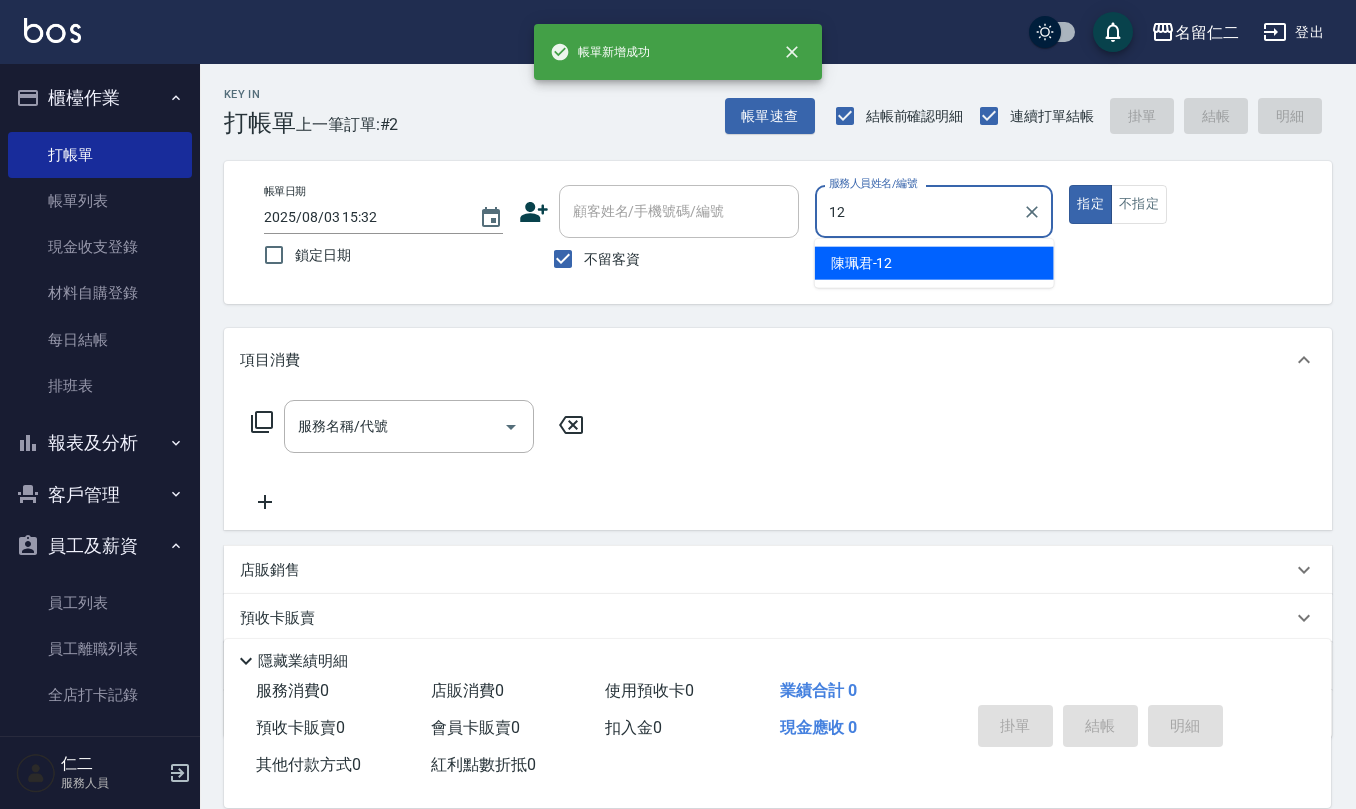 type on "[NAME]-[PHONE]" 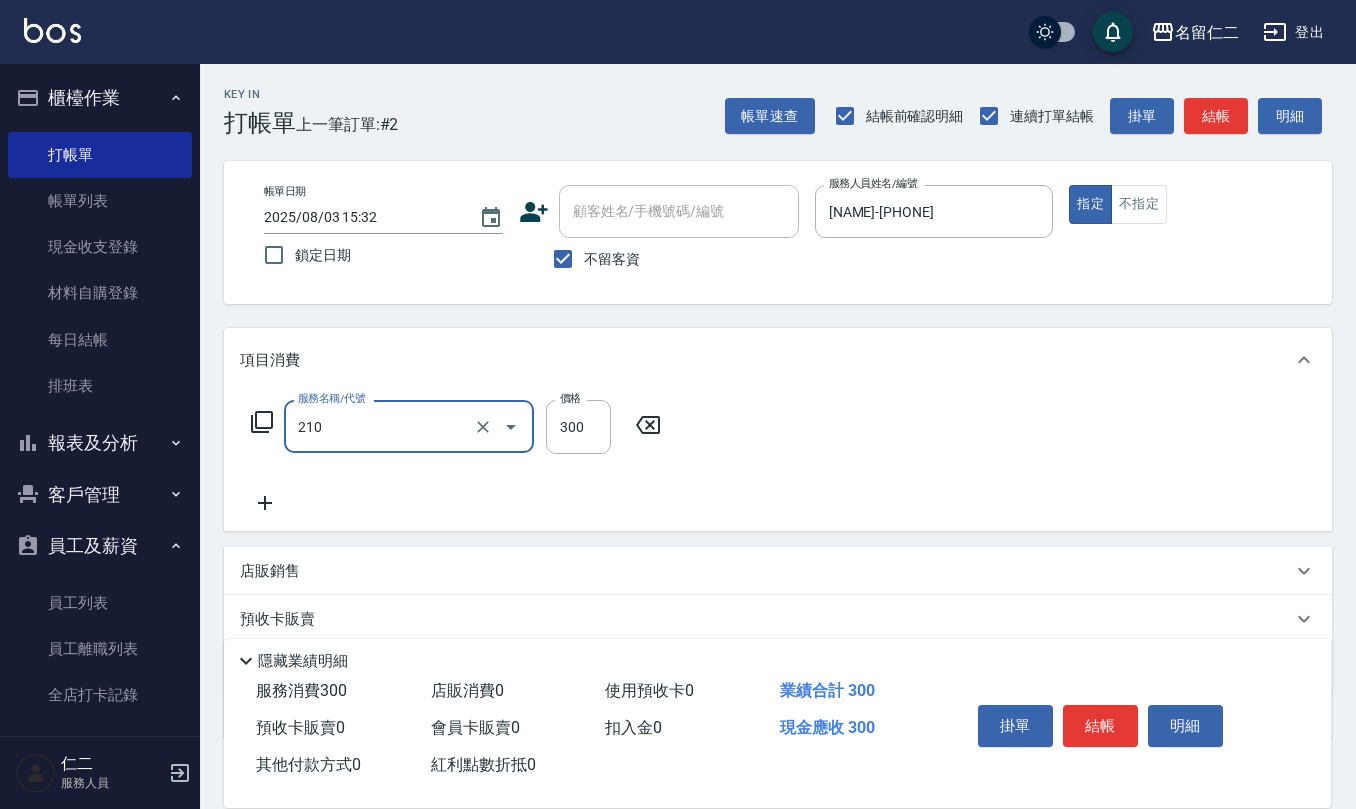 type on "歐娜洗髮精(210)" 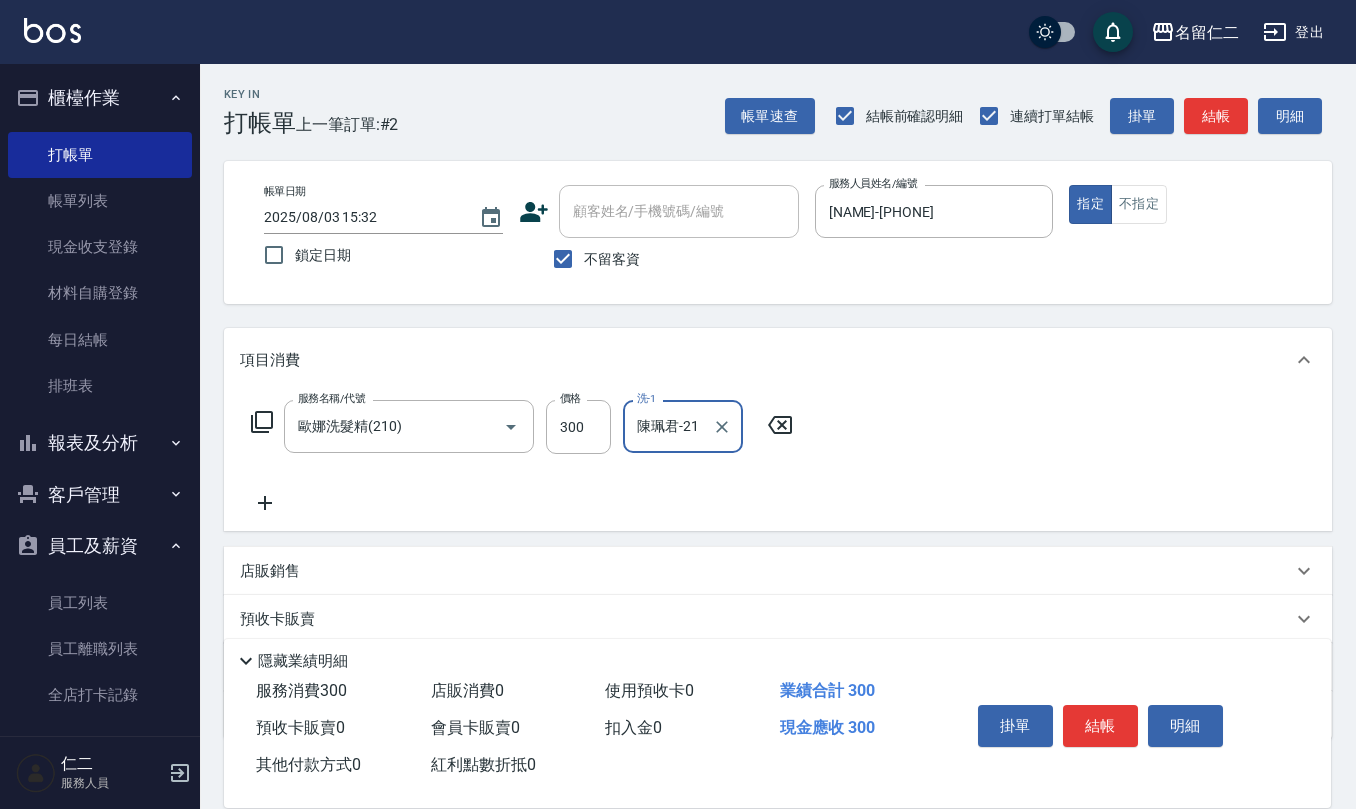 type on "陳珮君-21" 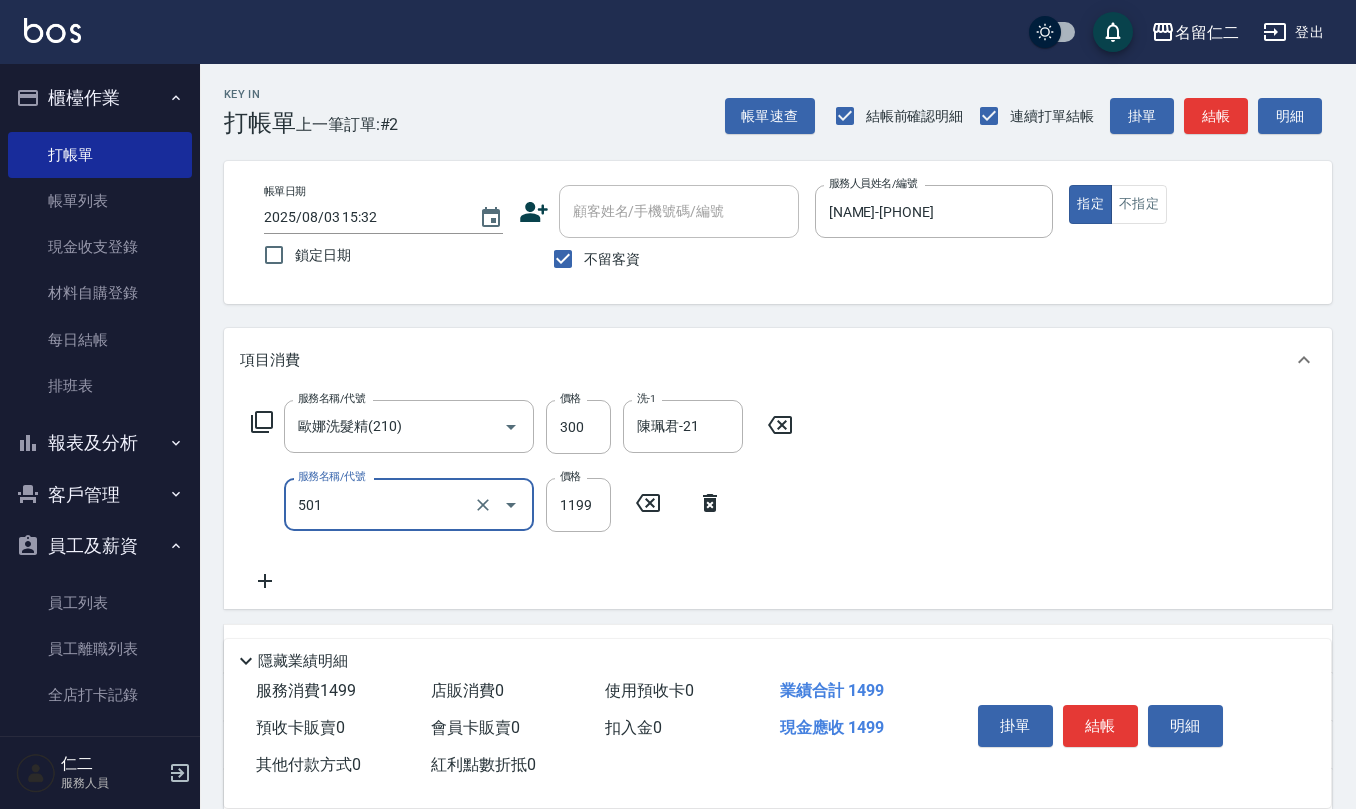 type on "染髮(501)" 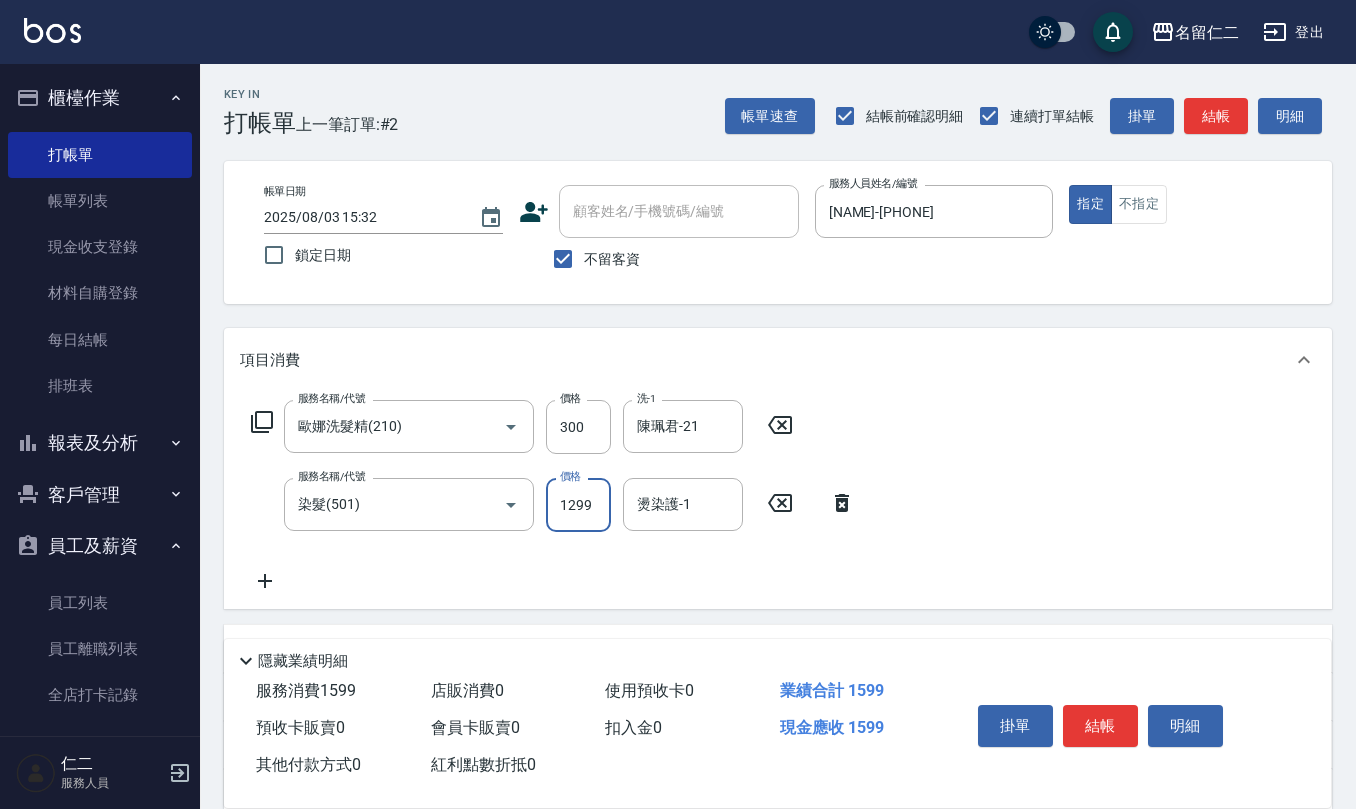 type on "1299" 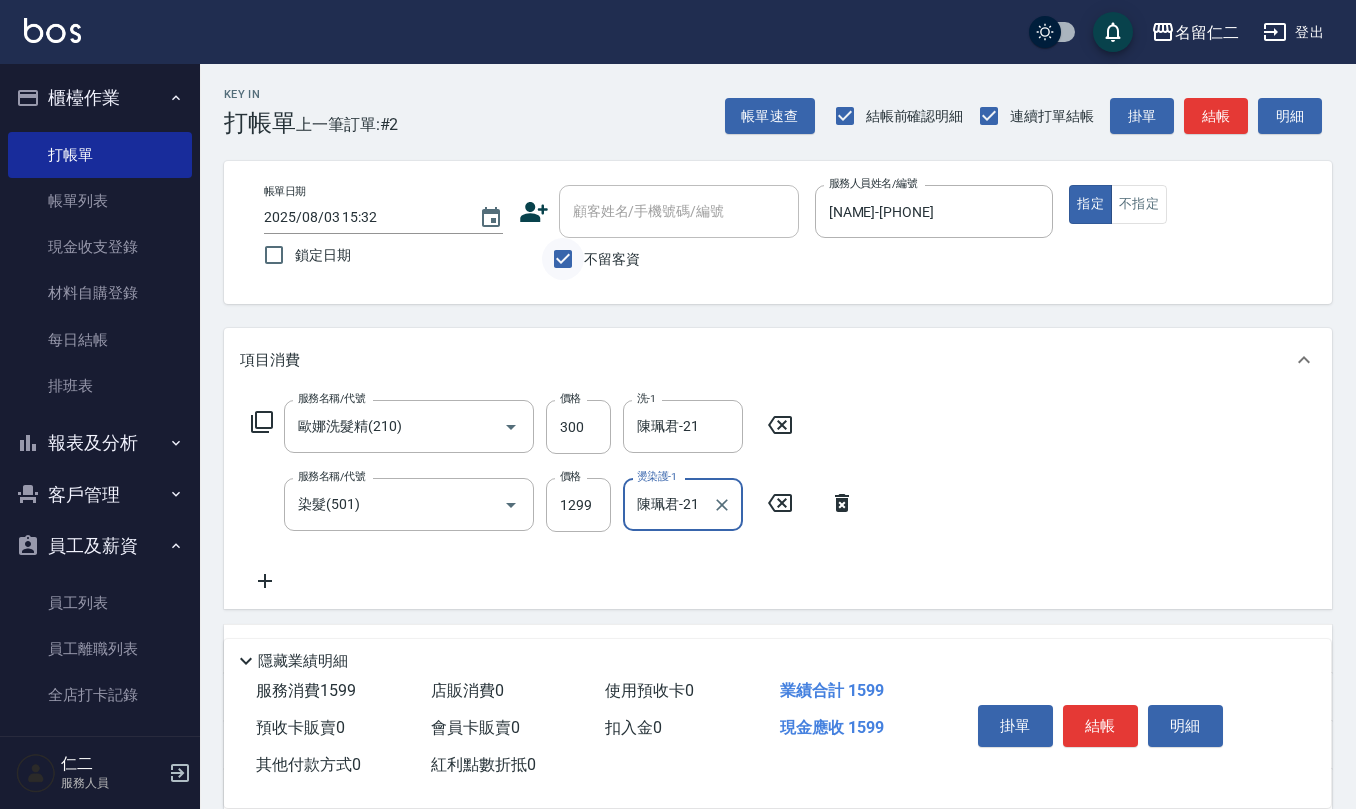 type on "陳珮君-21" 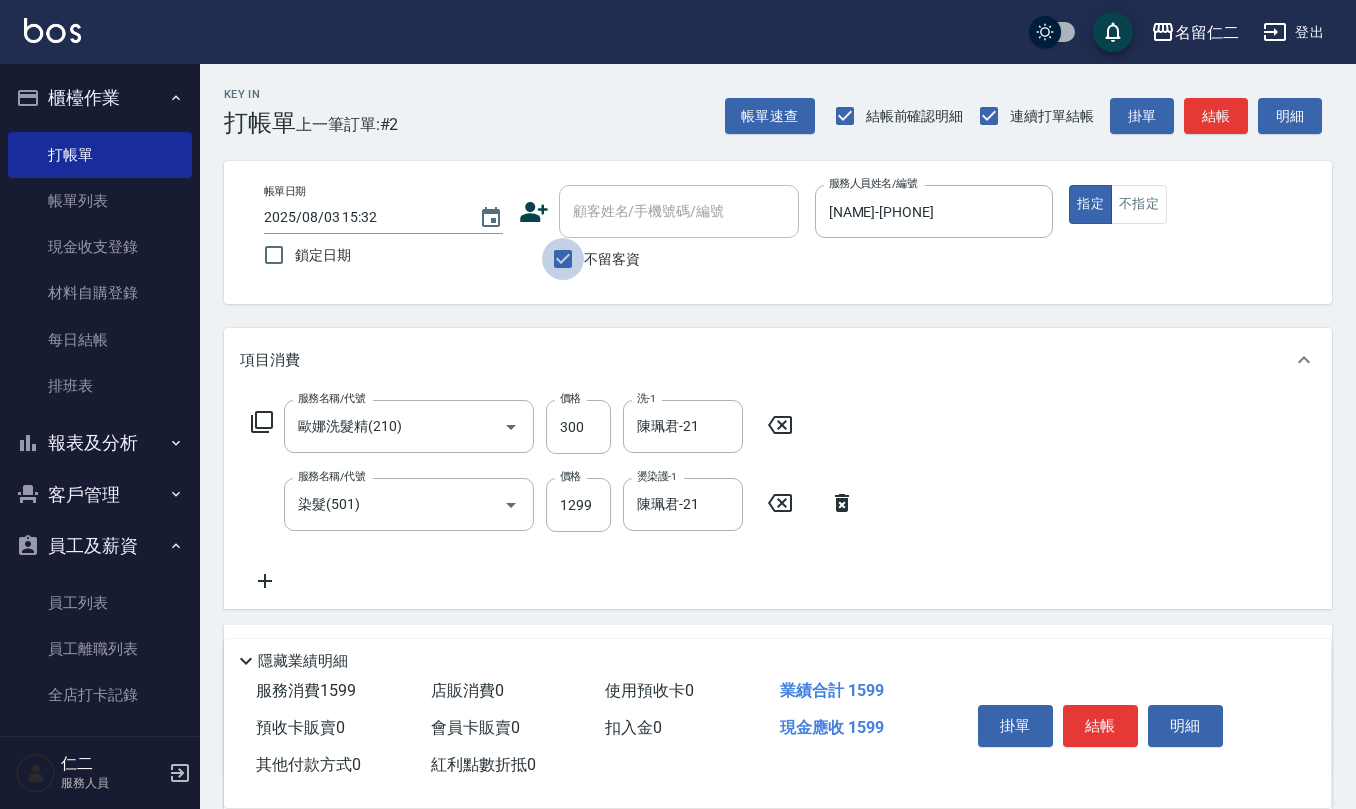 drag, startPoint x: 561, startPoint y: 264, endPoint x: 606, endPoint y: 233, distance: 54.644306 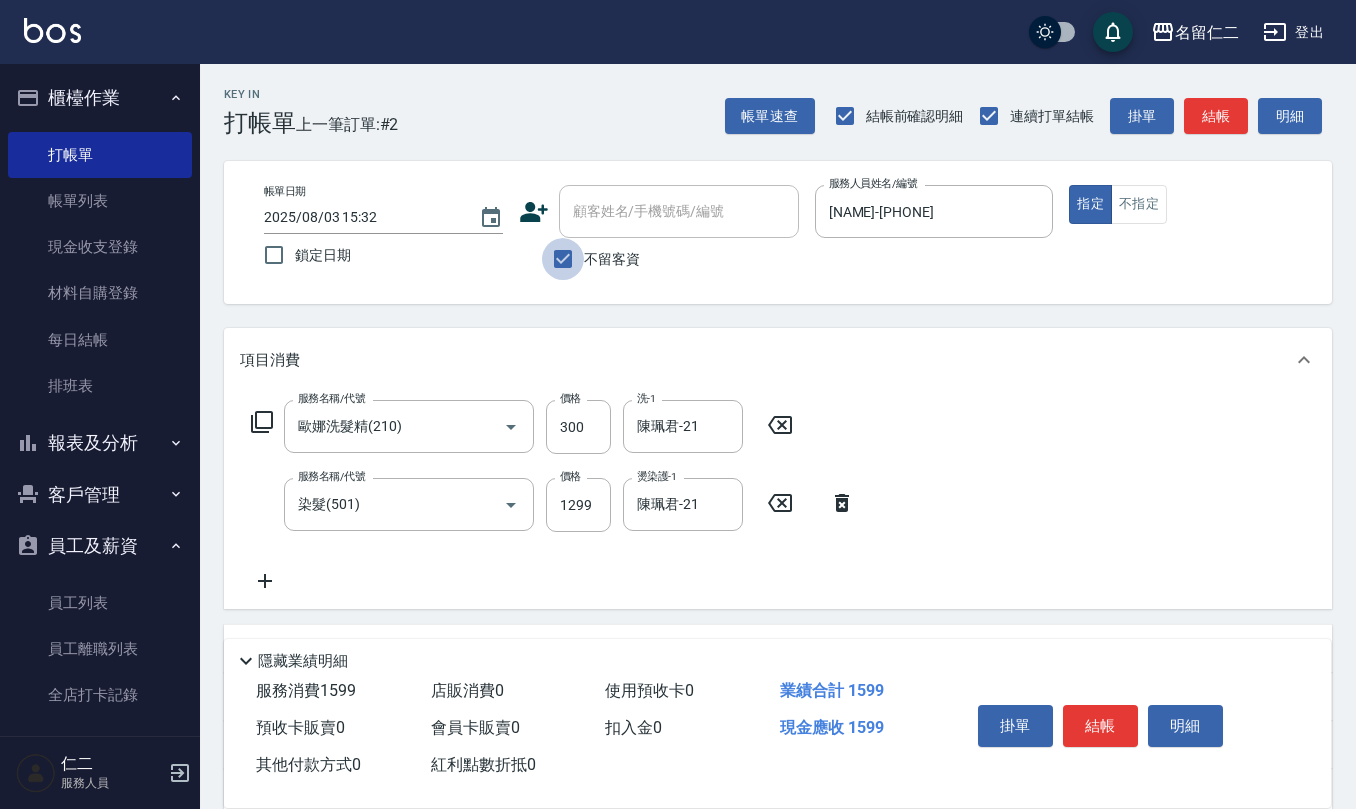 click on "不留客資" at bounding box center (563, 259) 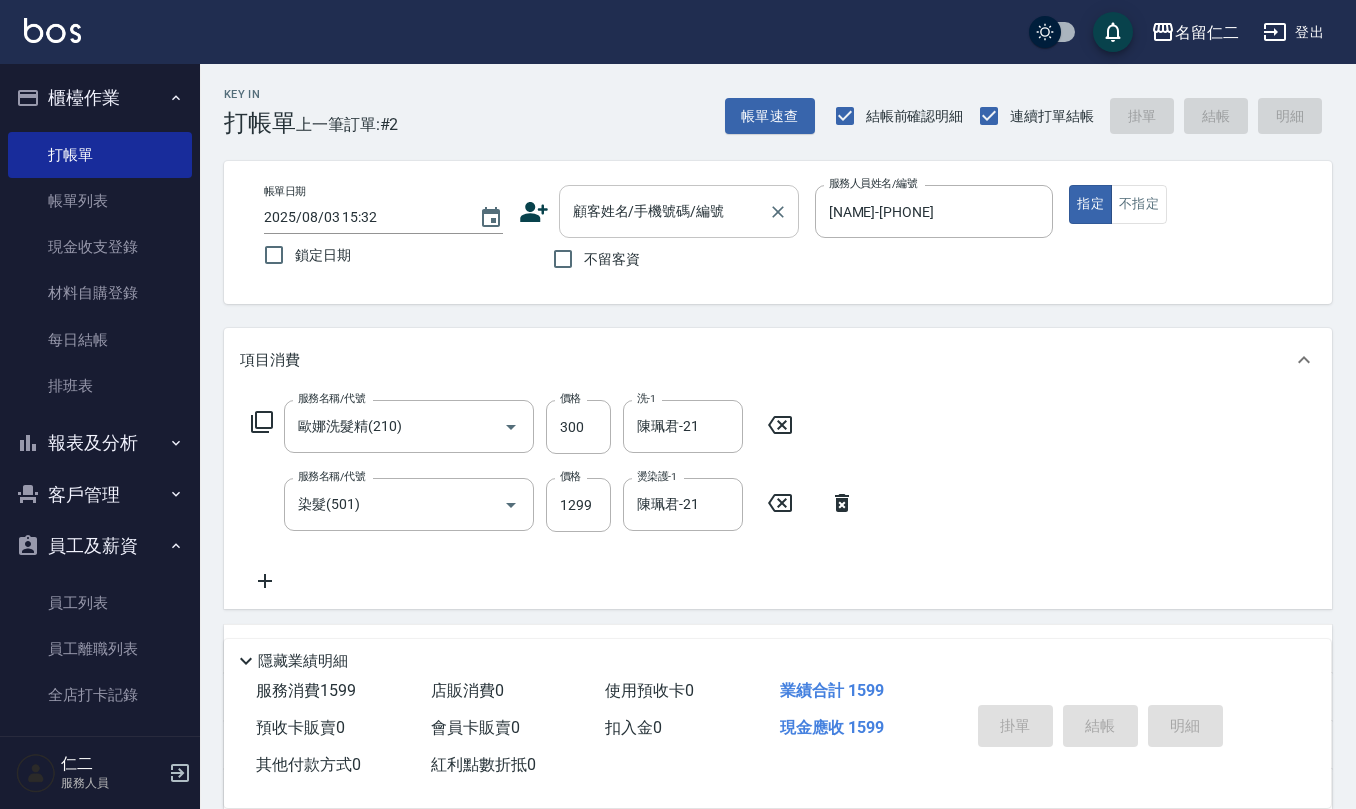 click on "顧客姓名/手機號碼/編號" at bounding box center [664, 211] 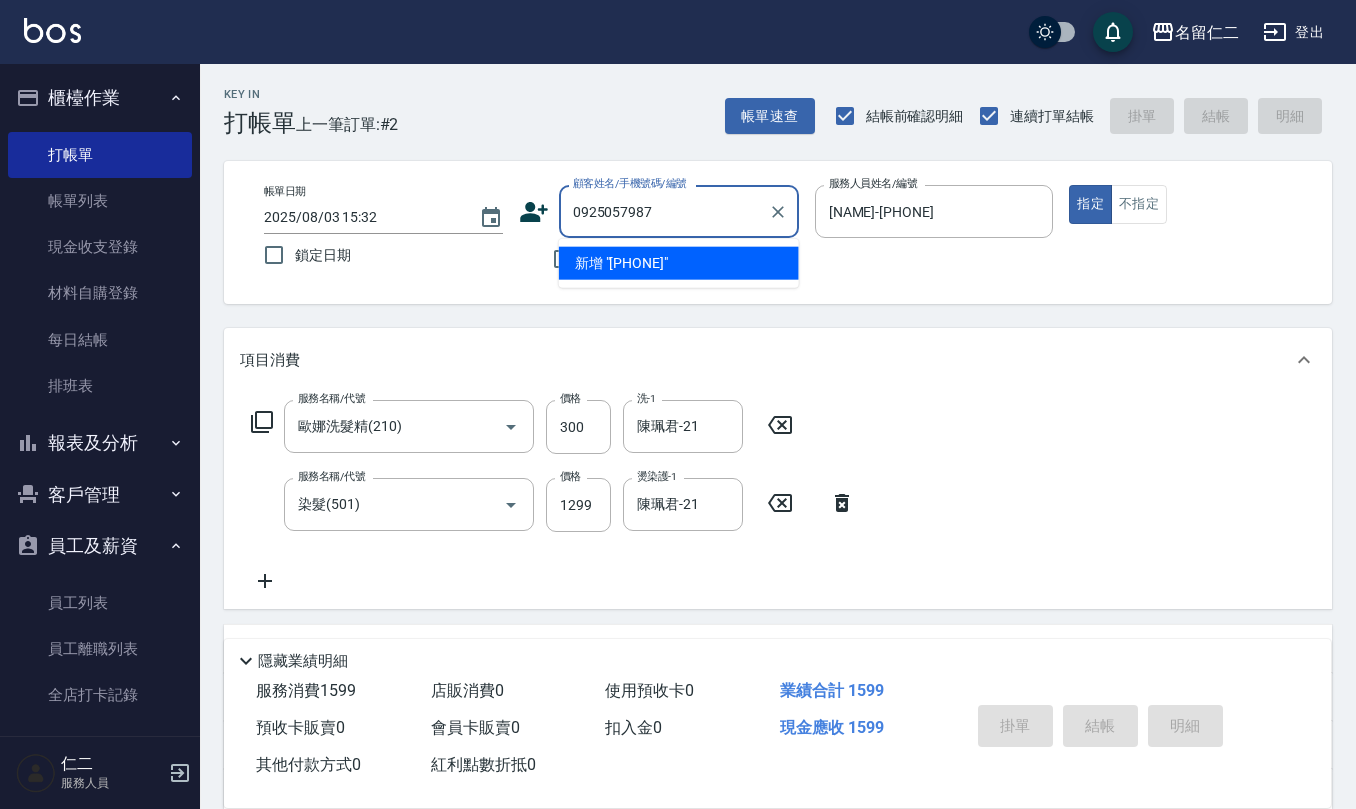 drag, startPoint x: 688, startPoint y: 205, endPoint x: 418, endPoint y: 216, distance: 270.22397 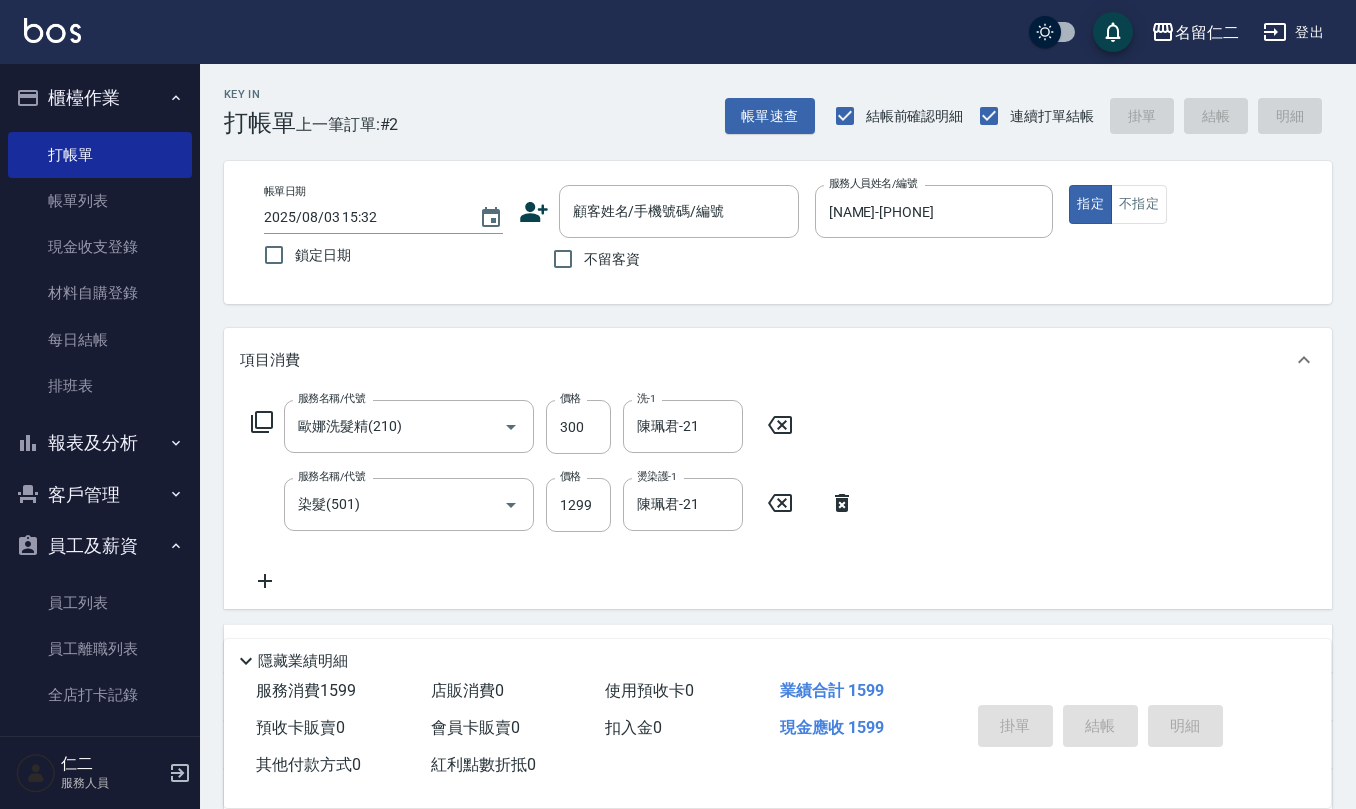click 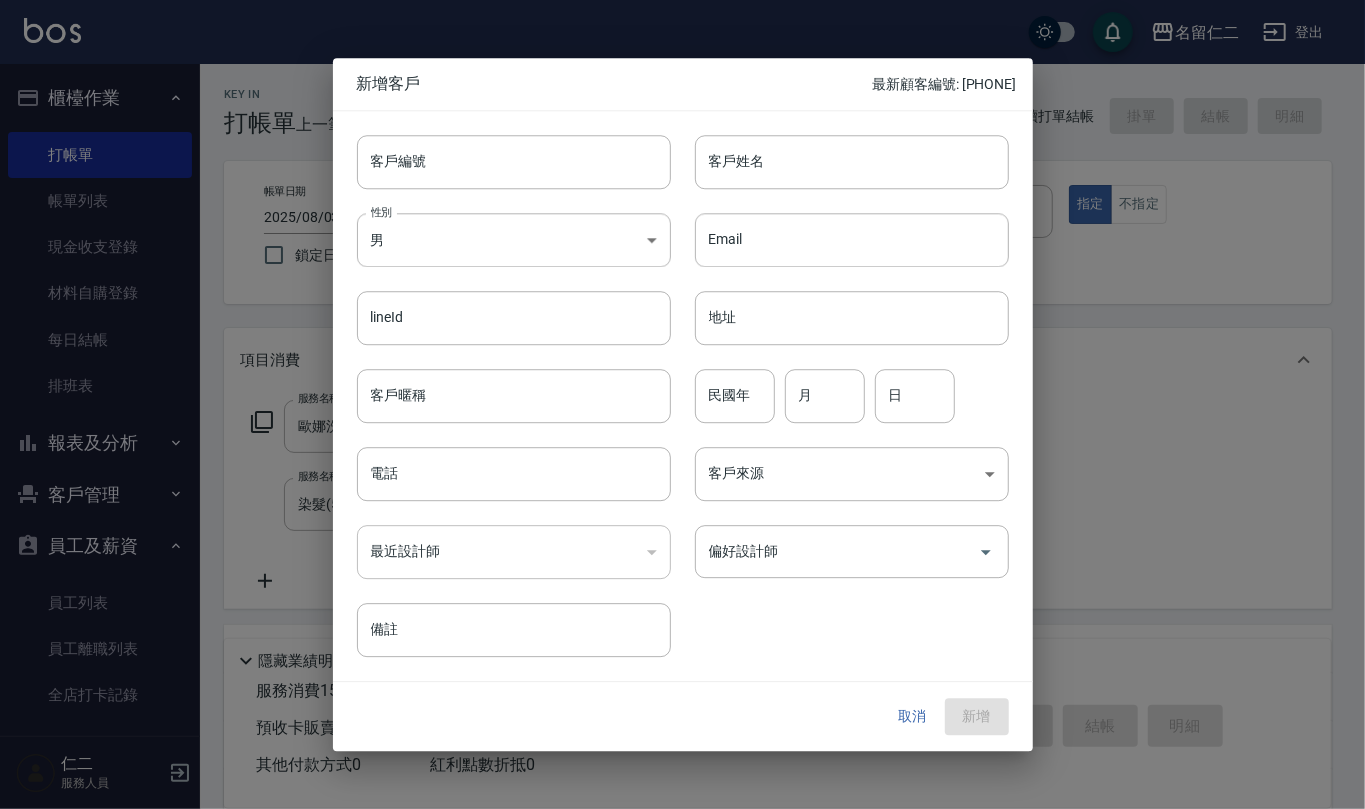 click on "客戶編號" at bounding box center [514, 162] 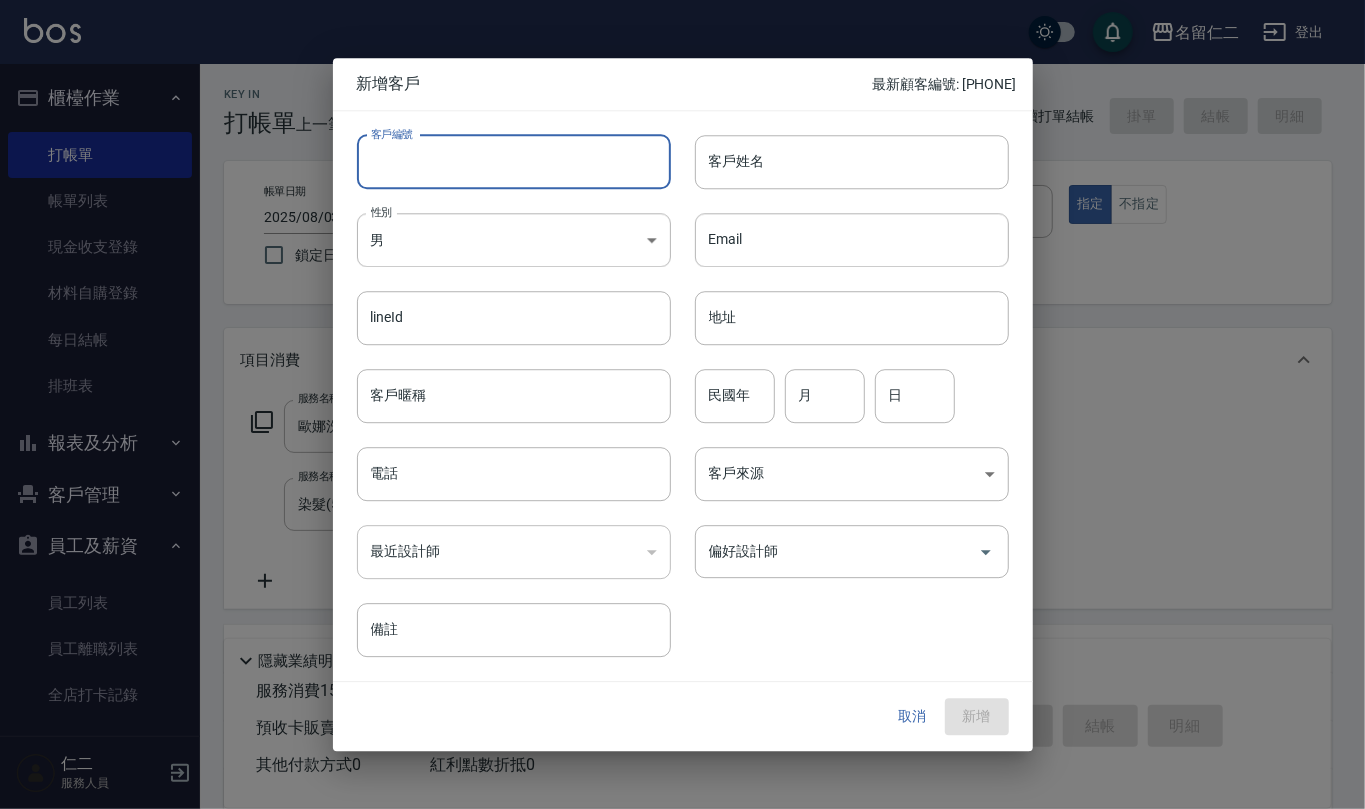 paste on "0925057987" 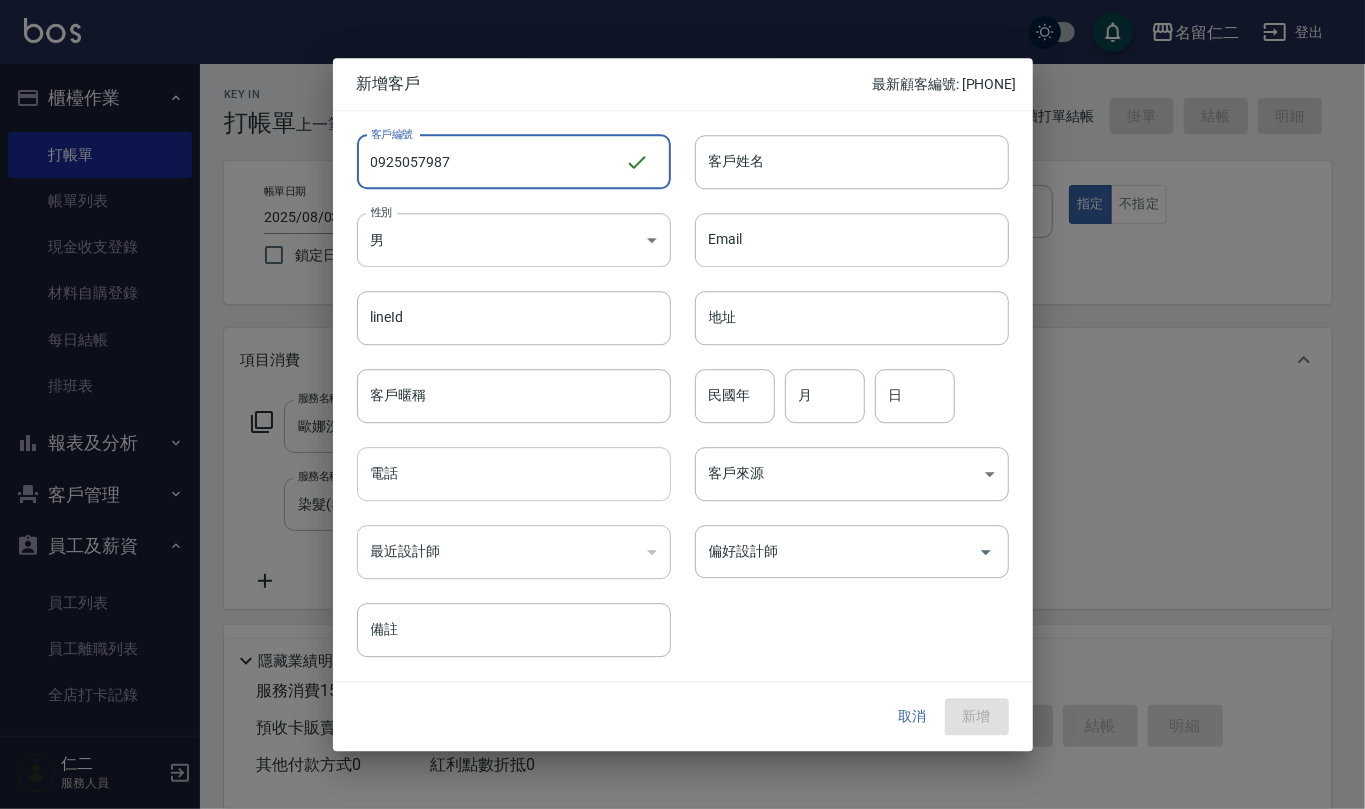 type on "0925057987" 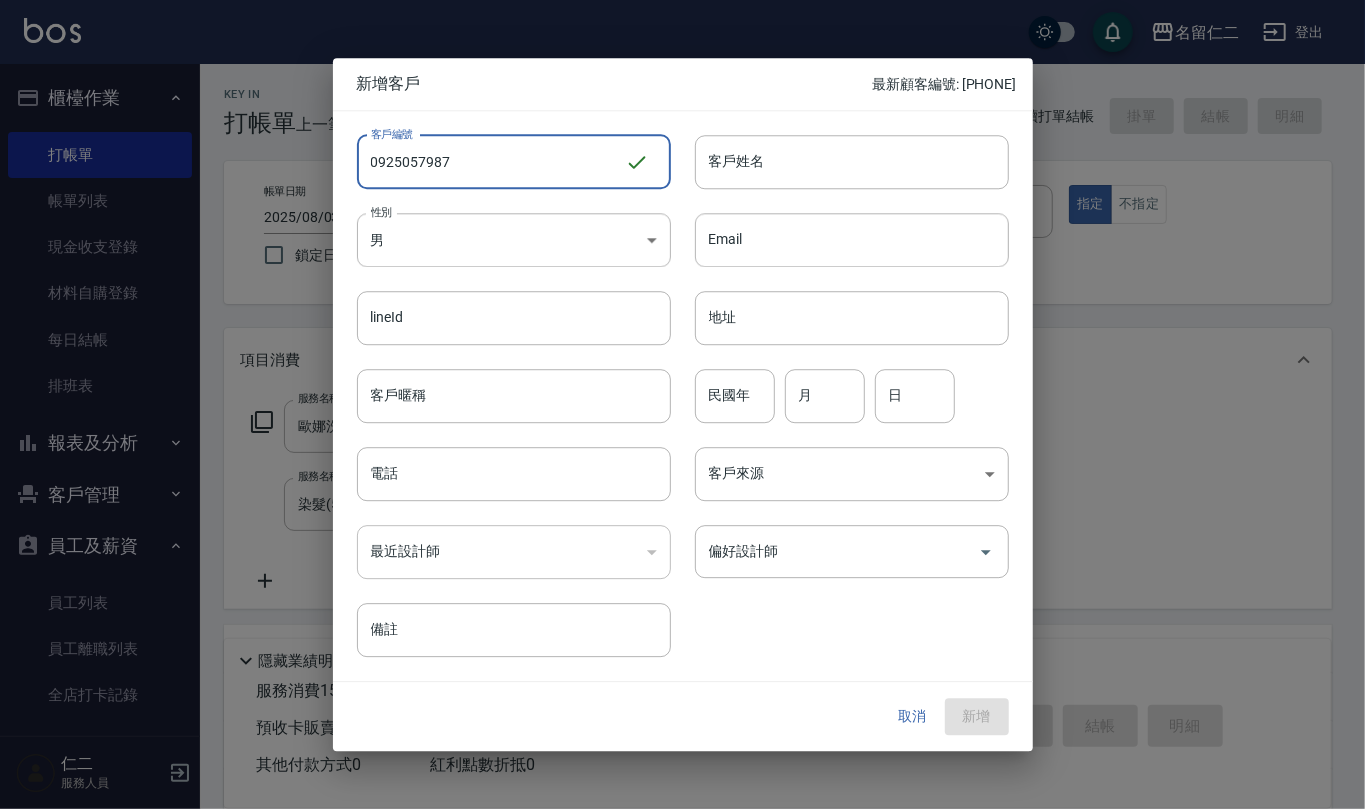 drag, startPoint x: 460, startPoint y: 484, endPoint x: 448, endPoint y: 441, distance: 44.64303 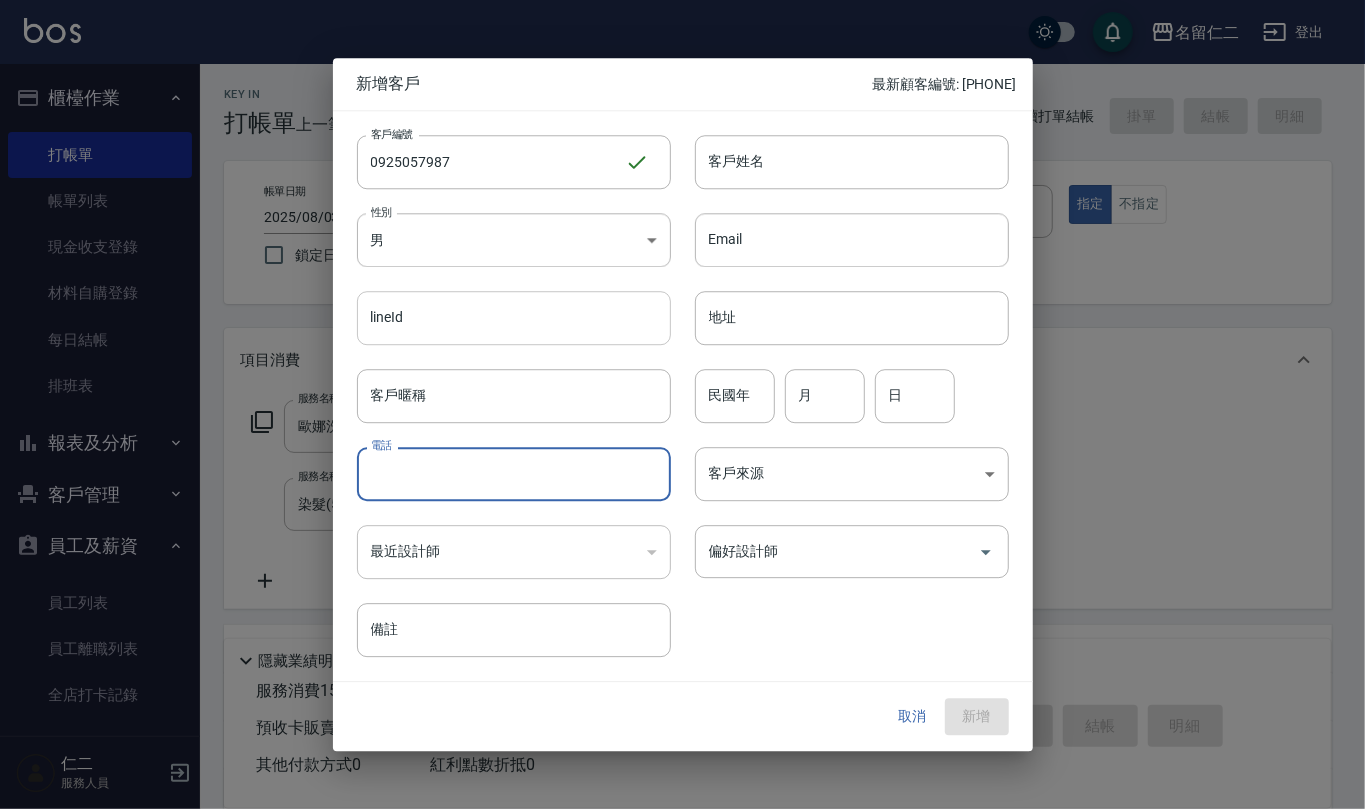 paste on "0925057987" 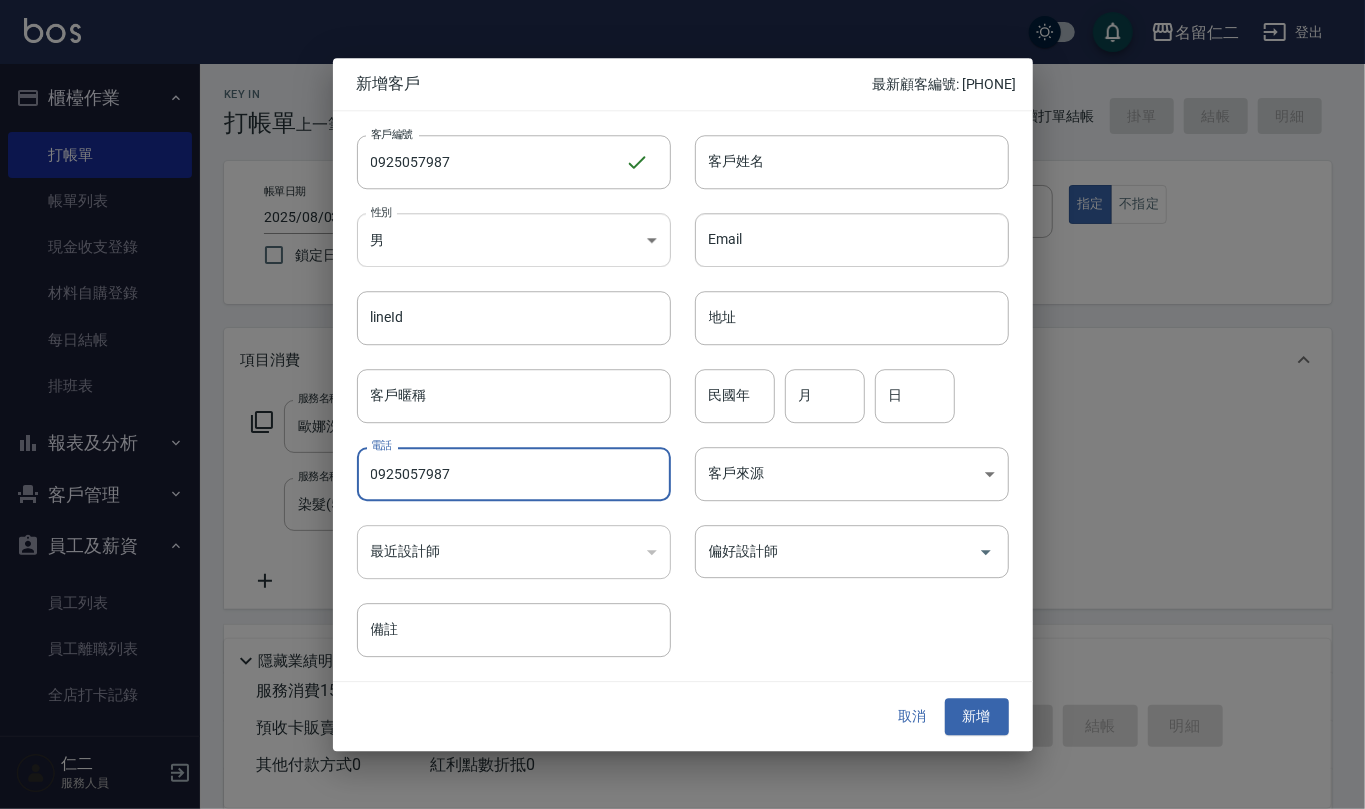 type on "0925057987" 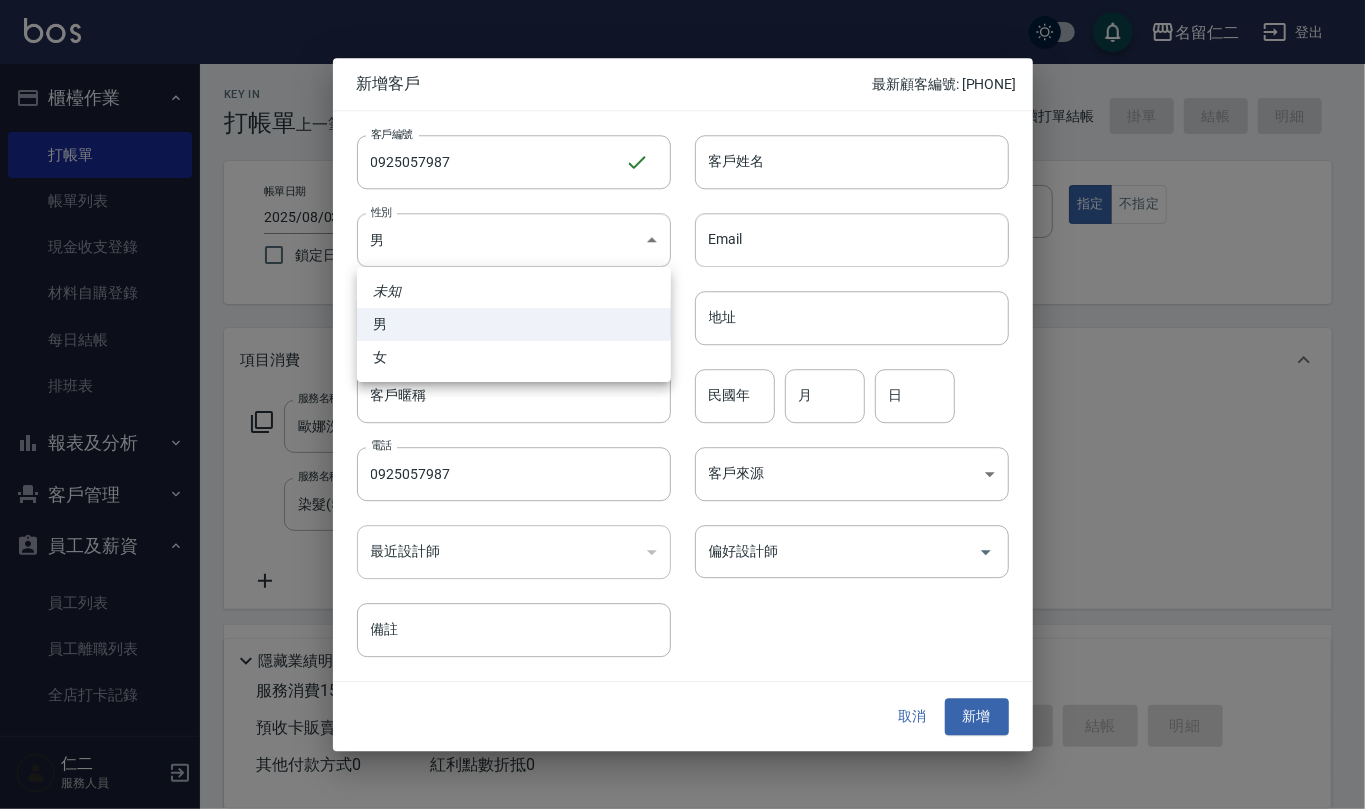 click on "女" at bounding box center [514, 357] 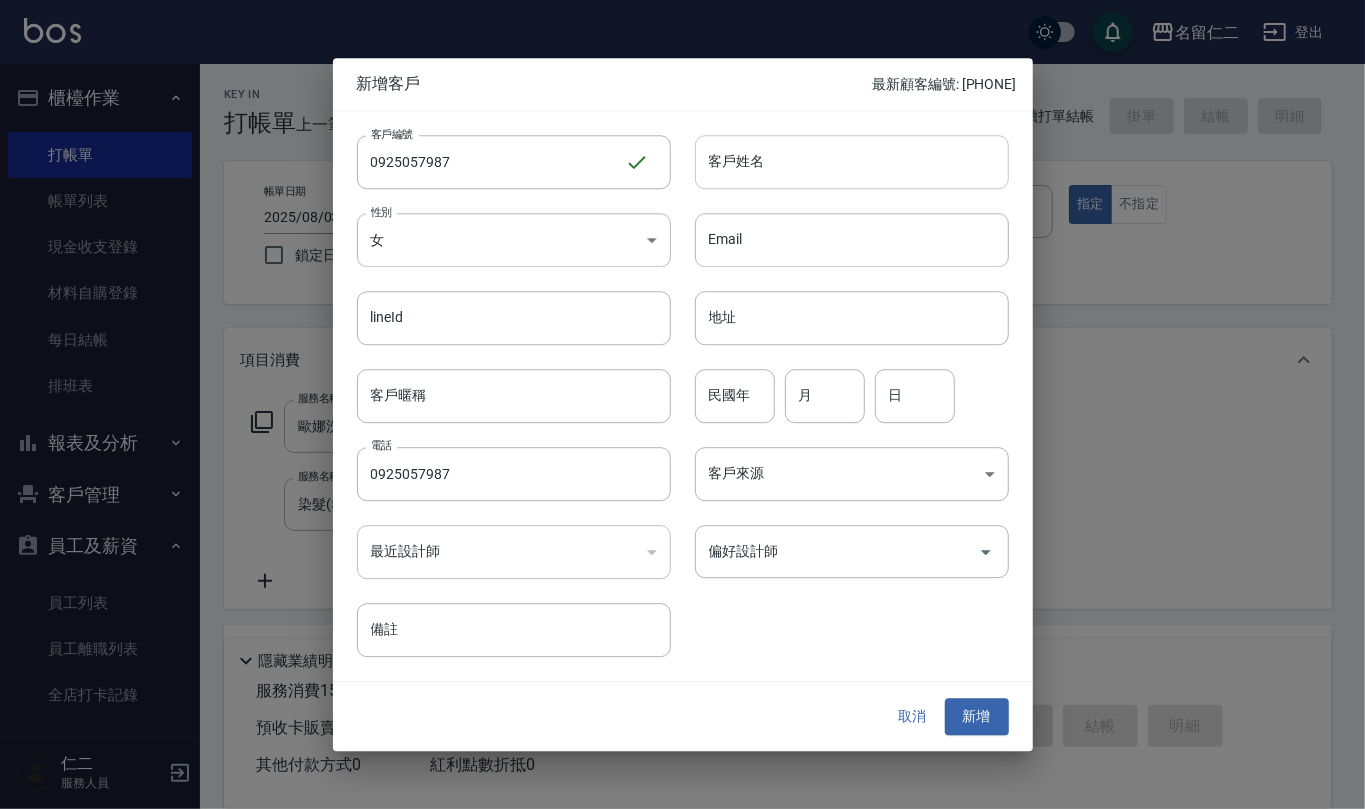 click on "客戶姓名" at bounding box center [852, 162] 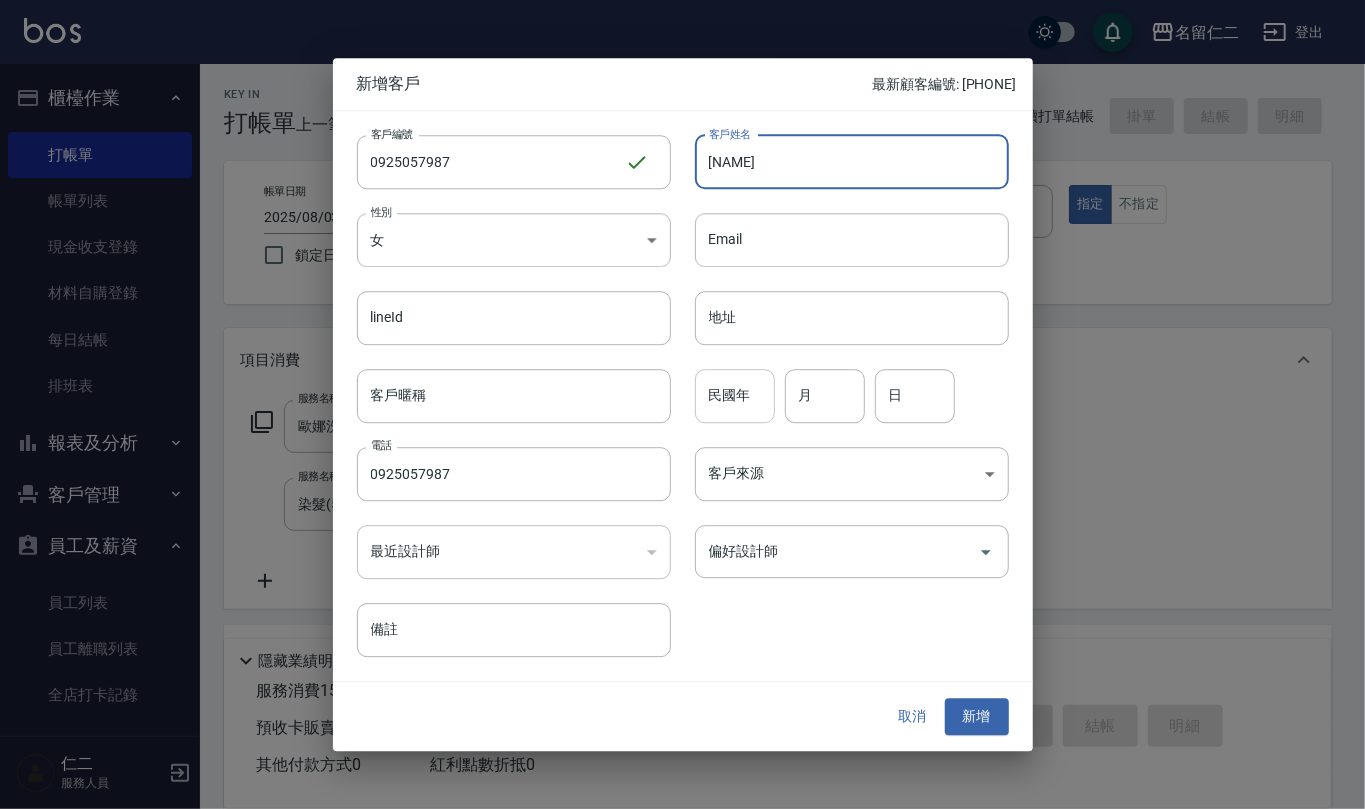 type on "[NAME]" 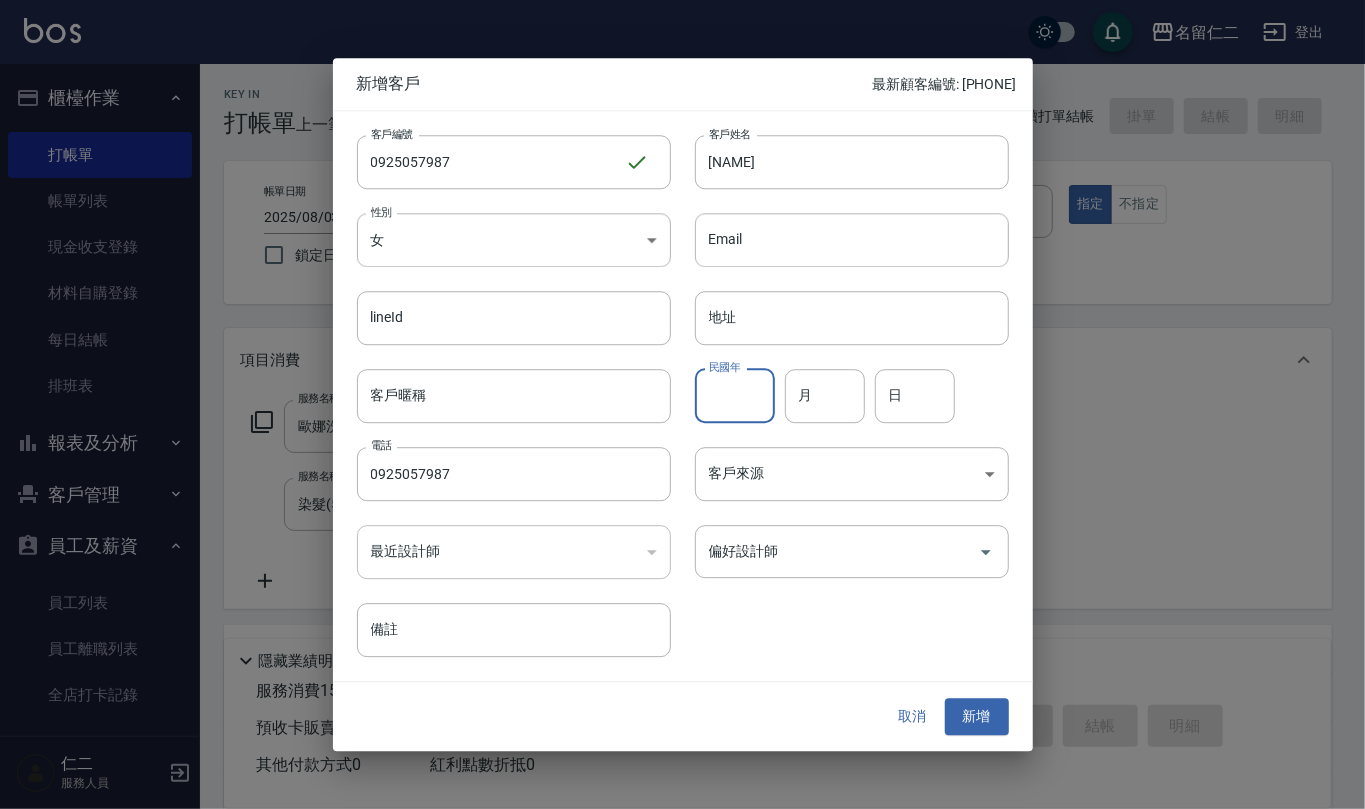 click on "民國年" at bounding box center (735, 396) 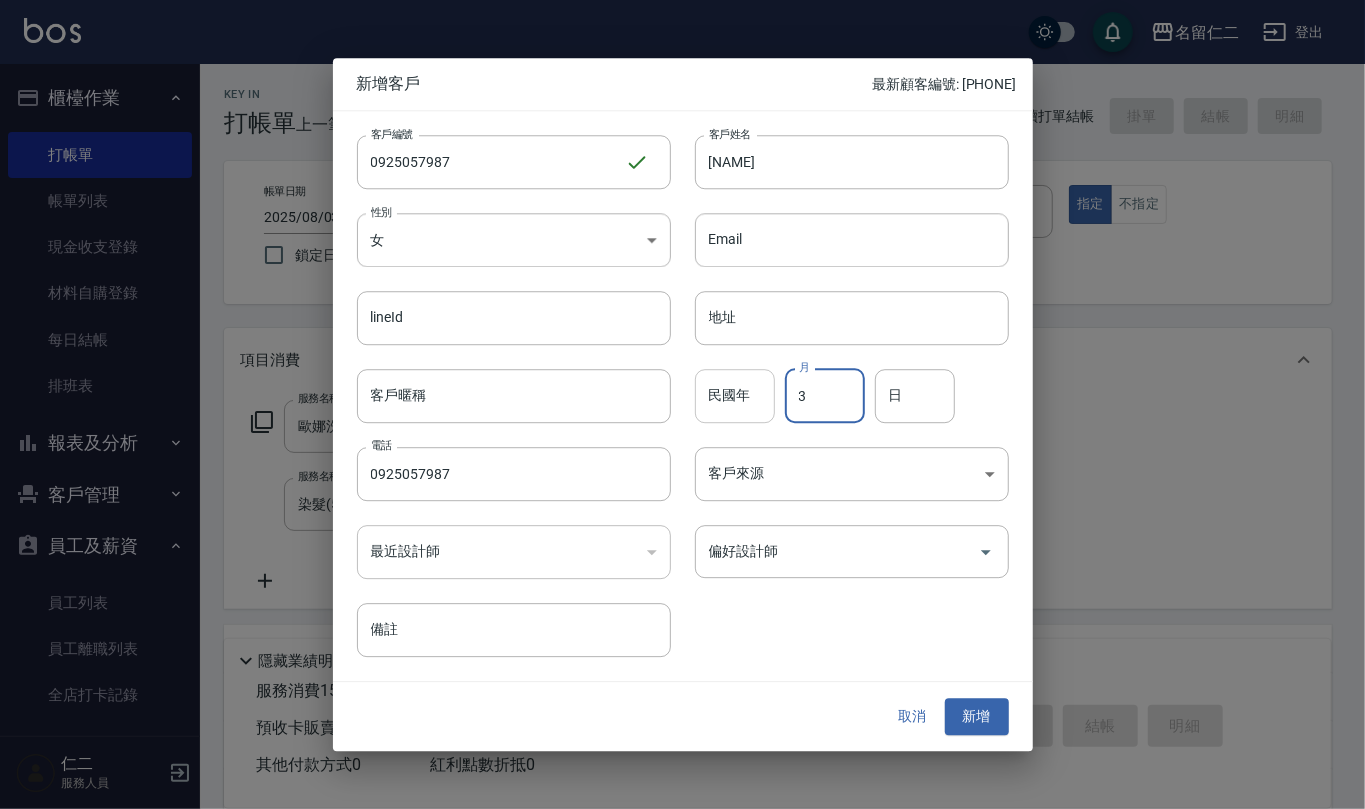 type on "3" 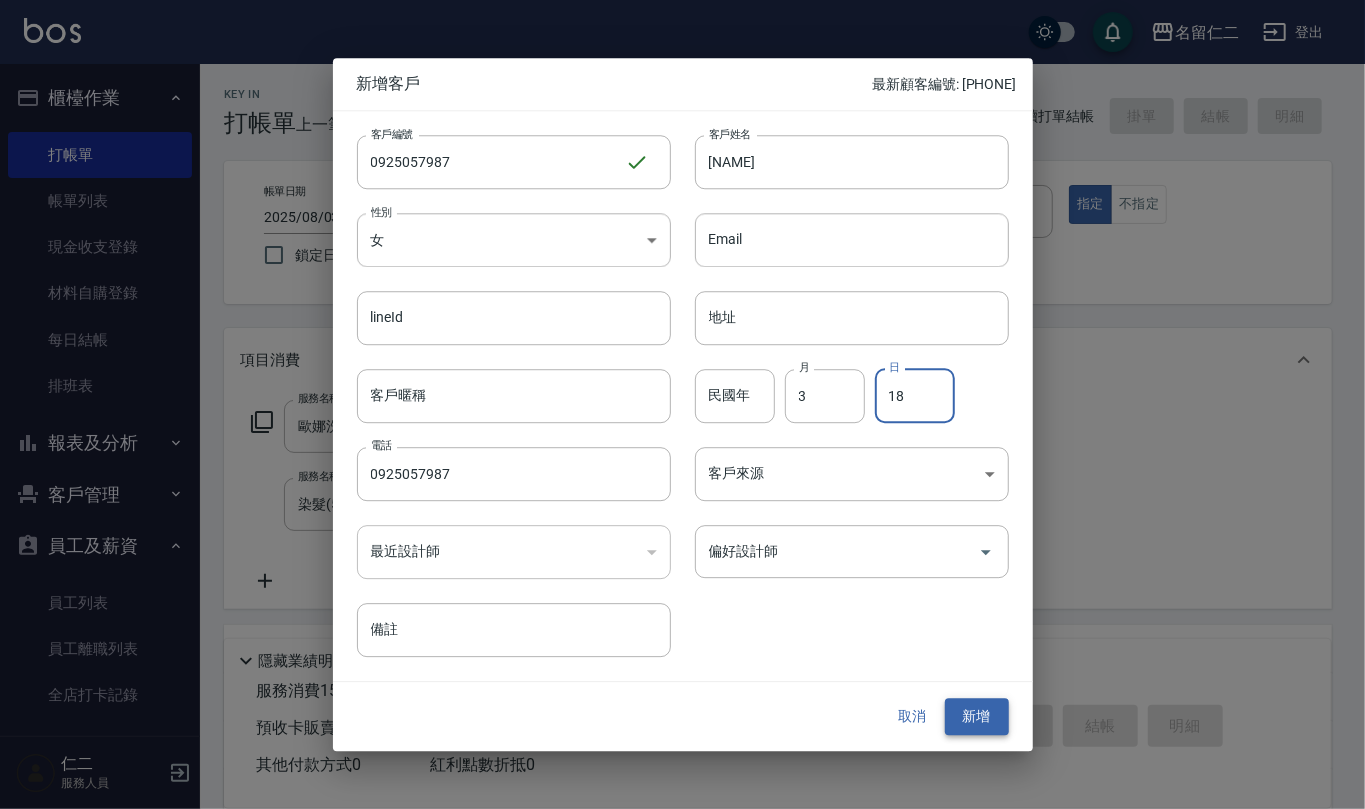 type on "18" 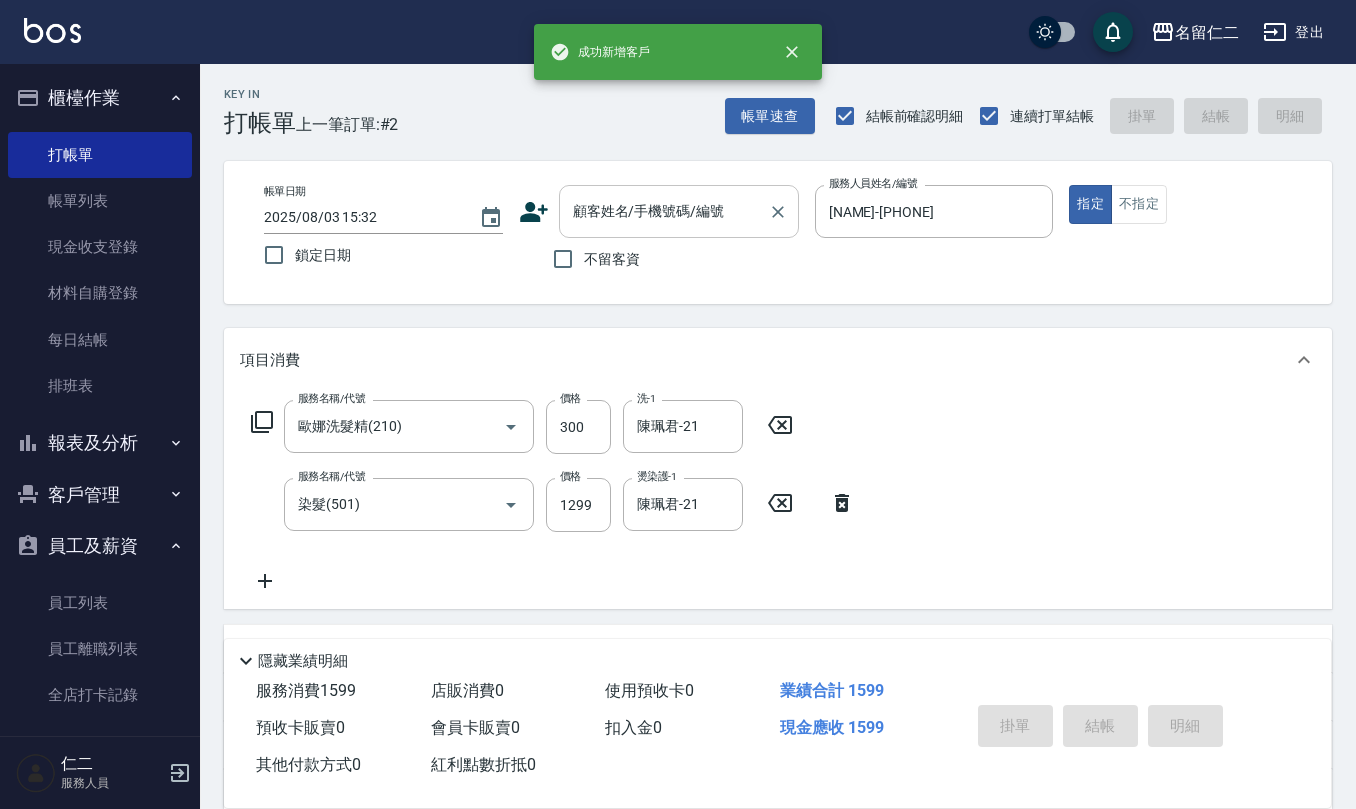 click on "顧客姓名/手機號碼/編號" at bounding box center [664, 211] 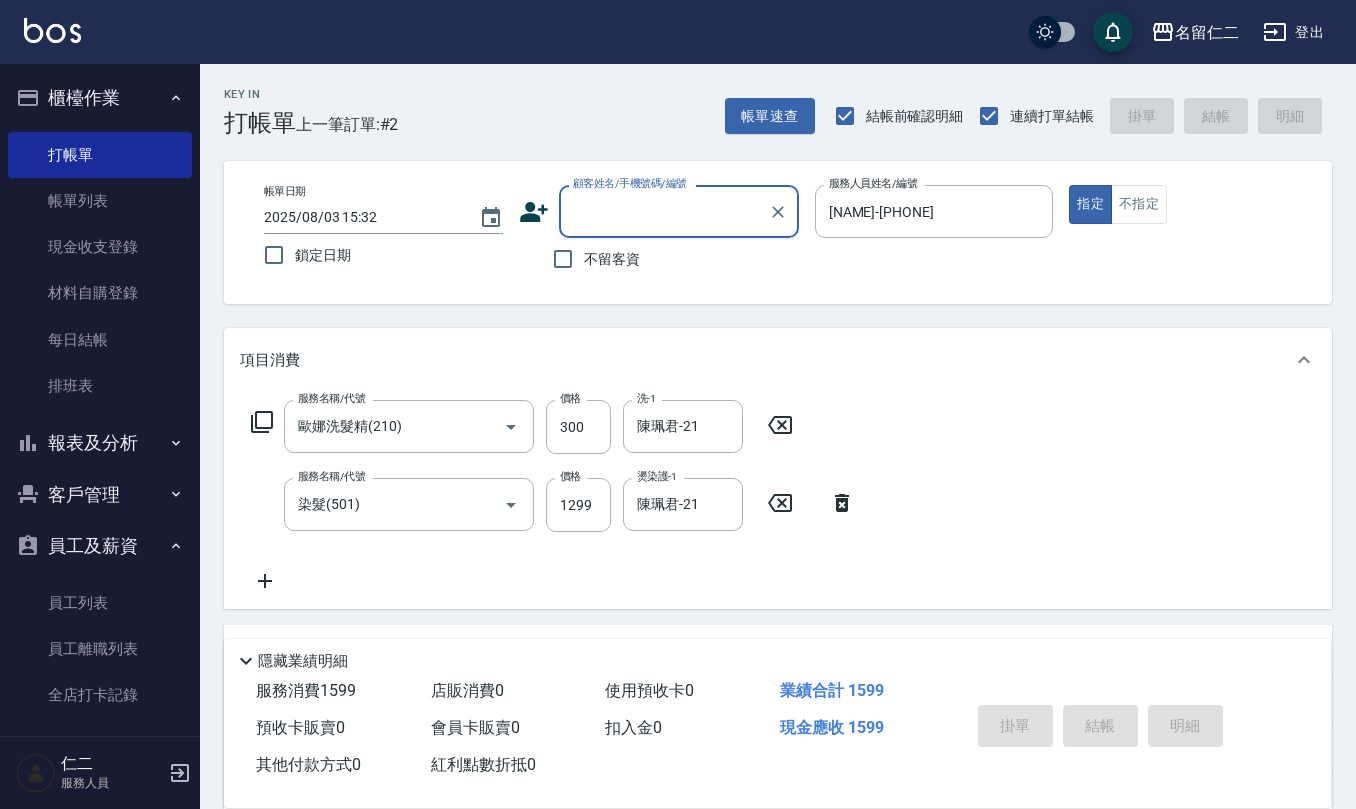 paste on "0925057987" 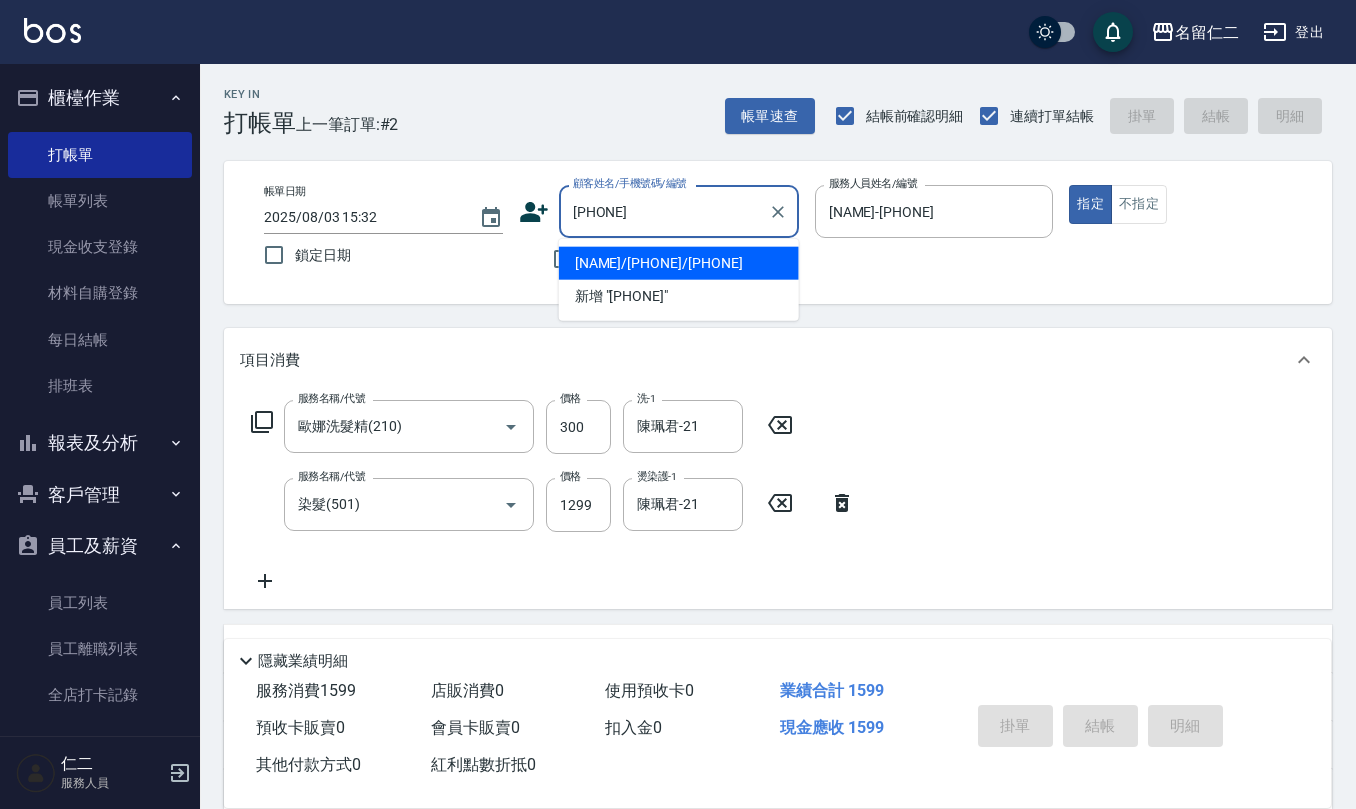 type on "[NAME]/[PHONE]/[PHONE]" 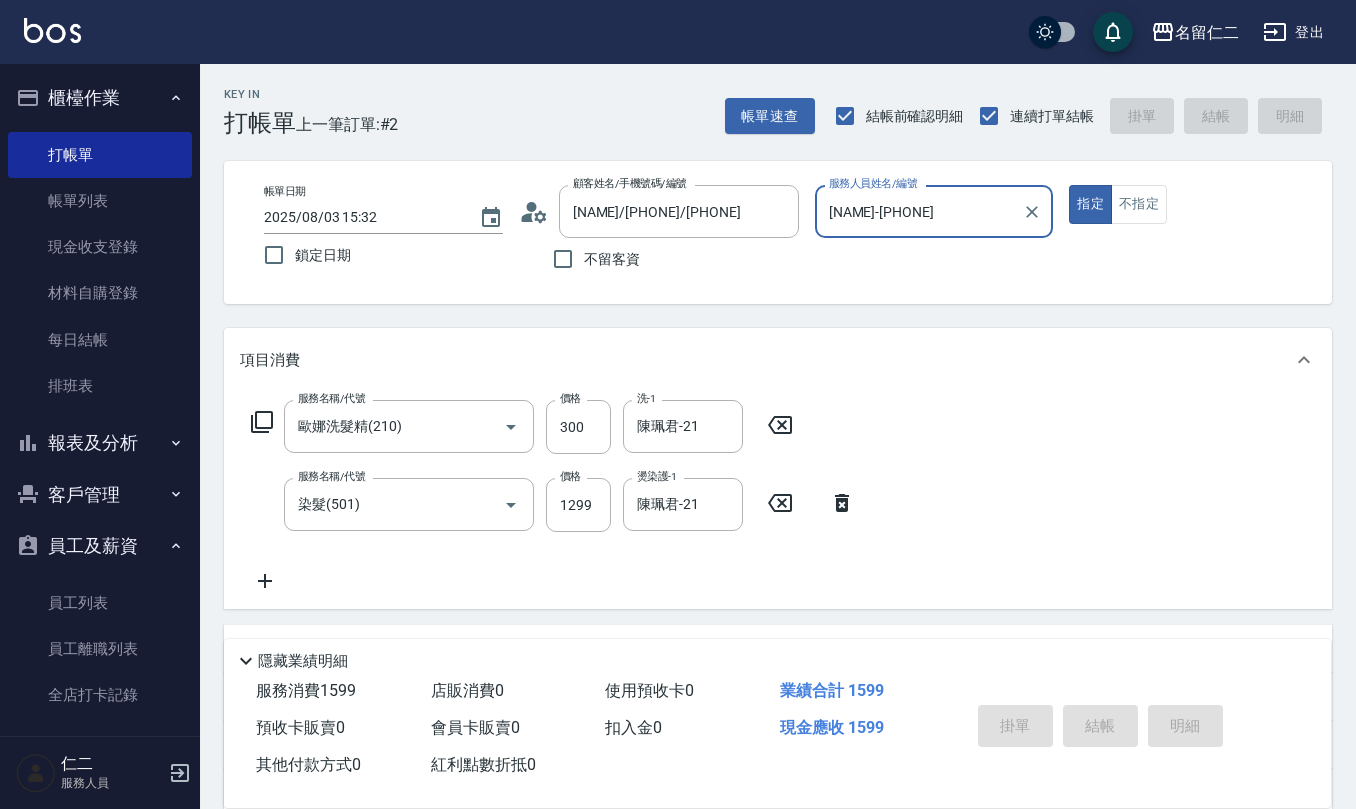 type on "[DATE] [TIME]" 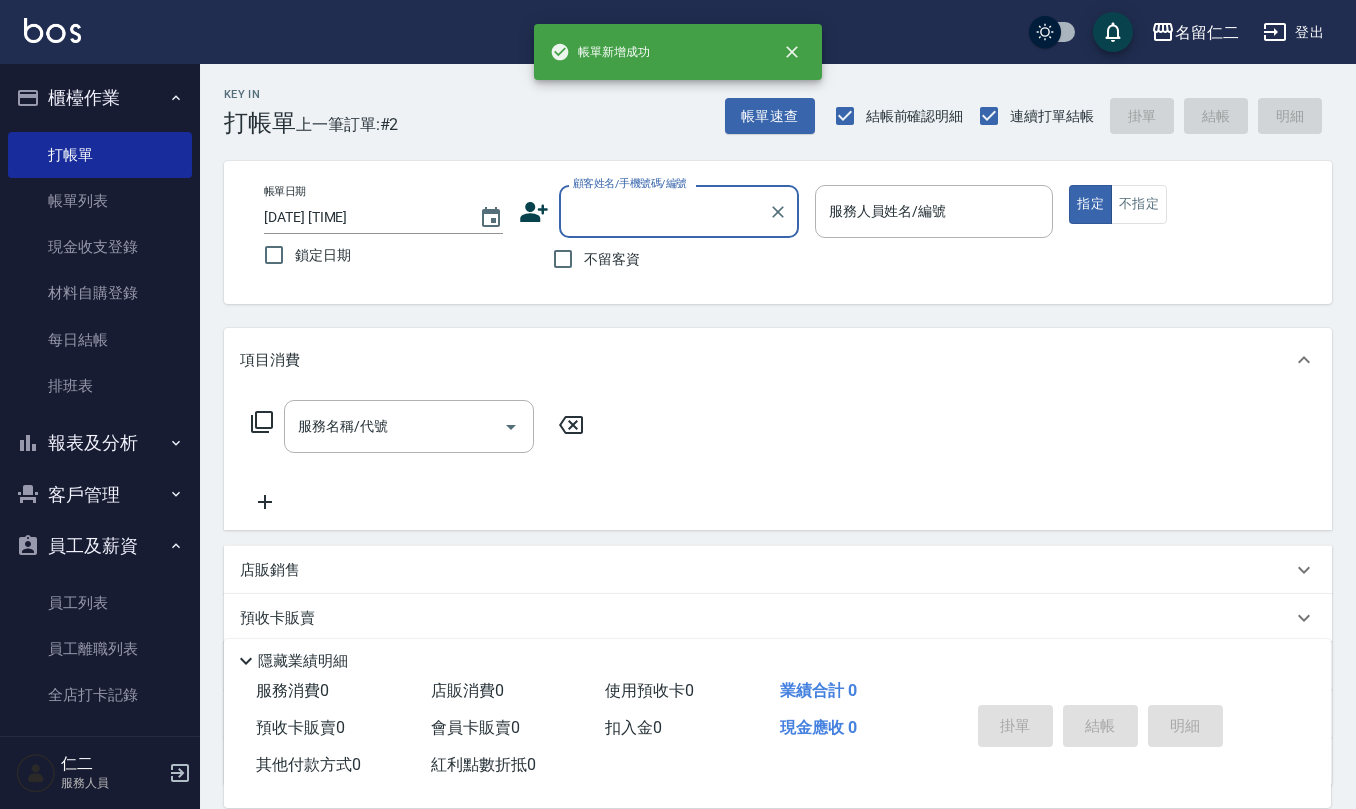 scroll, scrollTop: 0, scrollLeft: 0, axis: both 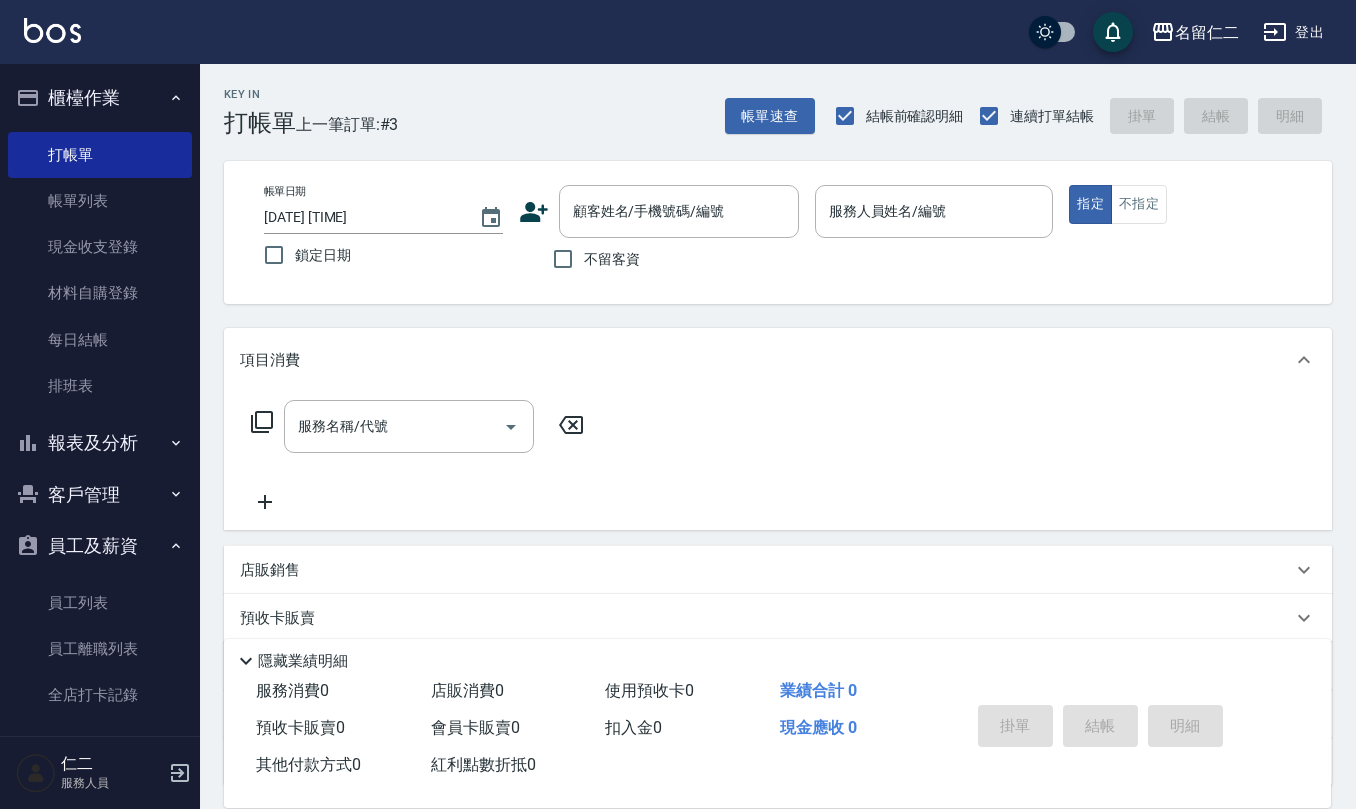 click on "不留客資" at bounding box center (612, 259) 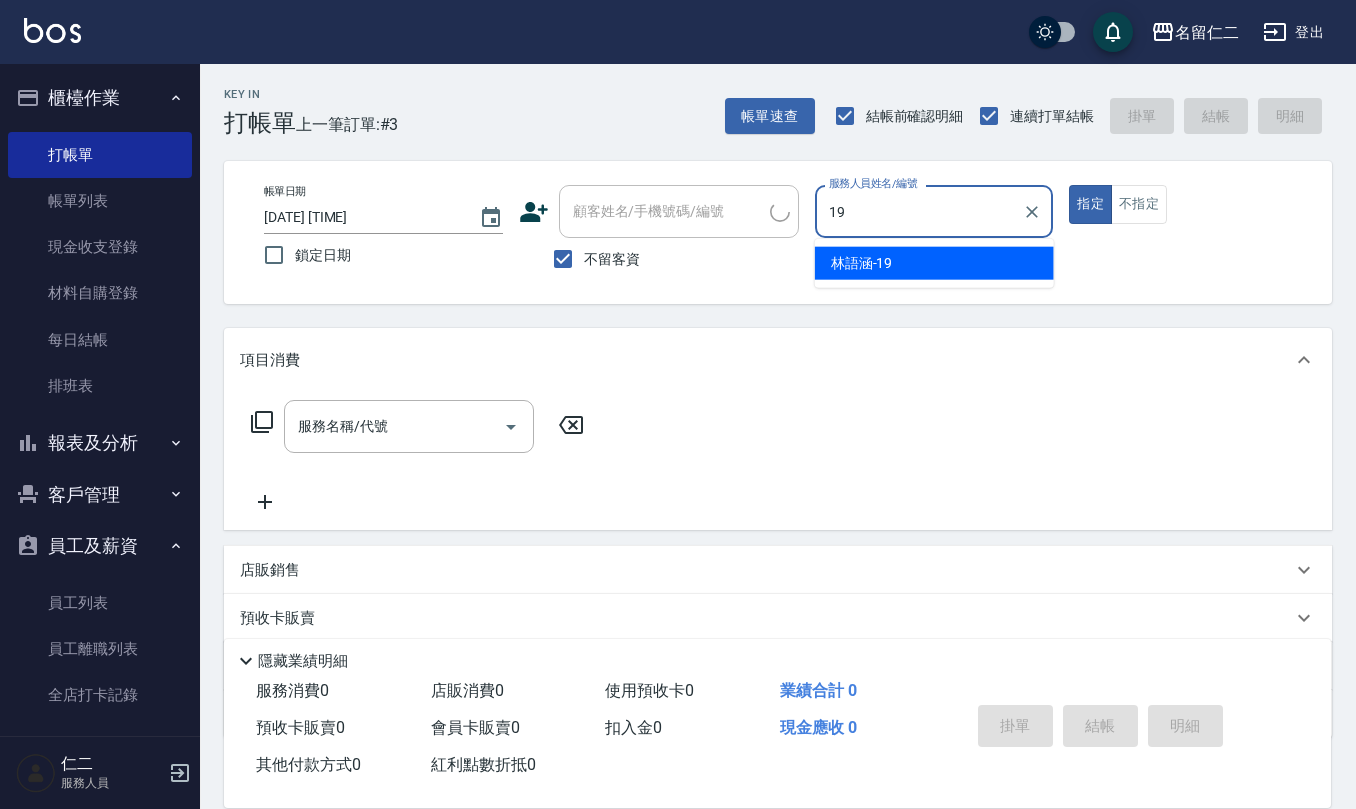 type on "林語涵-19" 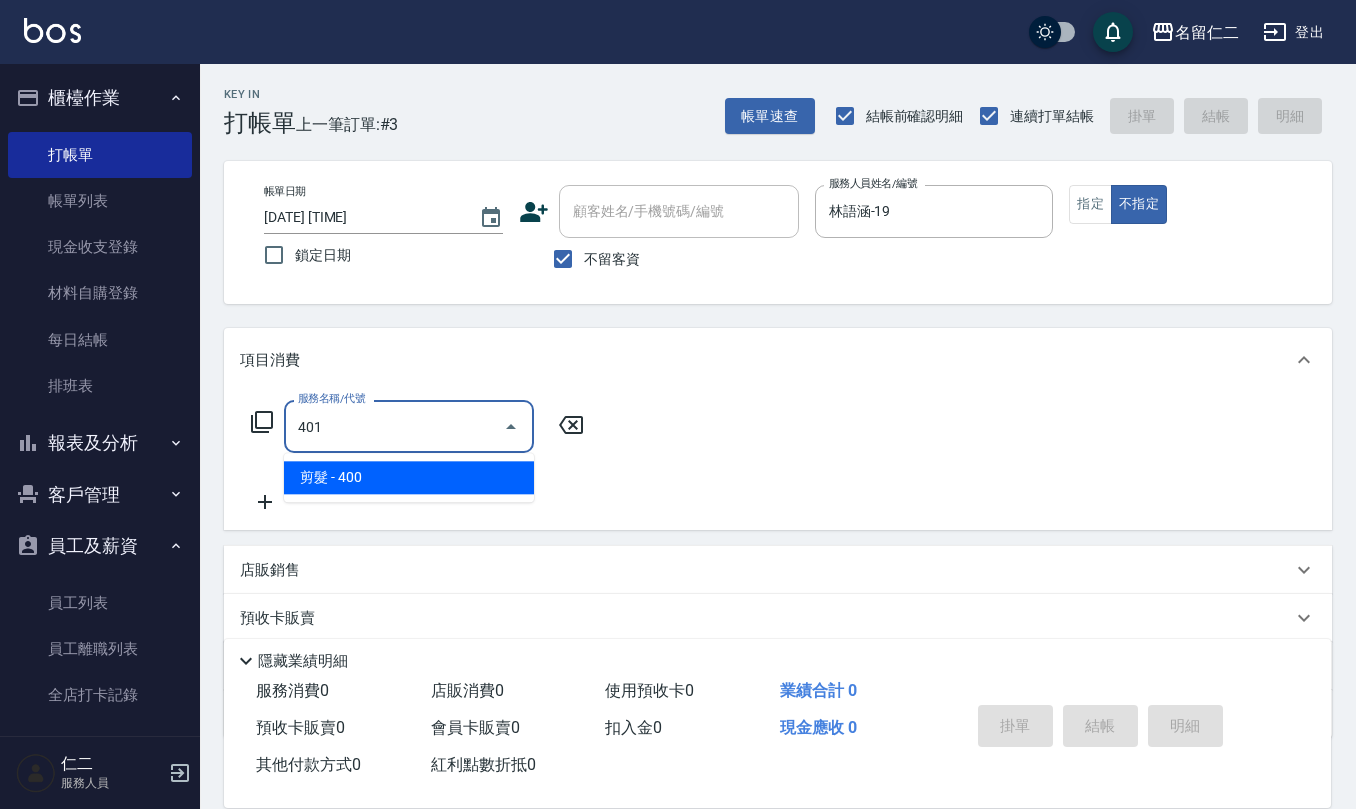 type on "剪髮(401)" 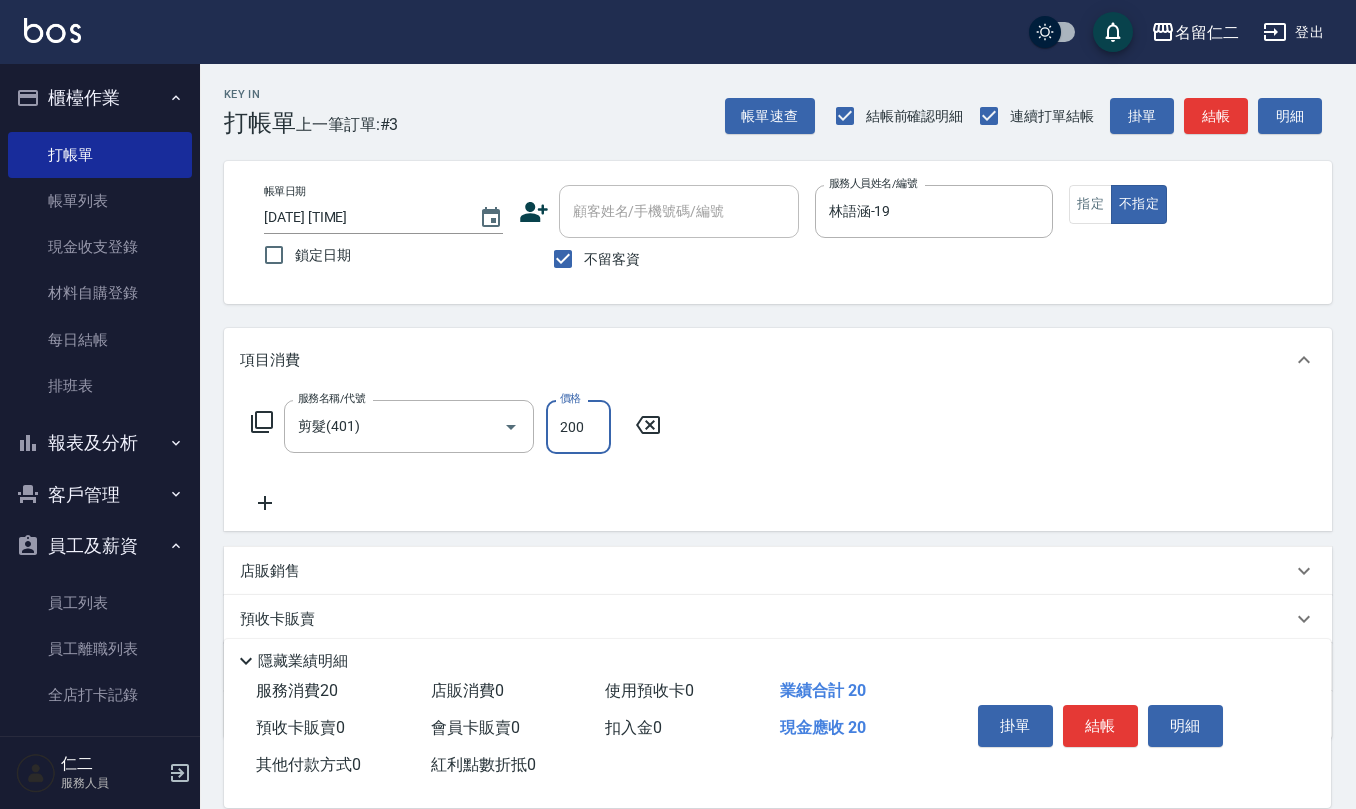 type on "200" 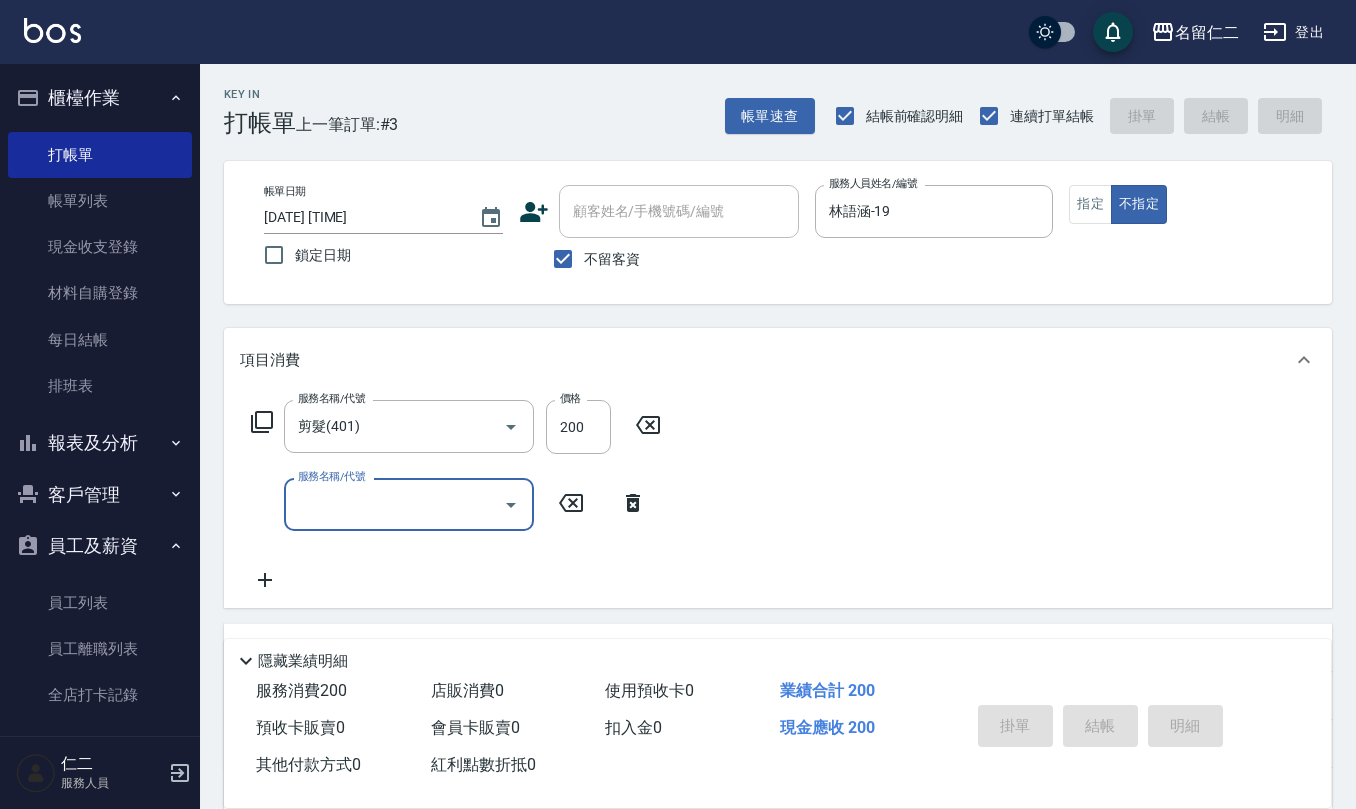 type on "2025/08/03 15:34" 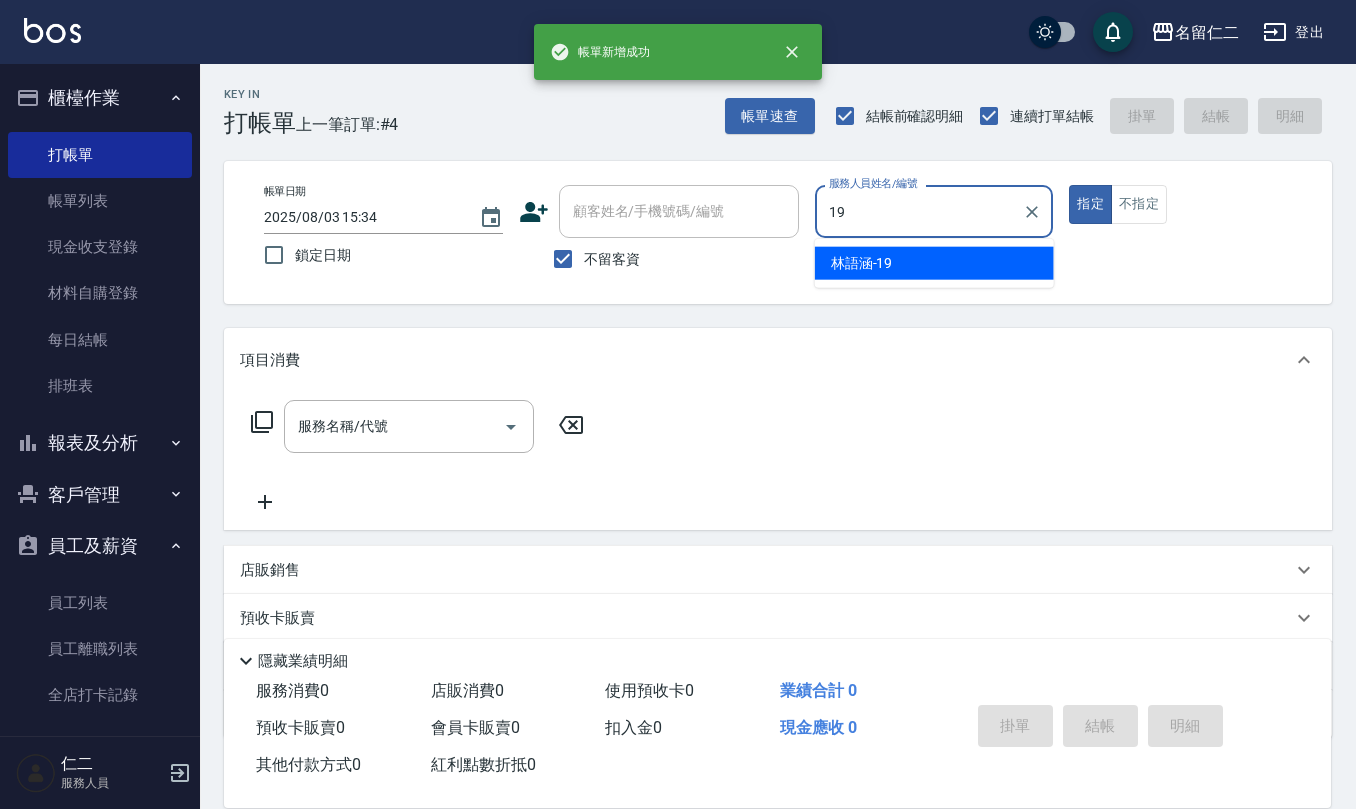 type on "林語涵-19" 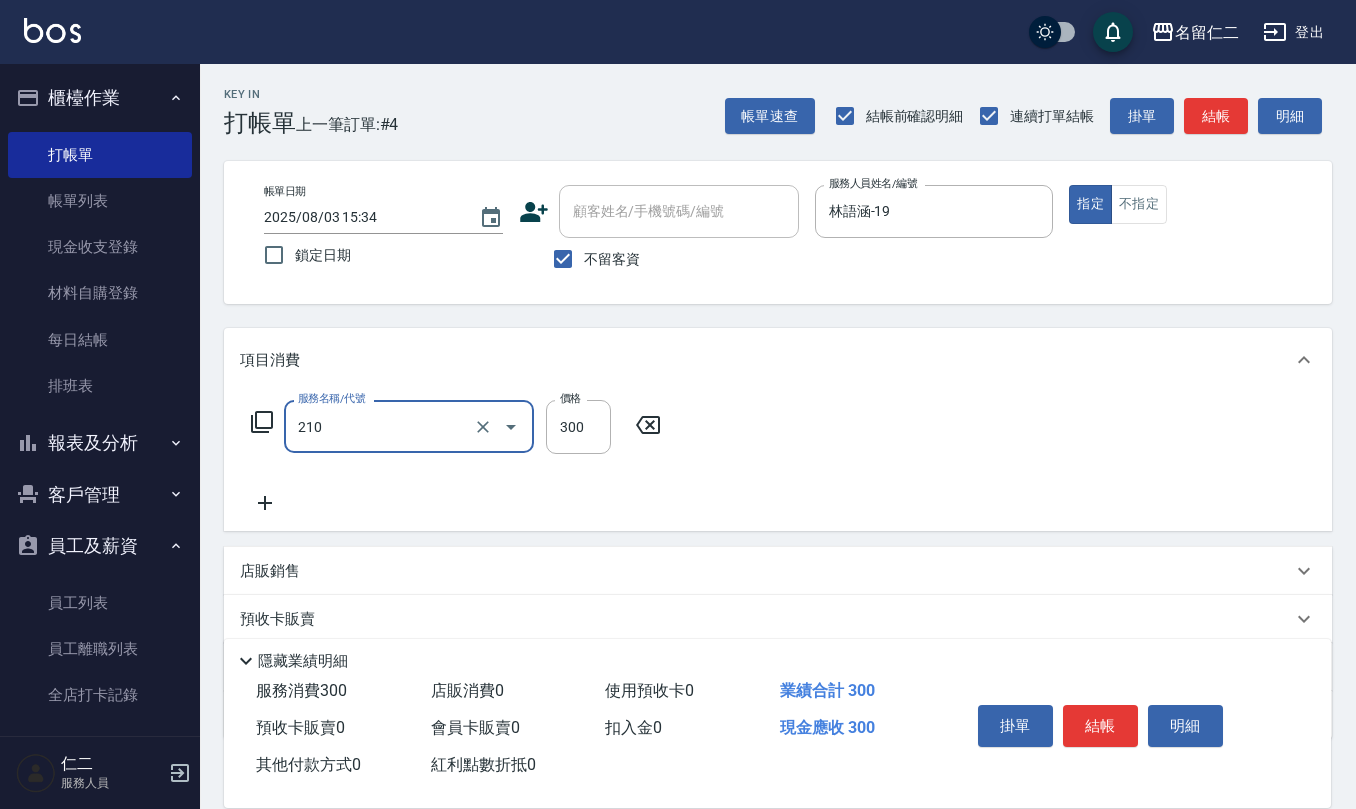 type on "歐娜洗髮精(210)" 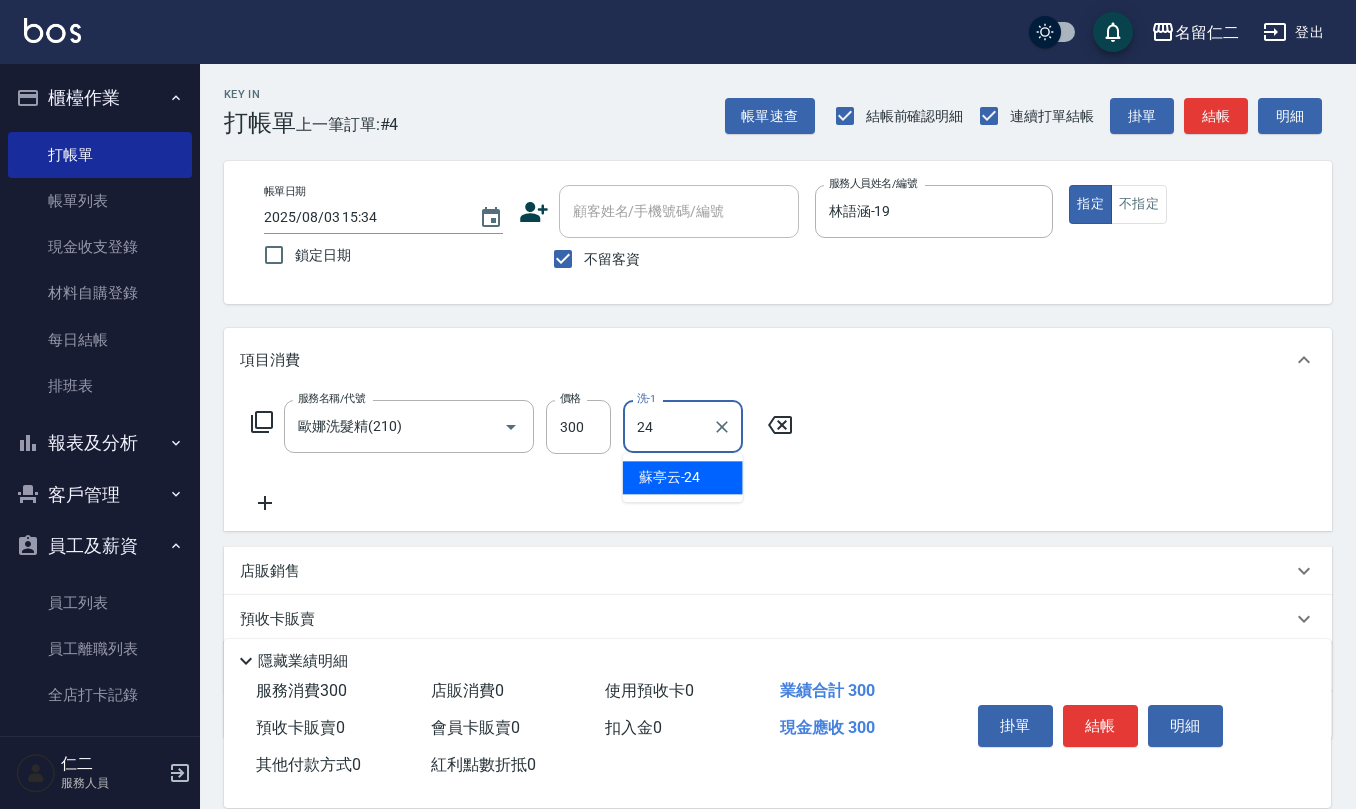 type on "蘇亭云-24" 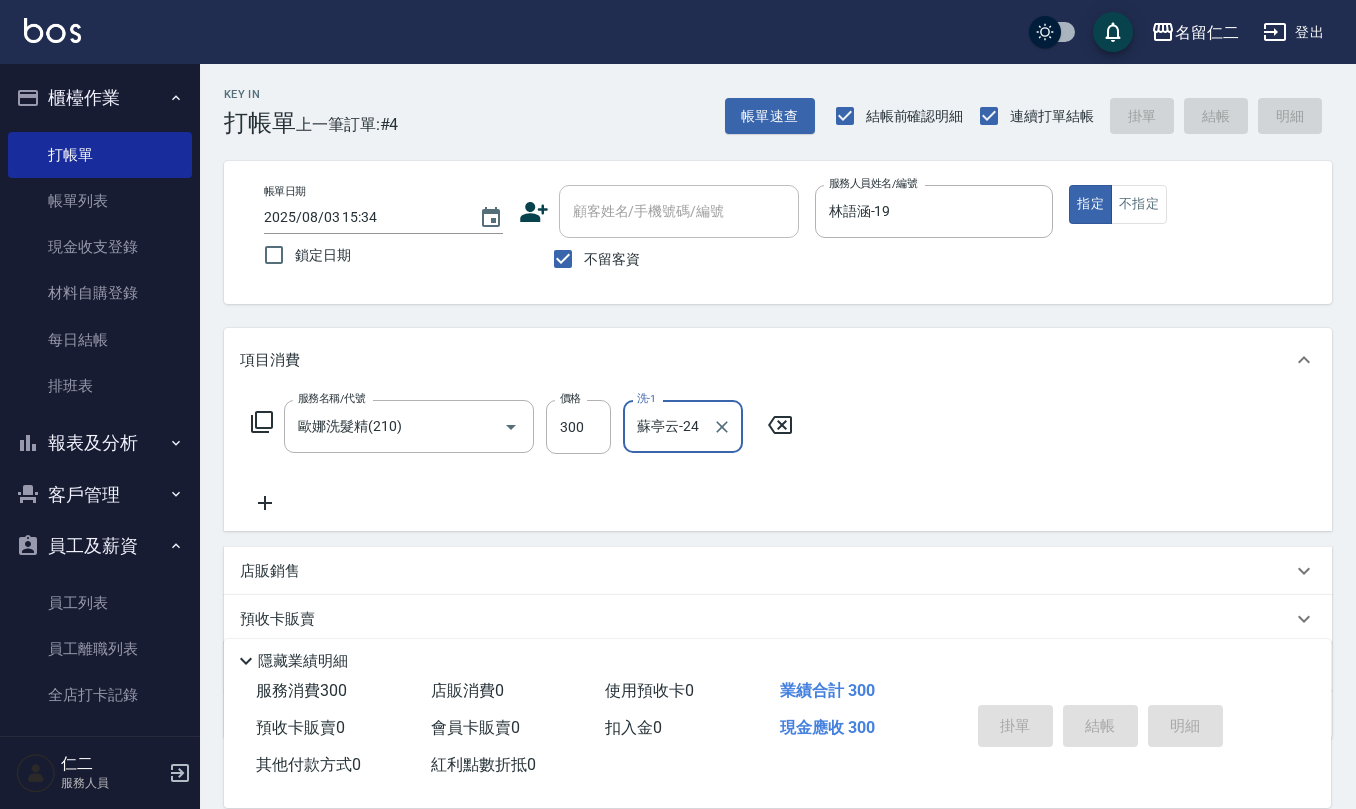 type 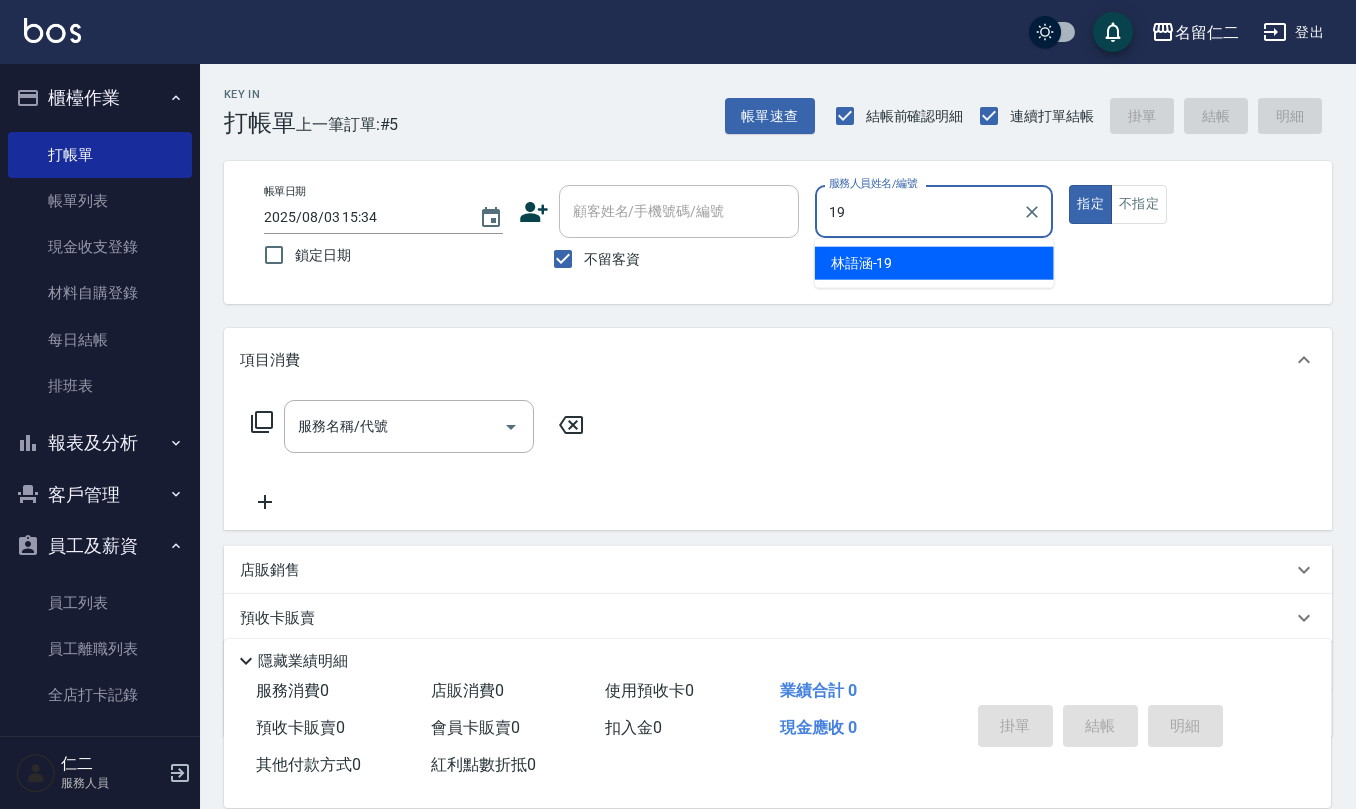 type on "林語涵-19" 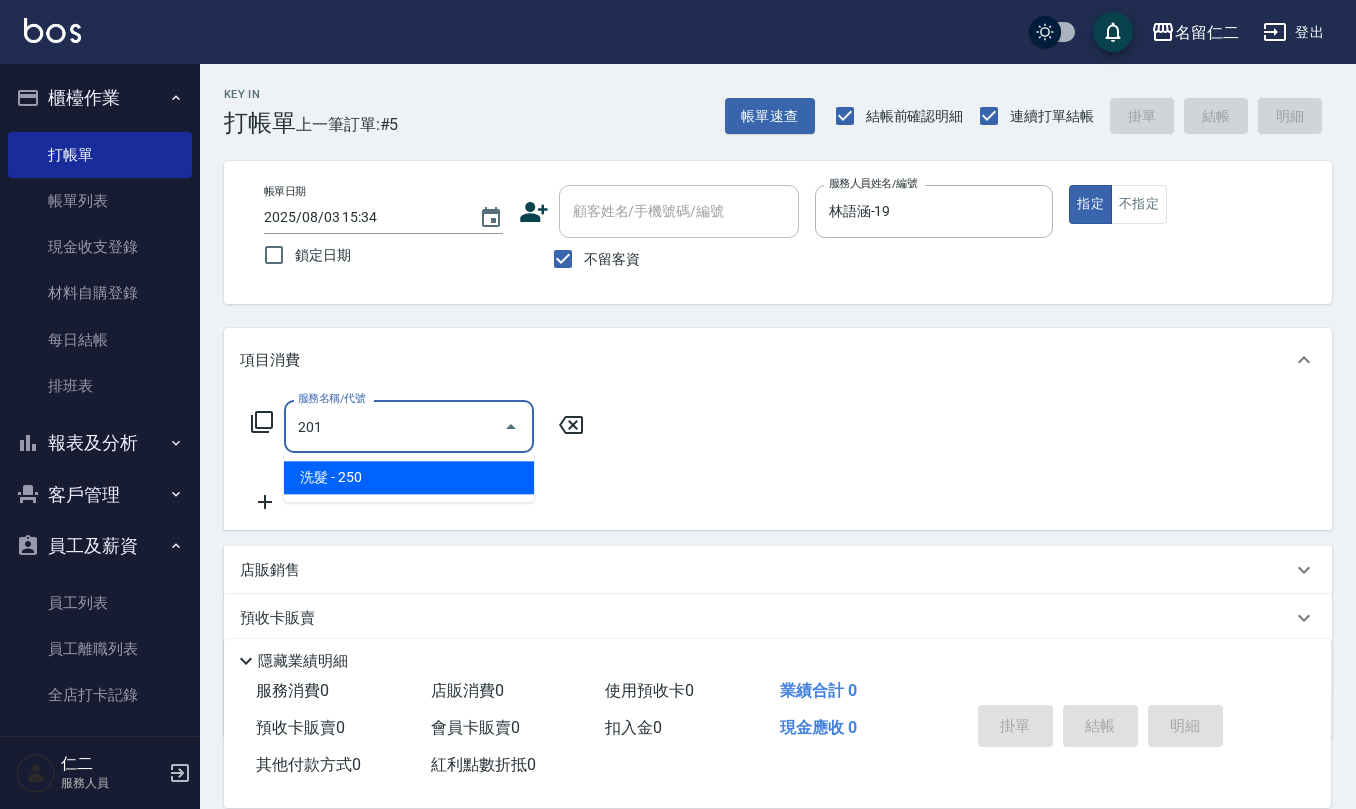 type on "洗髮(201)" 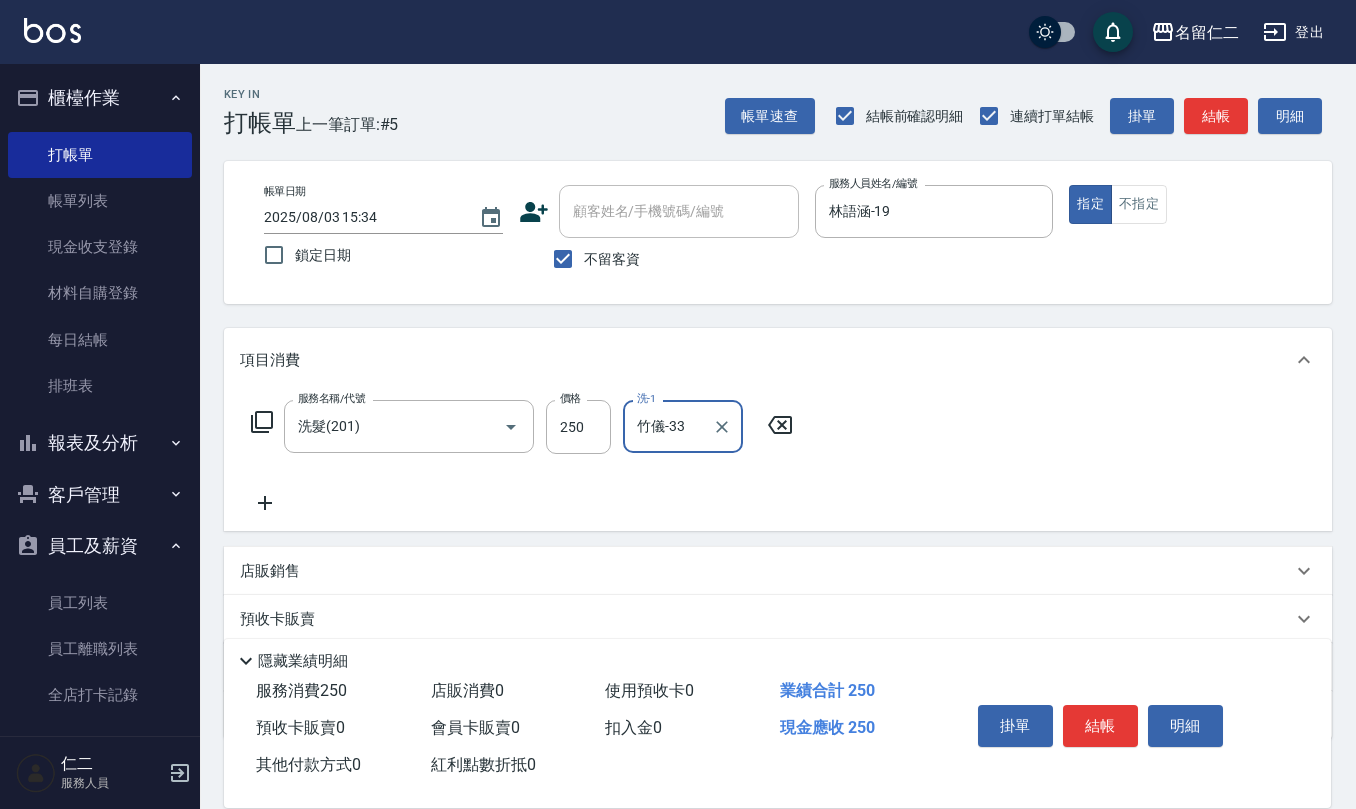 type on "竹儀-33" 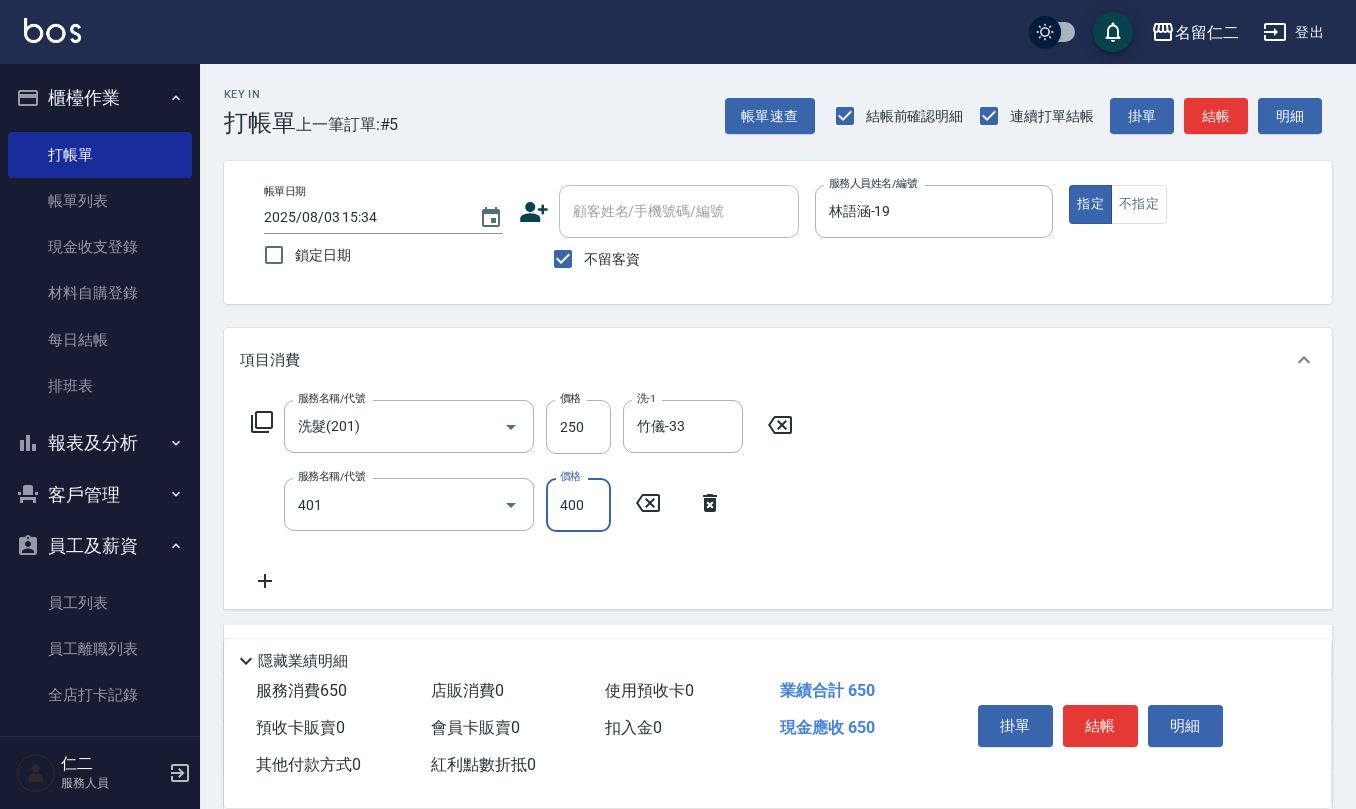 type on "剪髮(401)" 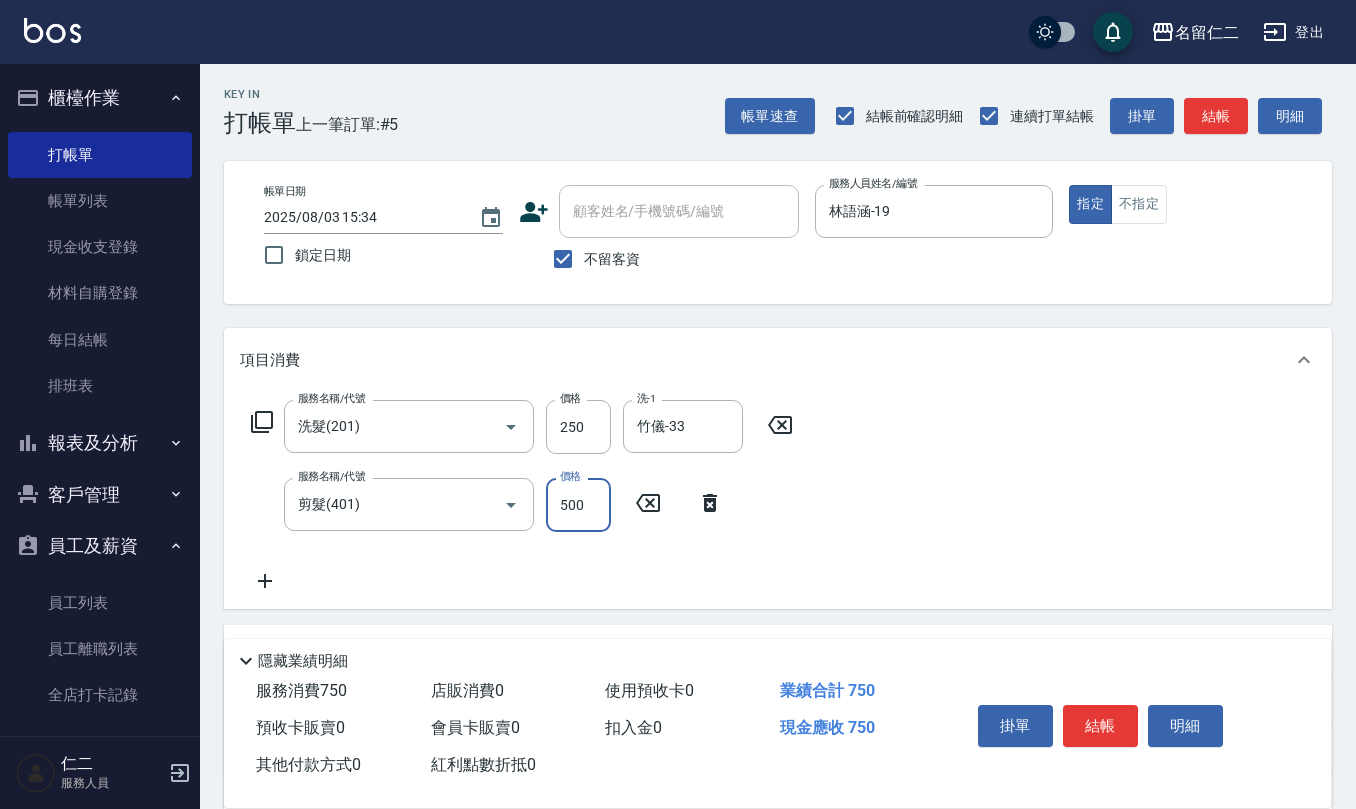 type on "500" 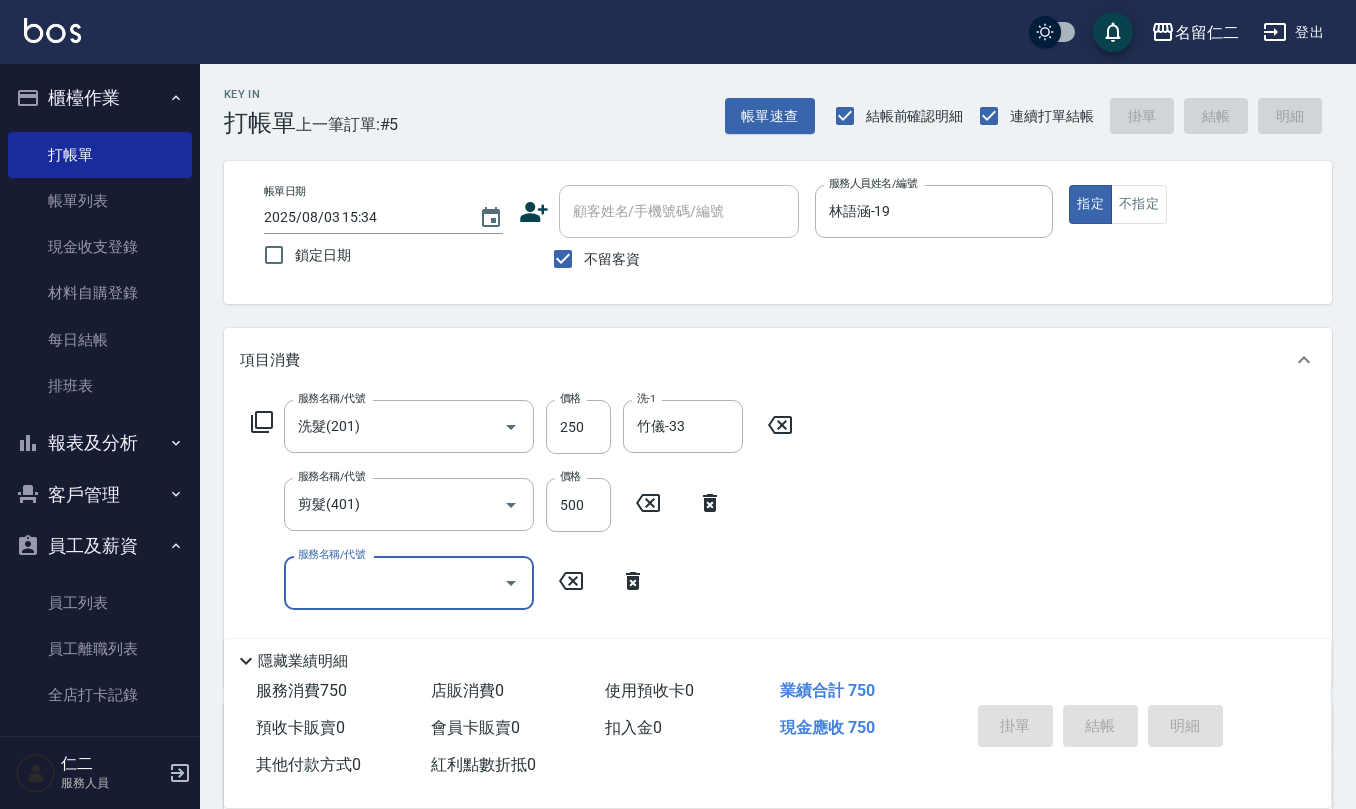 type 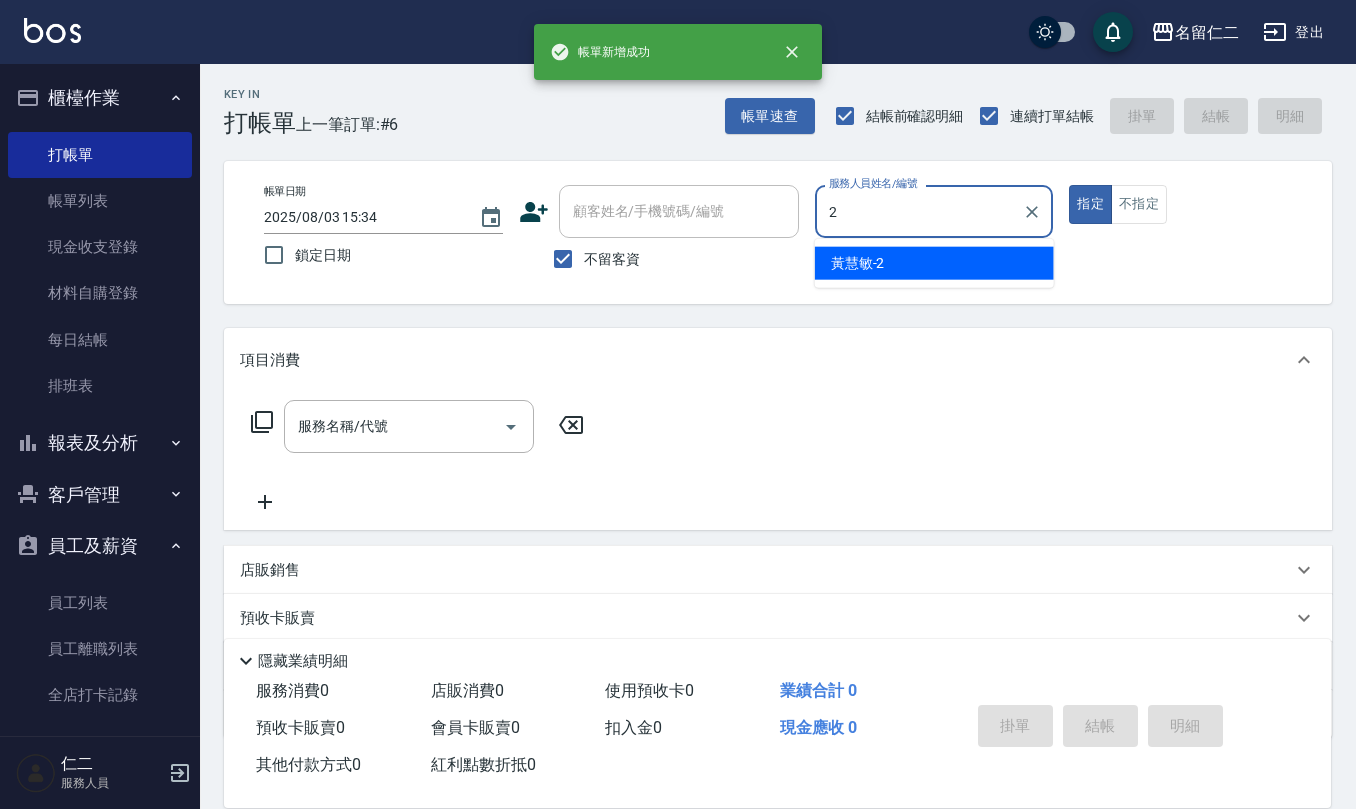 type on "黃慧敏-2" 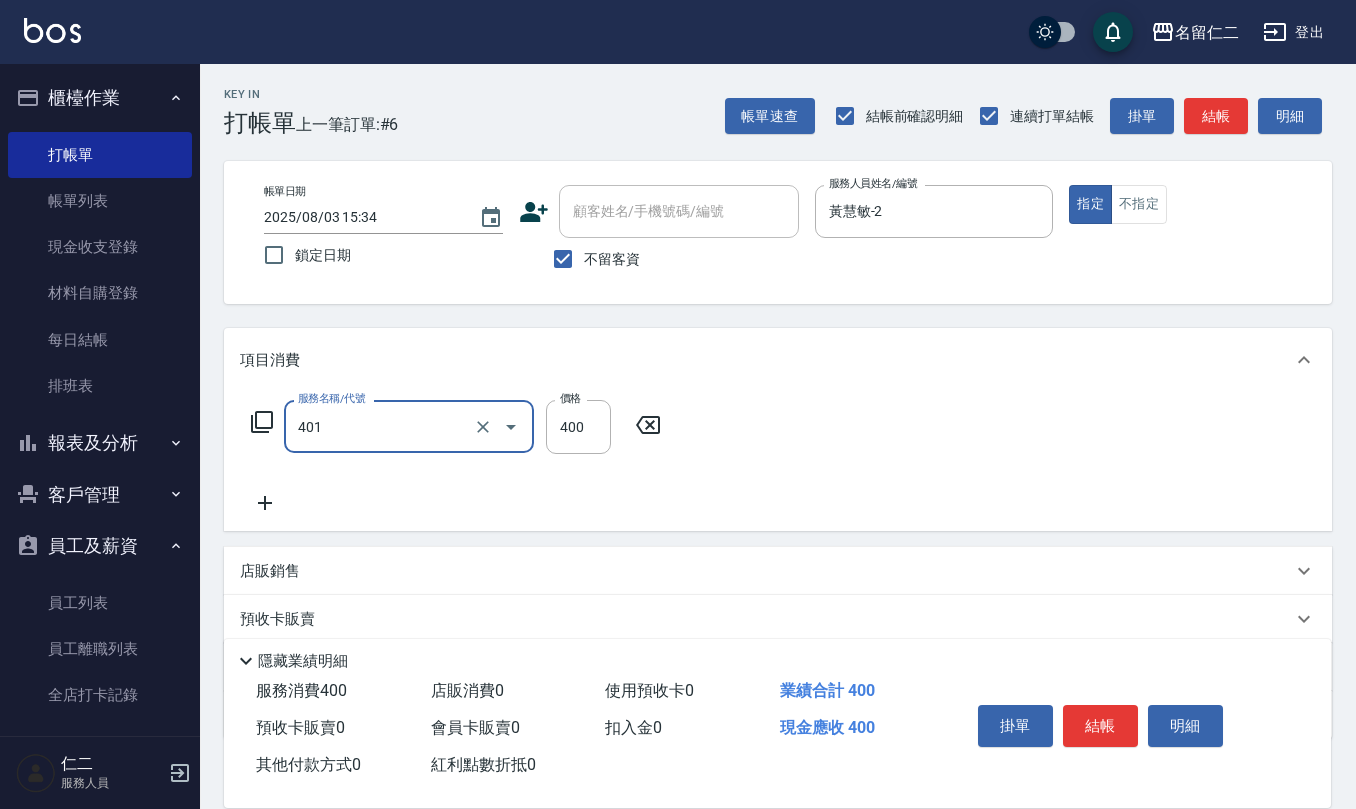 type on "剪髮(401)" 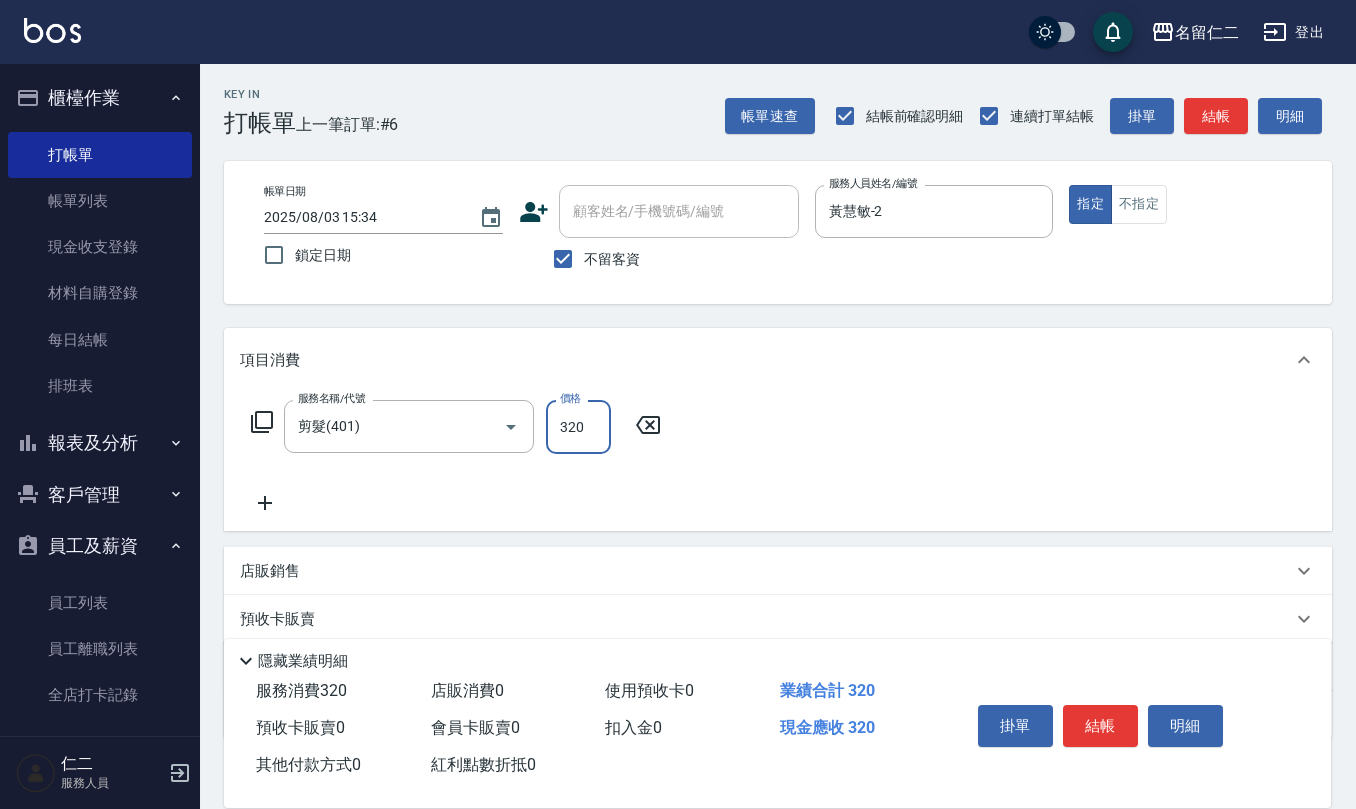type on "320" 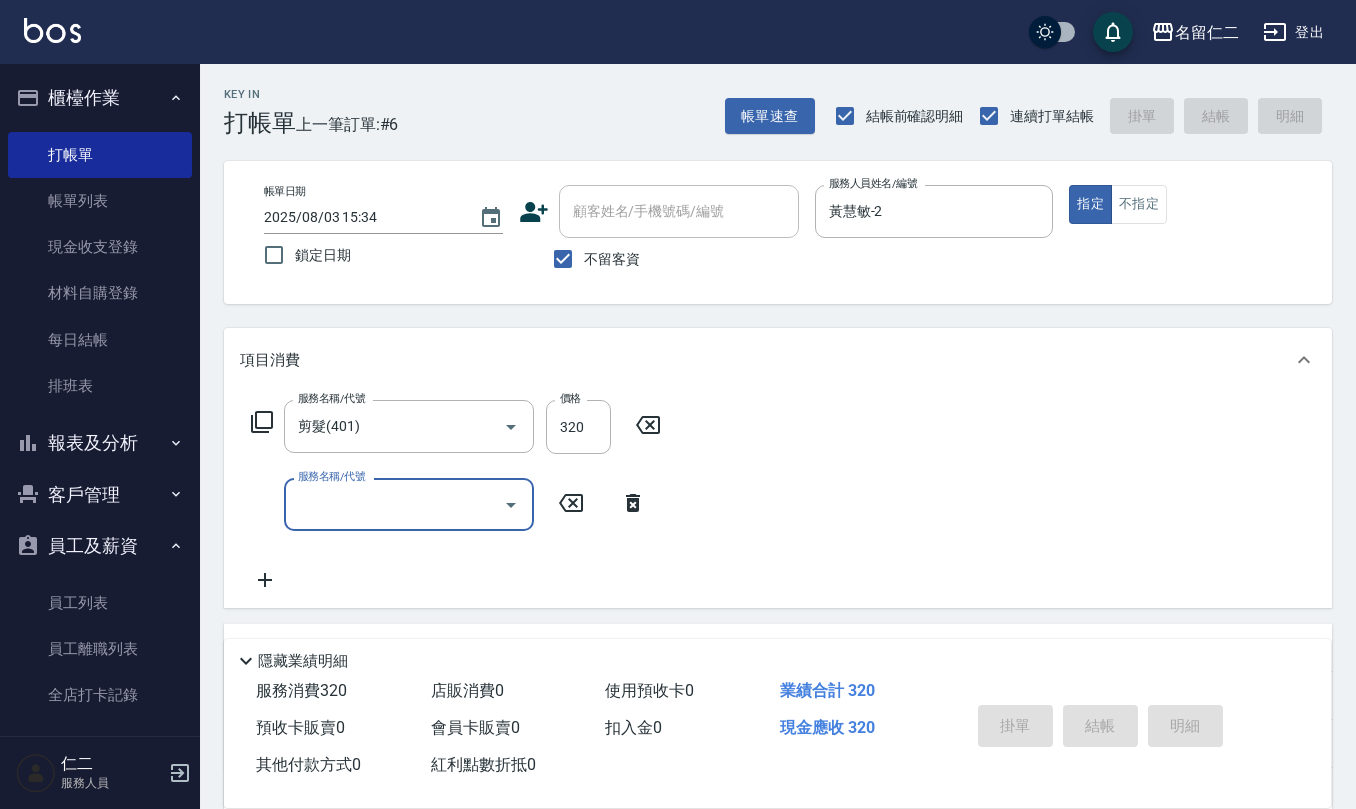 type 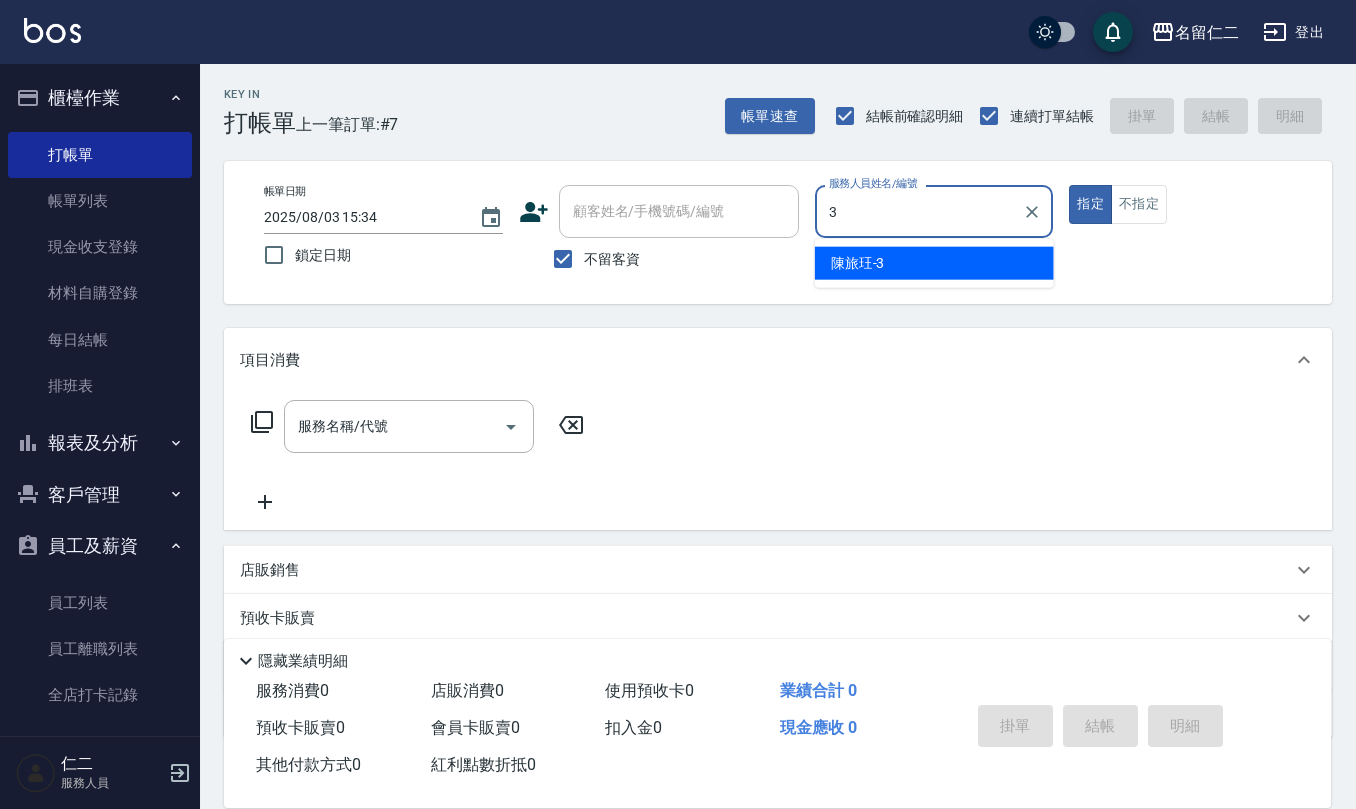 type on "陳旅玨-3" 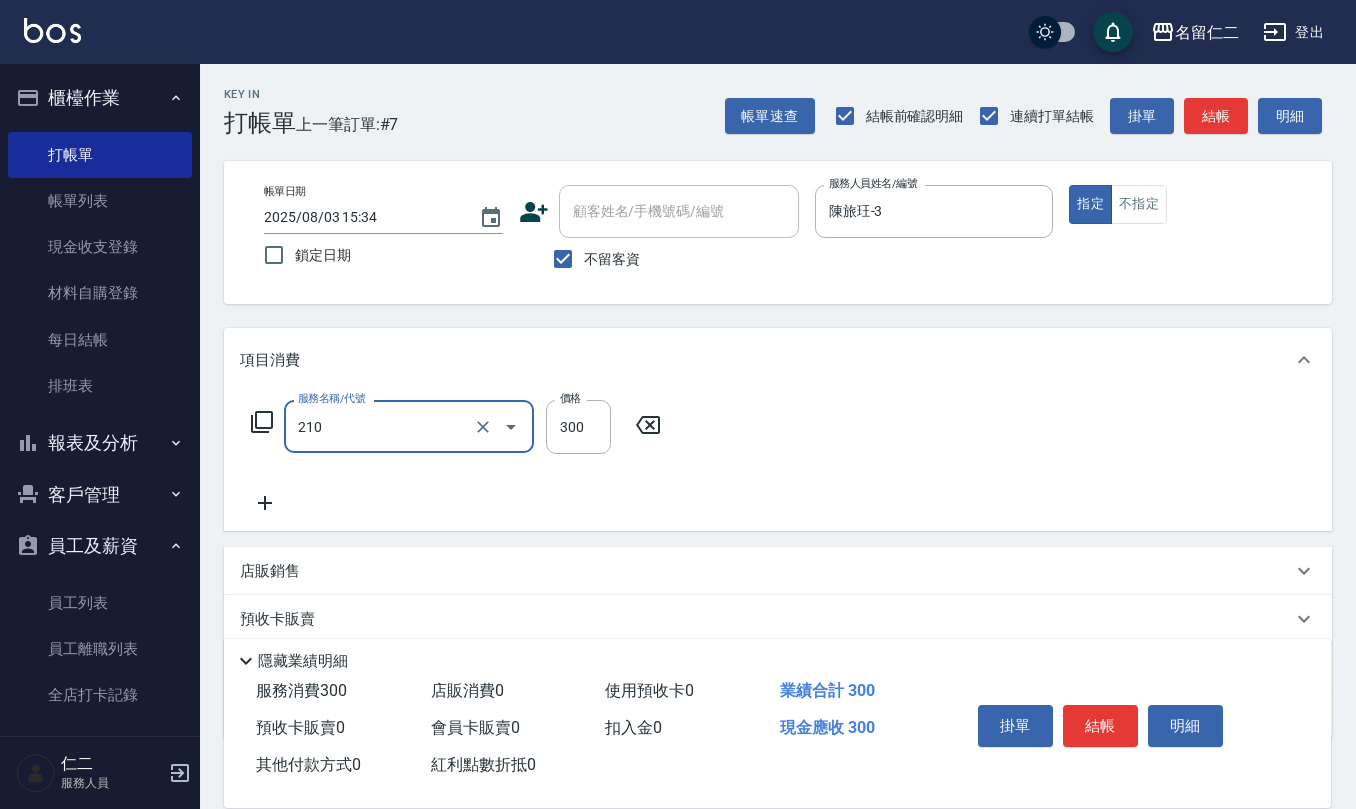 type on "歐娜洗髮精(210)" 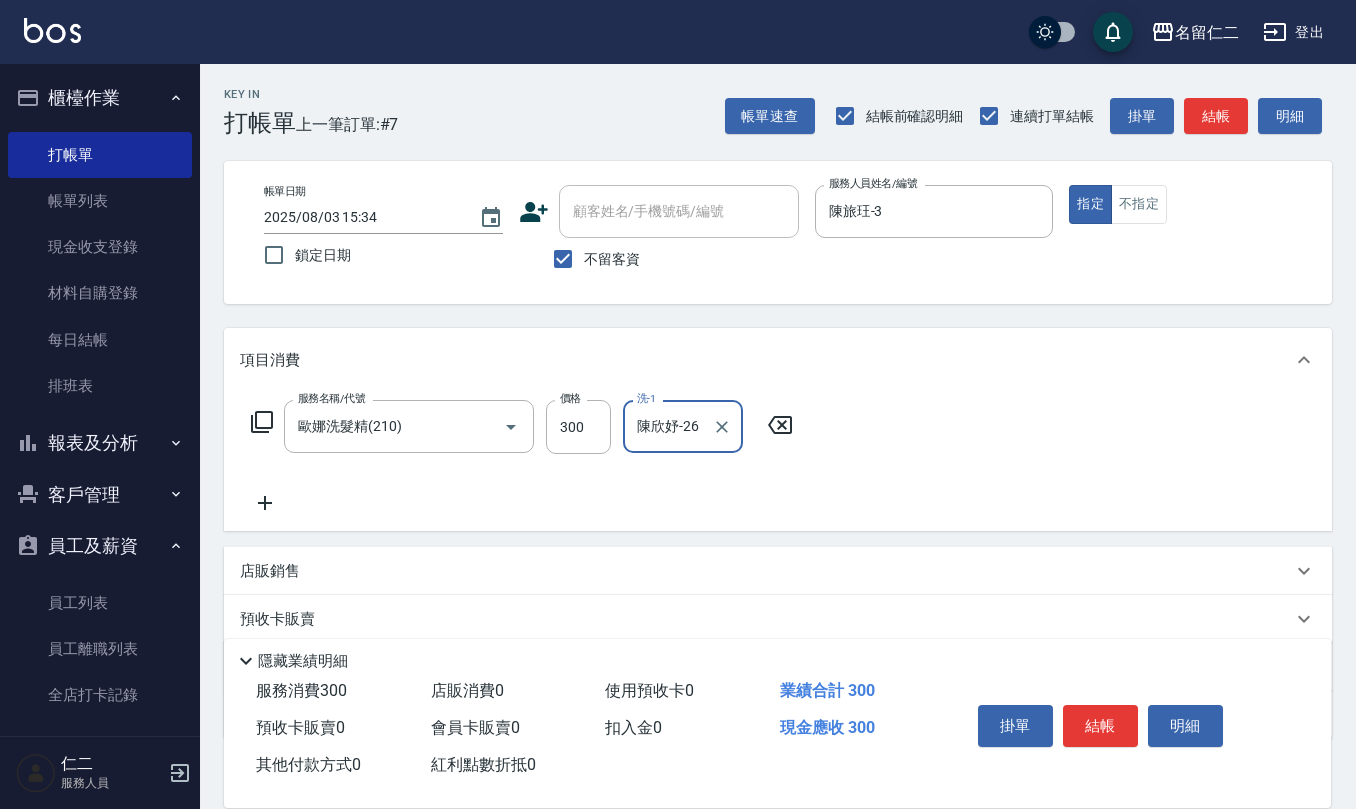 type on "陳欣妤-26" 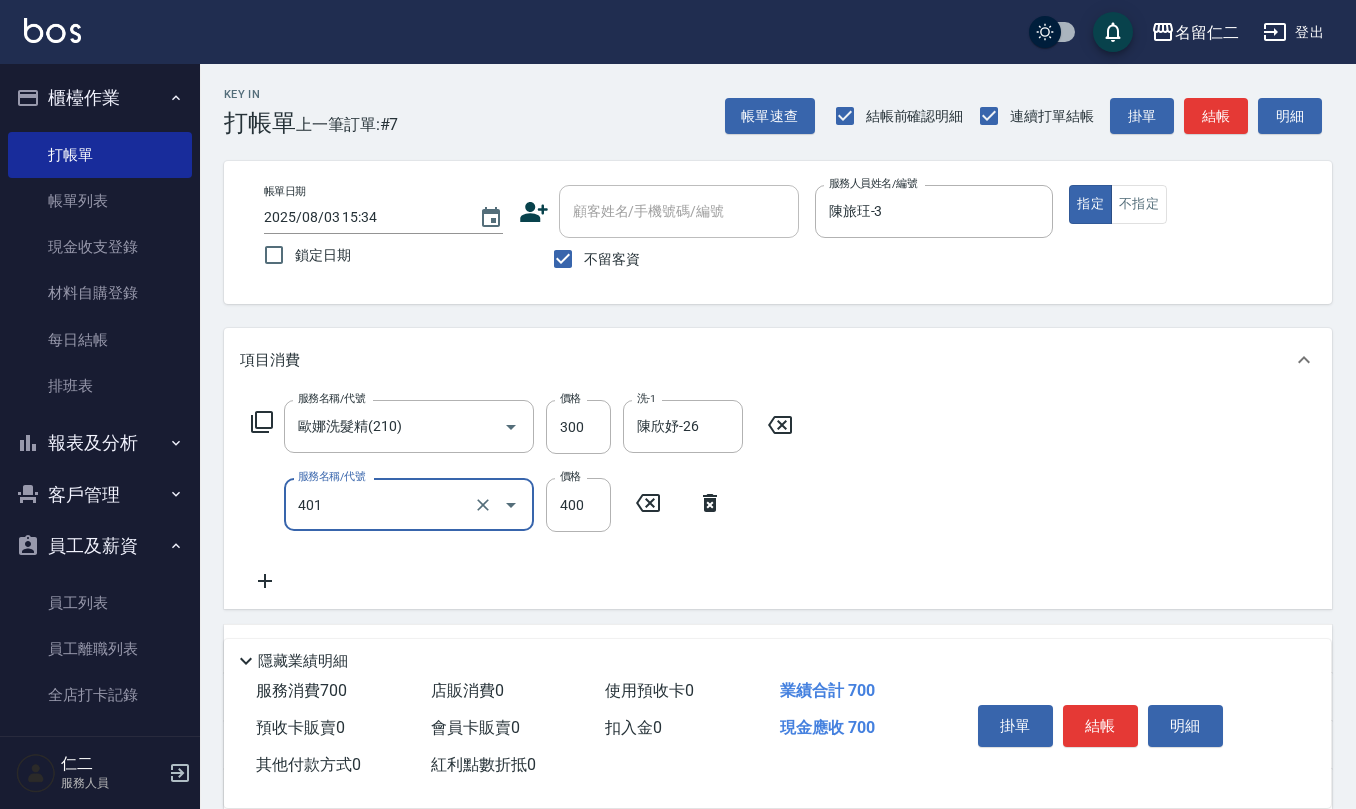 type on "剪髮(401)" 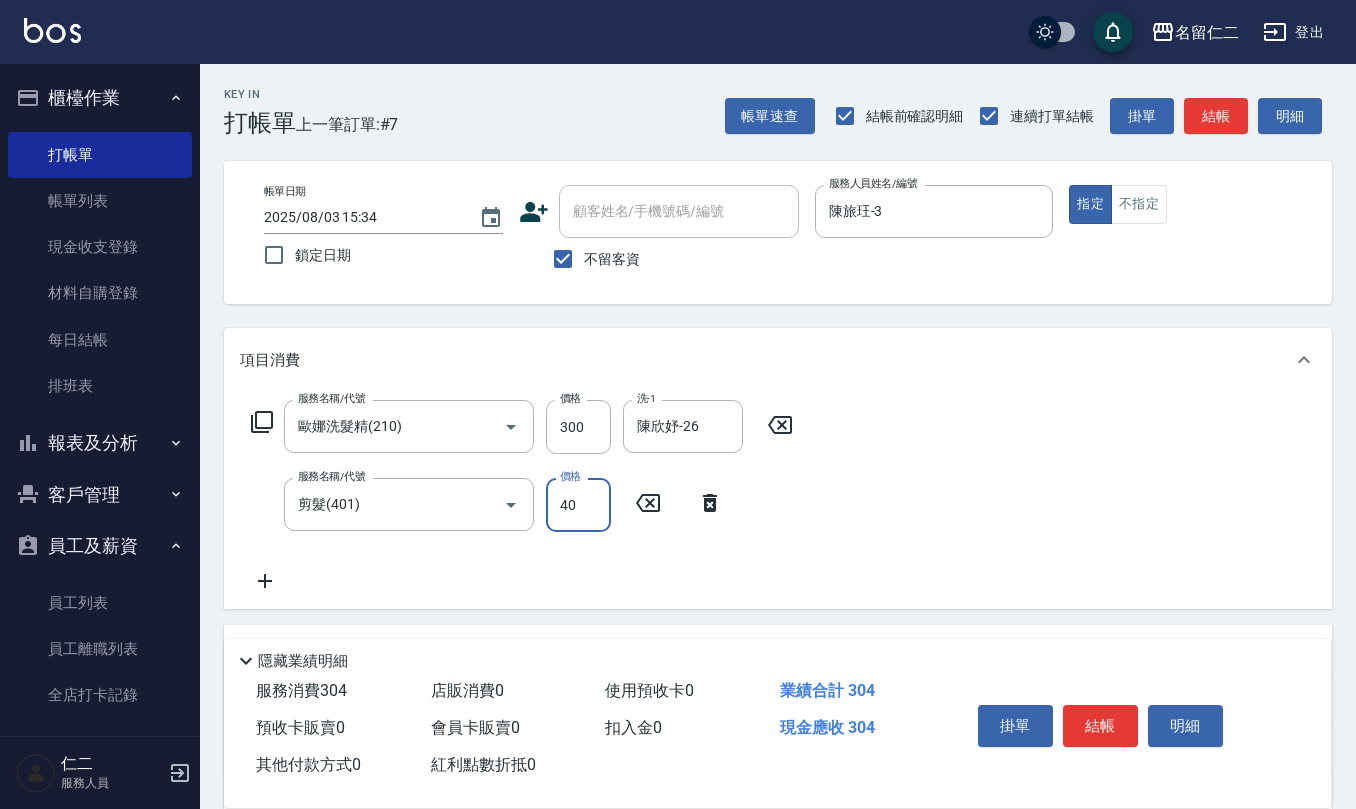 type on "400" 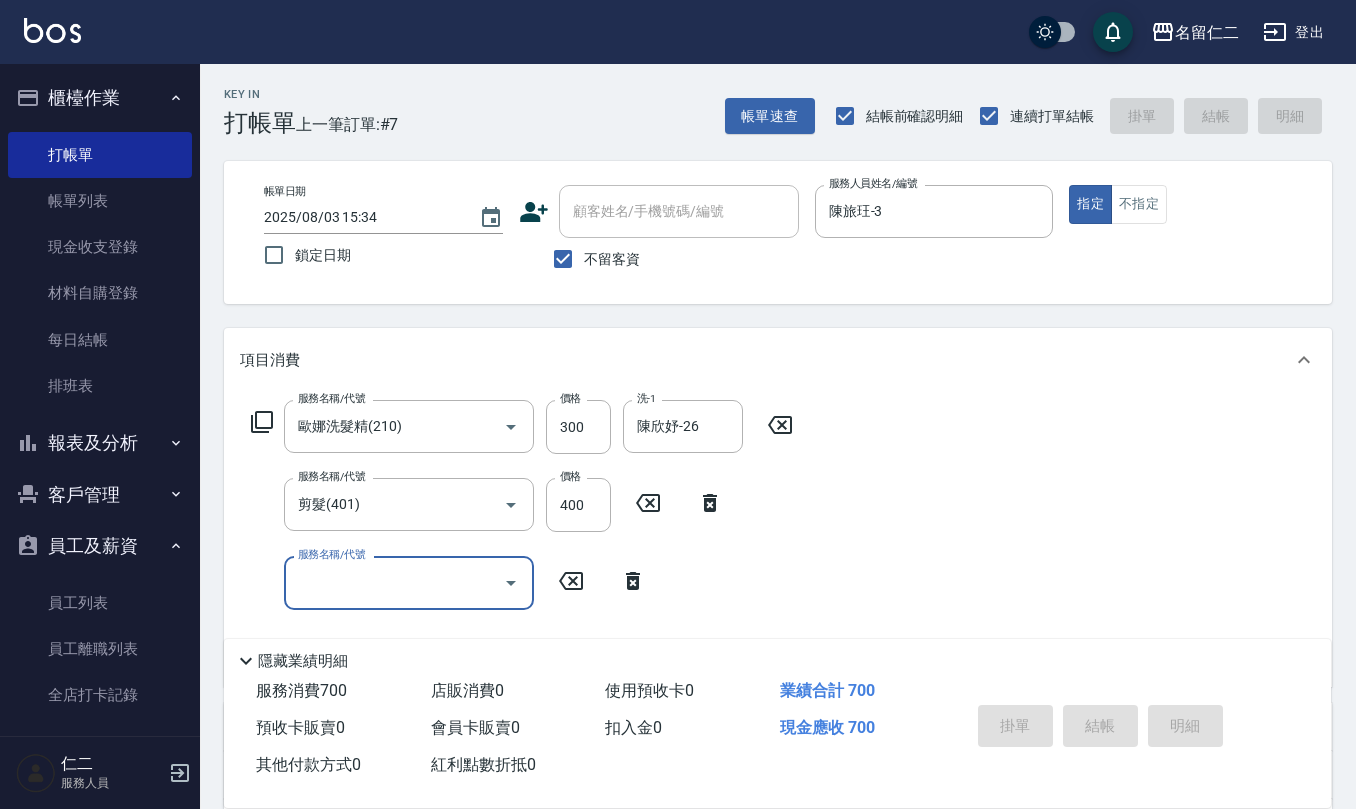 type 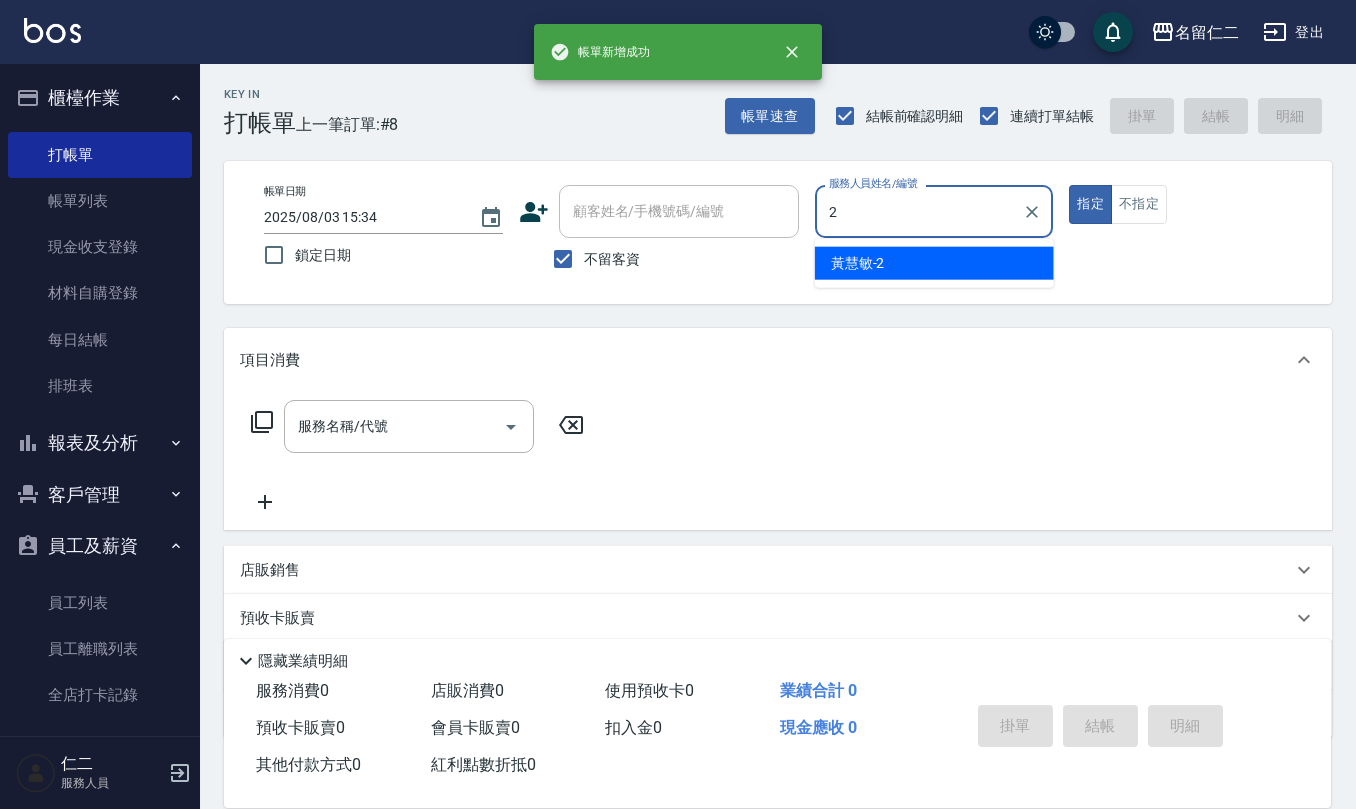 type on "黃慧敏-2" 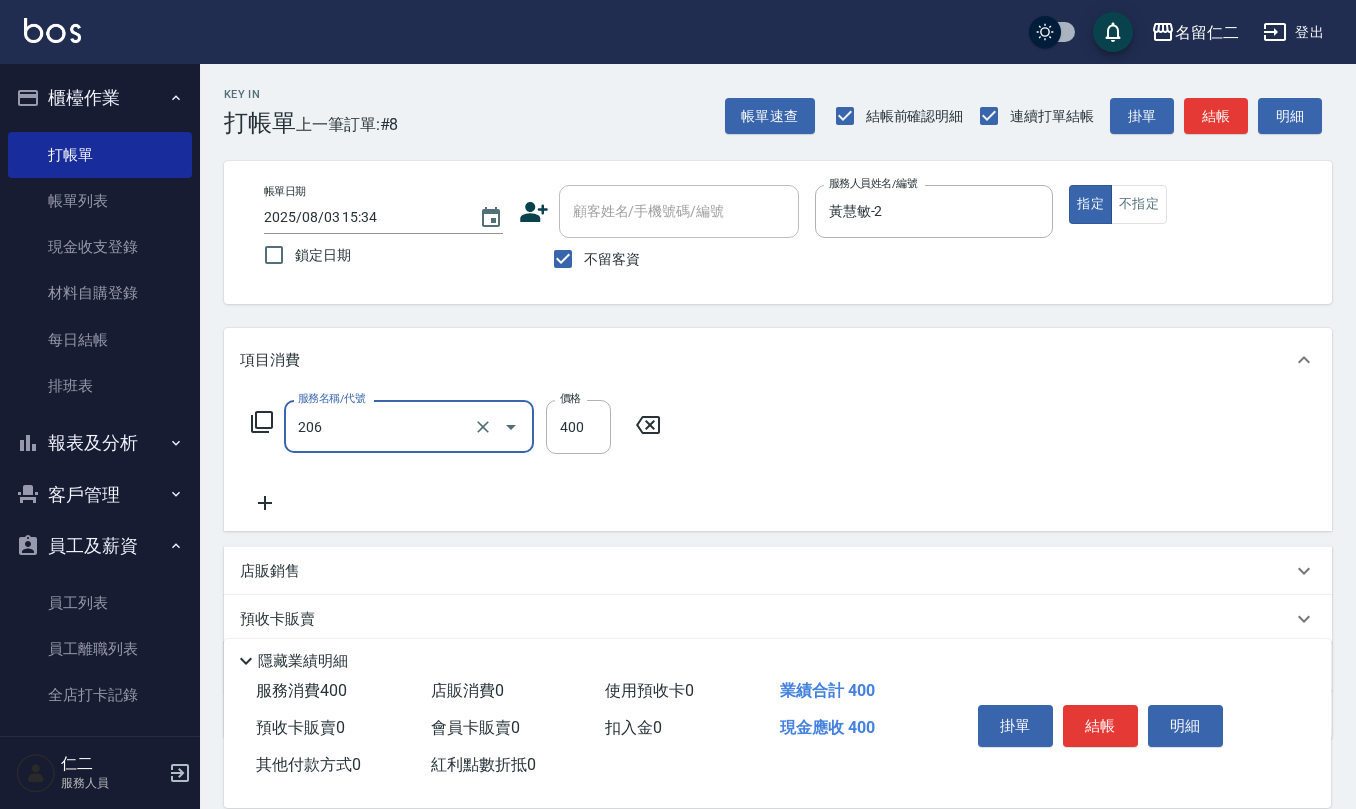 type on "健康洗(206)" 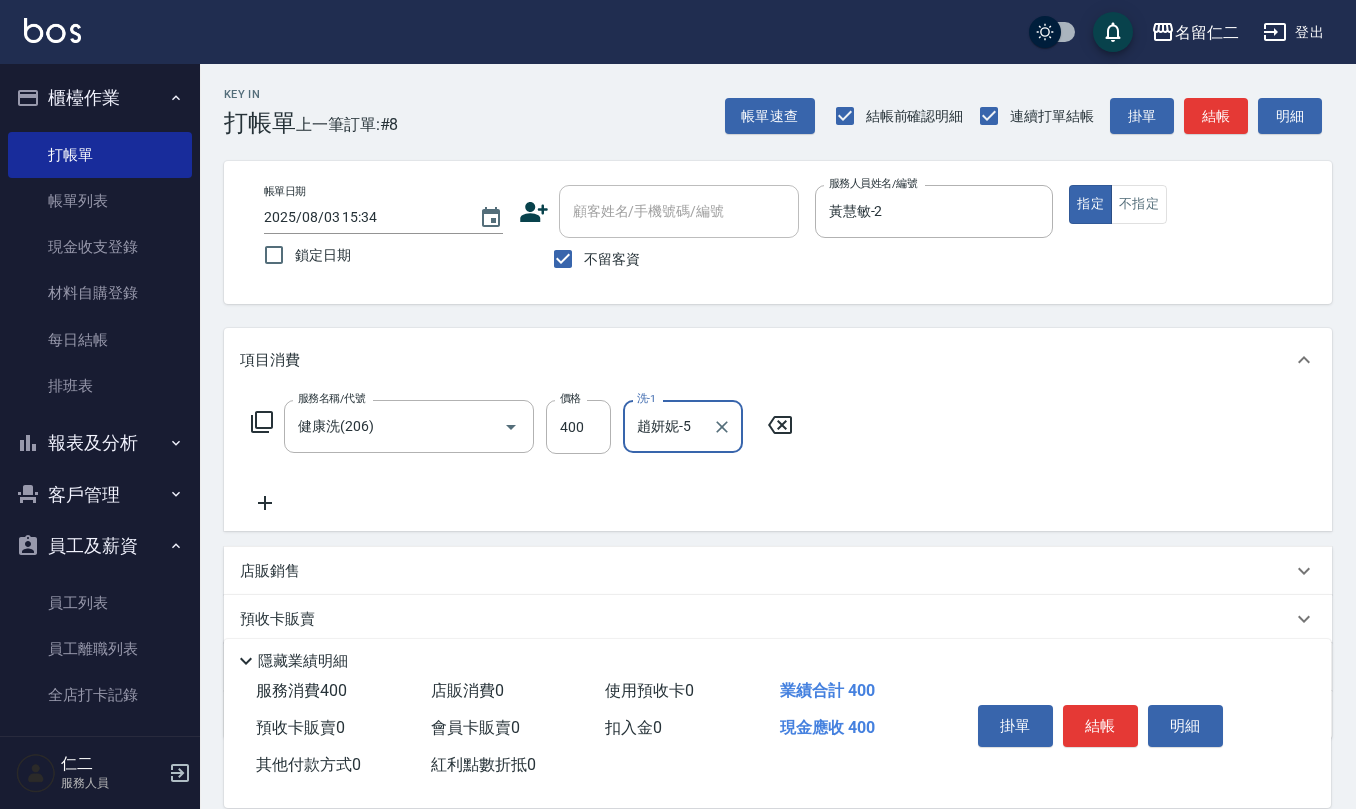 type on "趙妍妮-5" 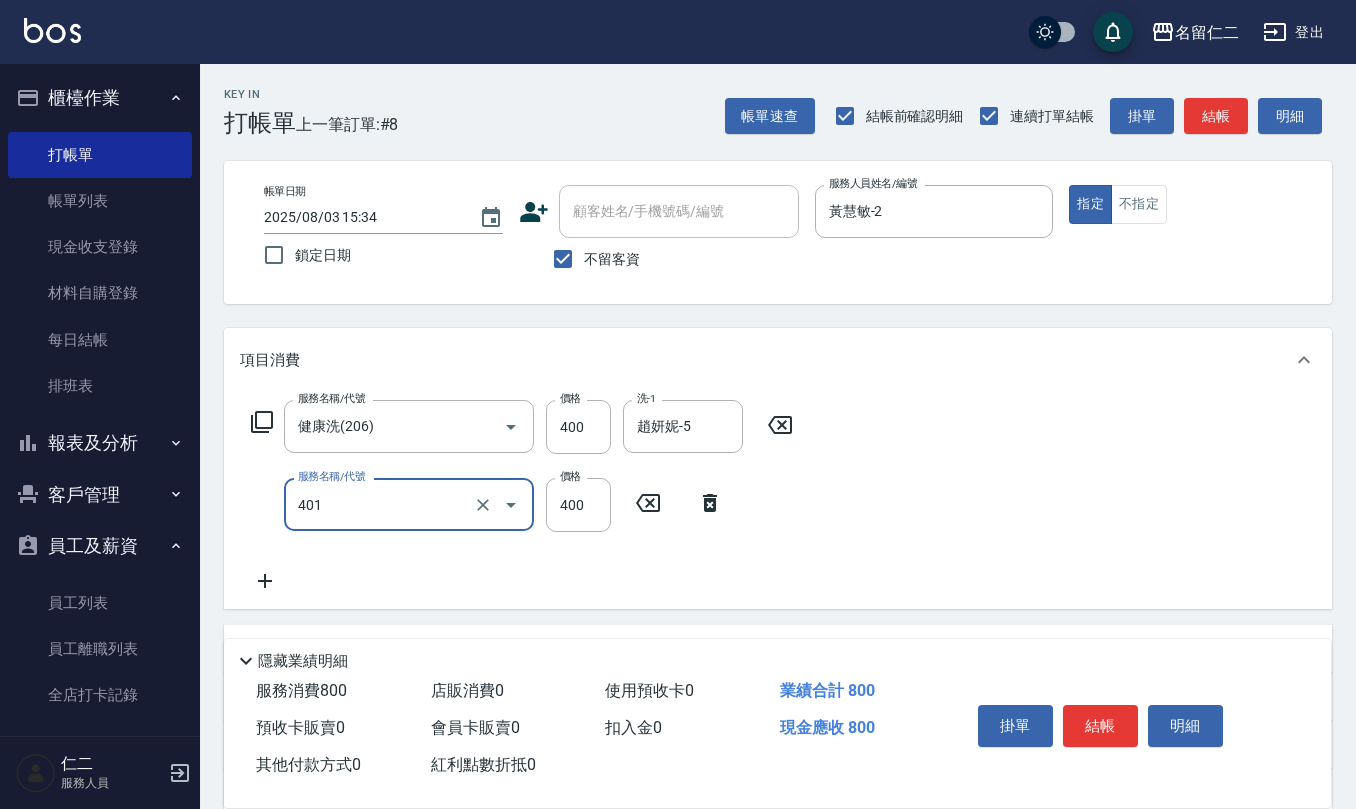 type on "剪髮(401)" 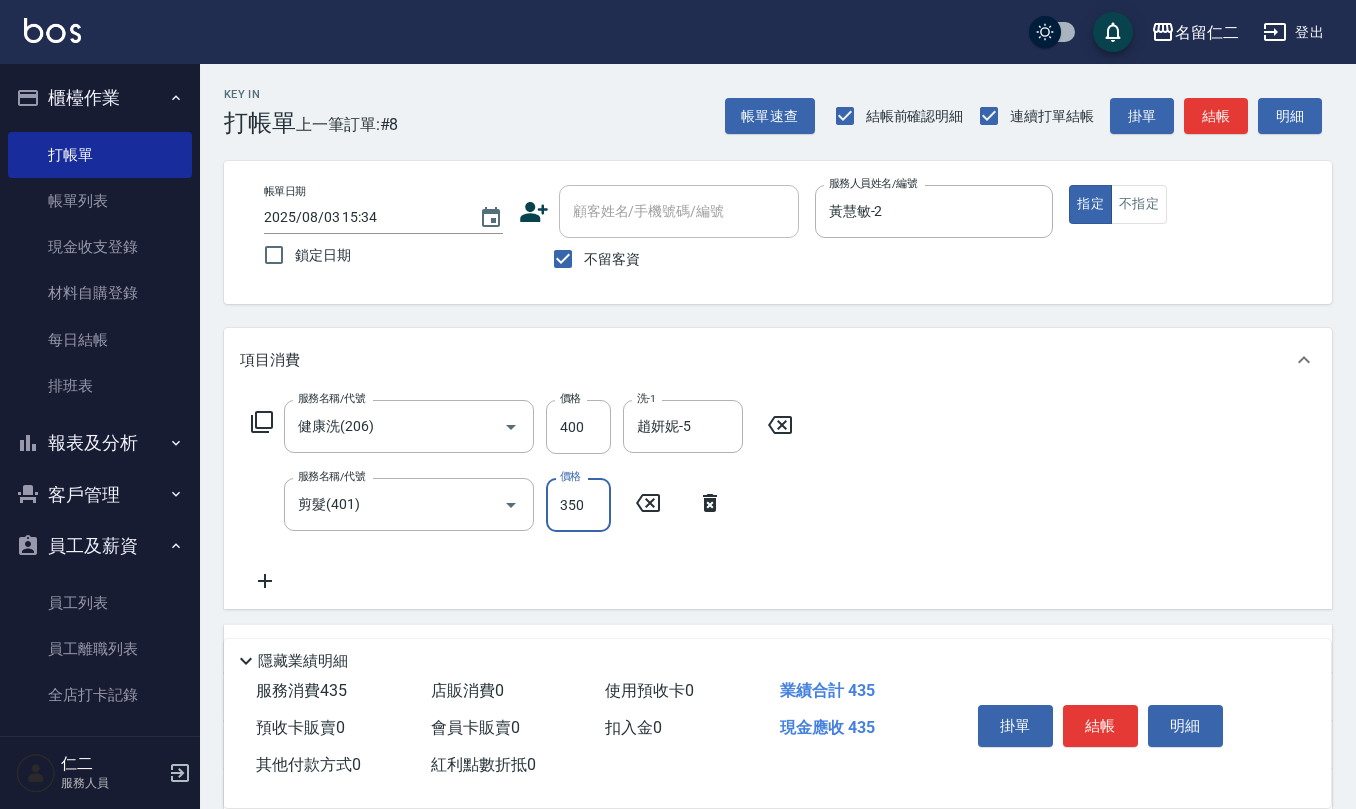 type on "350" 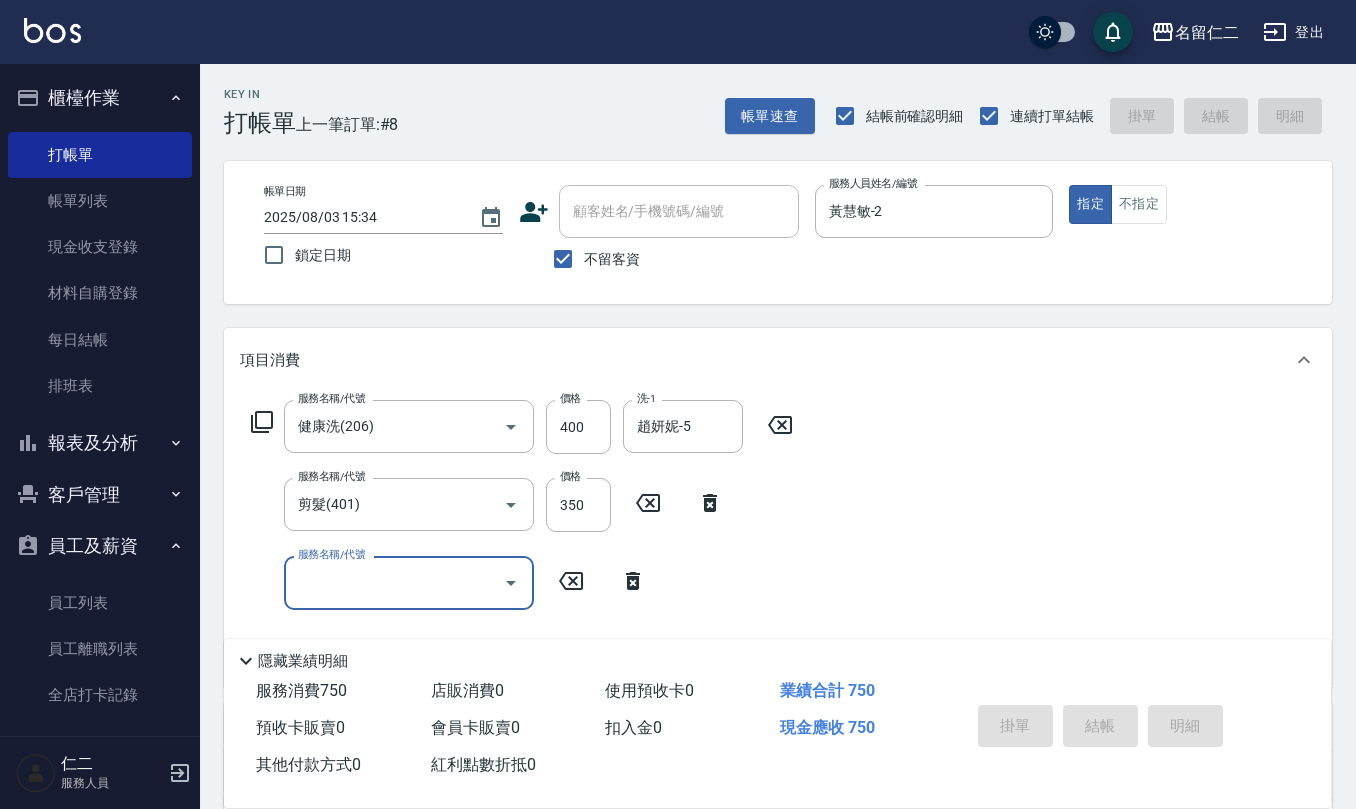 type 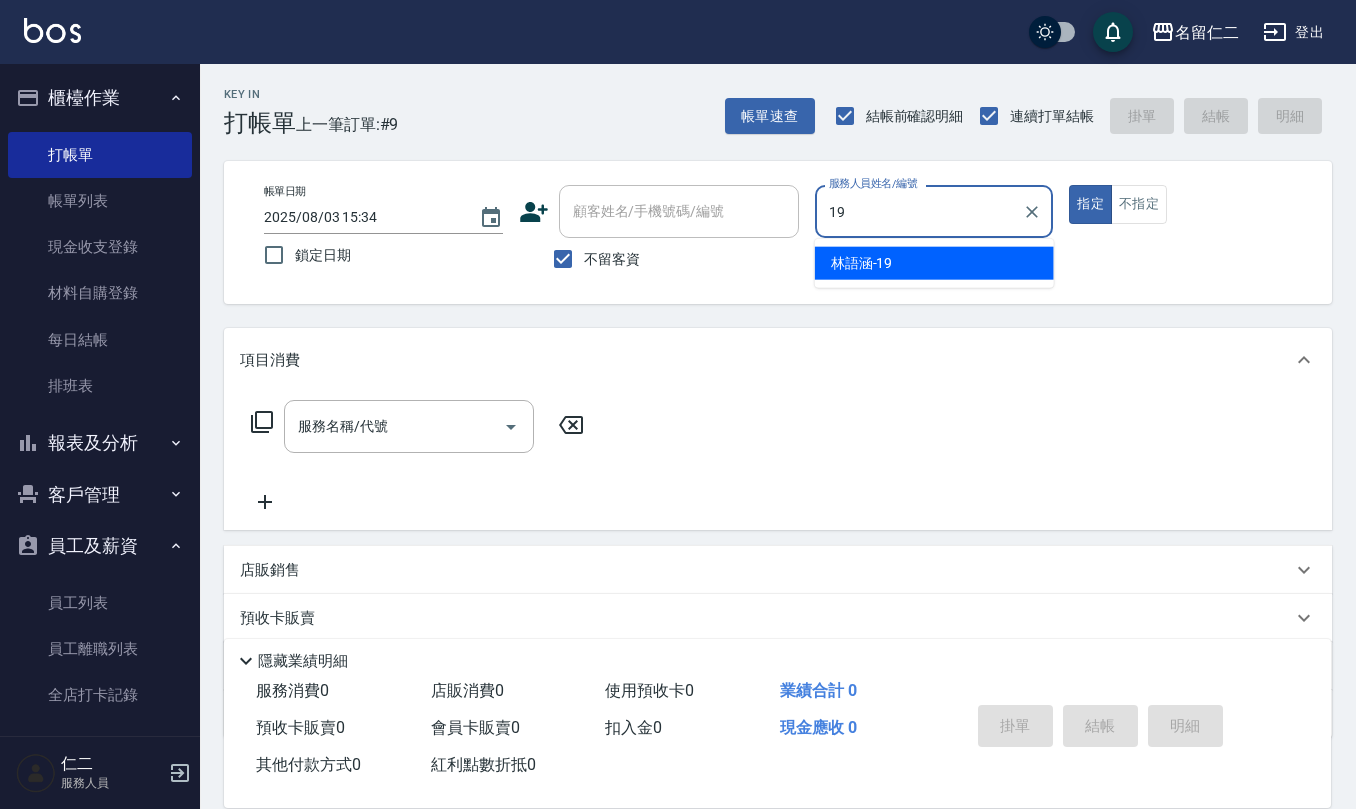 type on "林語涵-19" 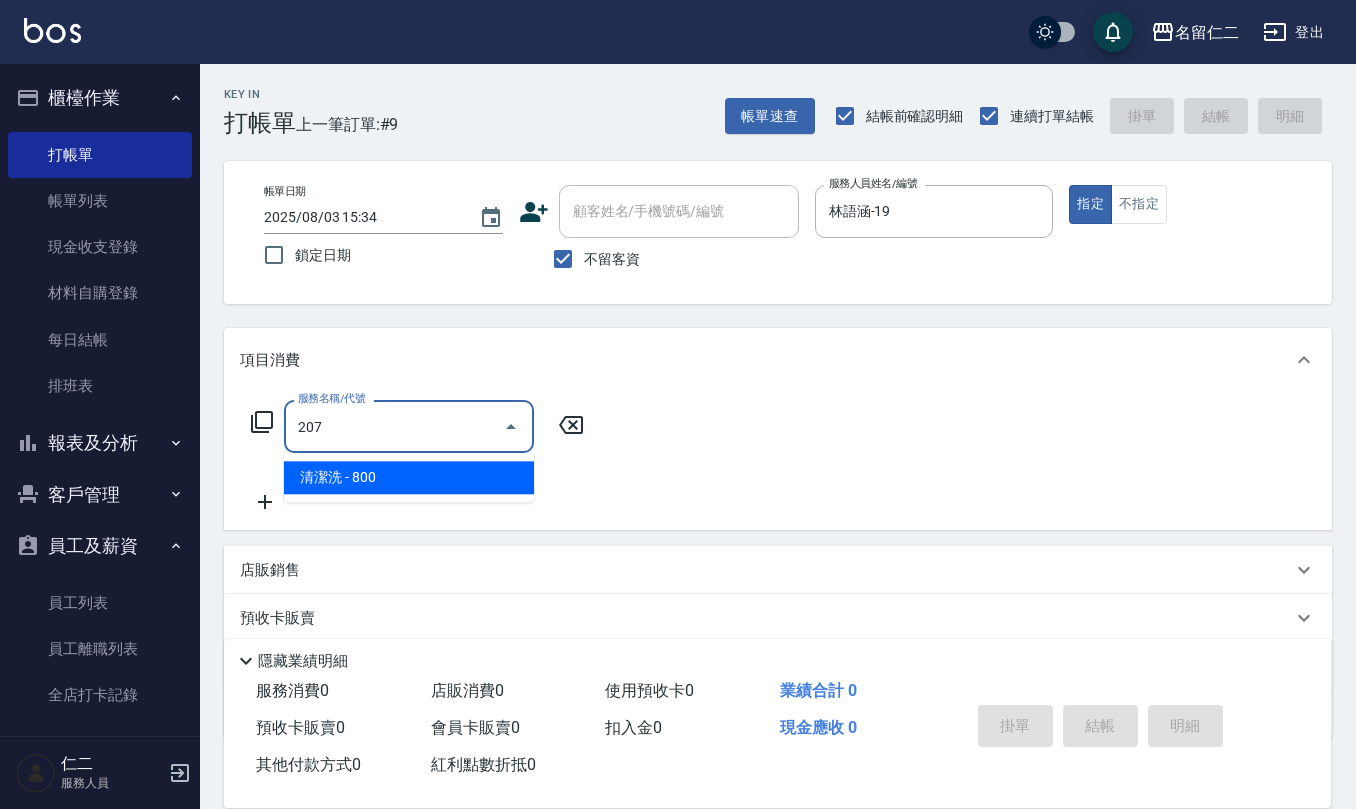 type on "清潔洗(207)" 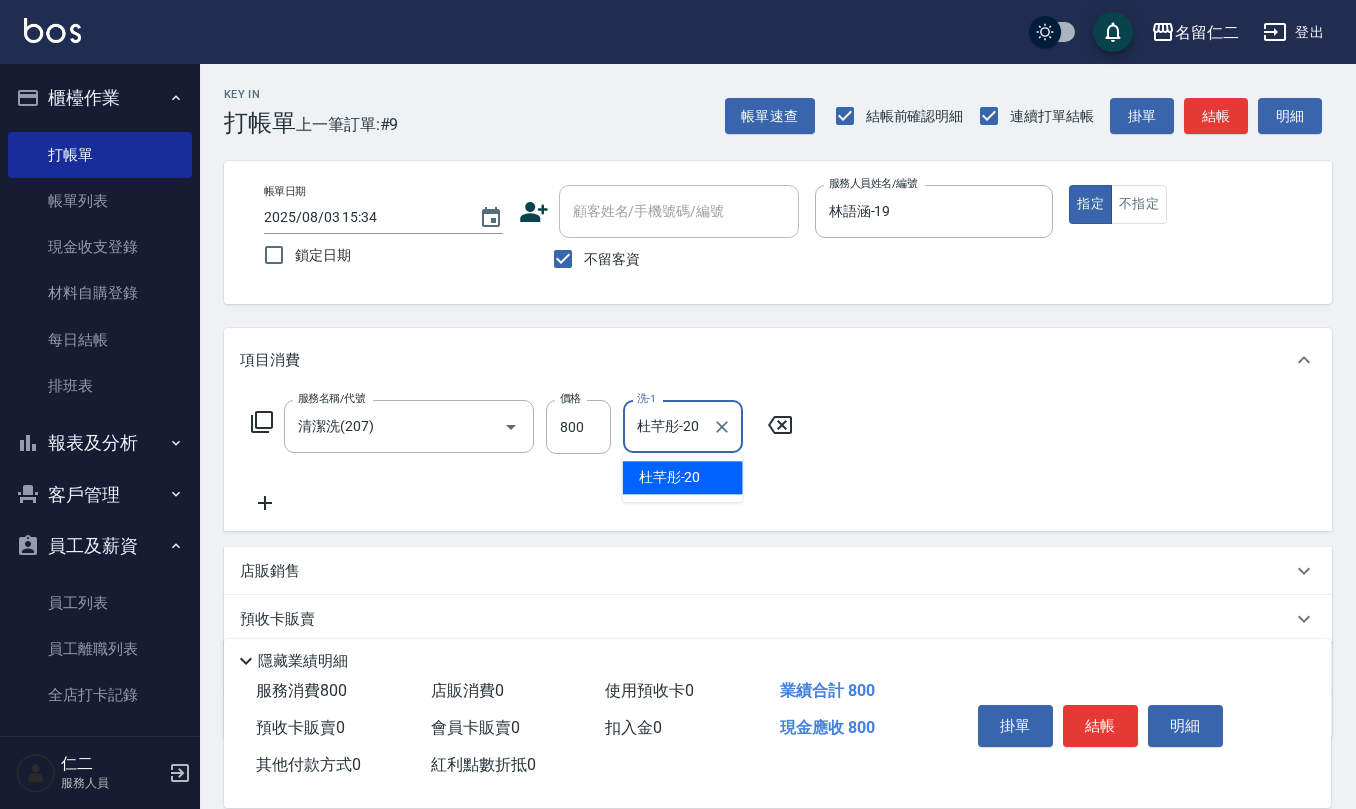 type on "杜芊彤-20" 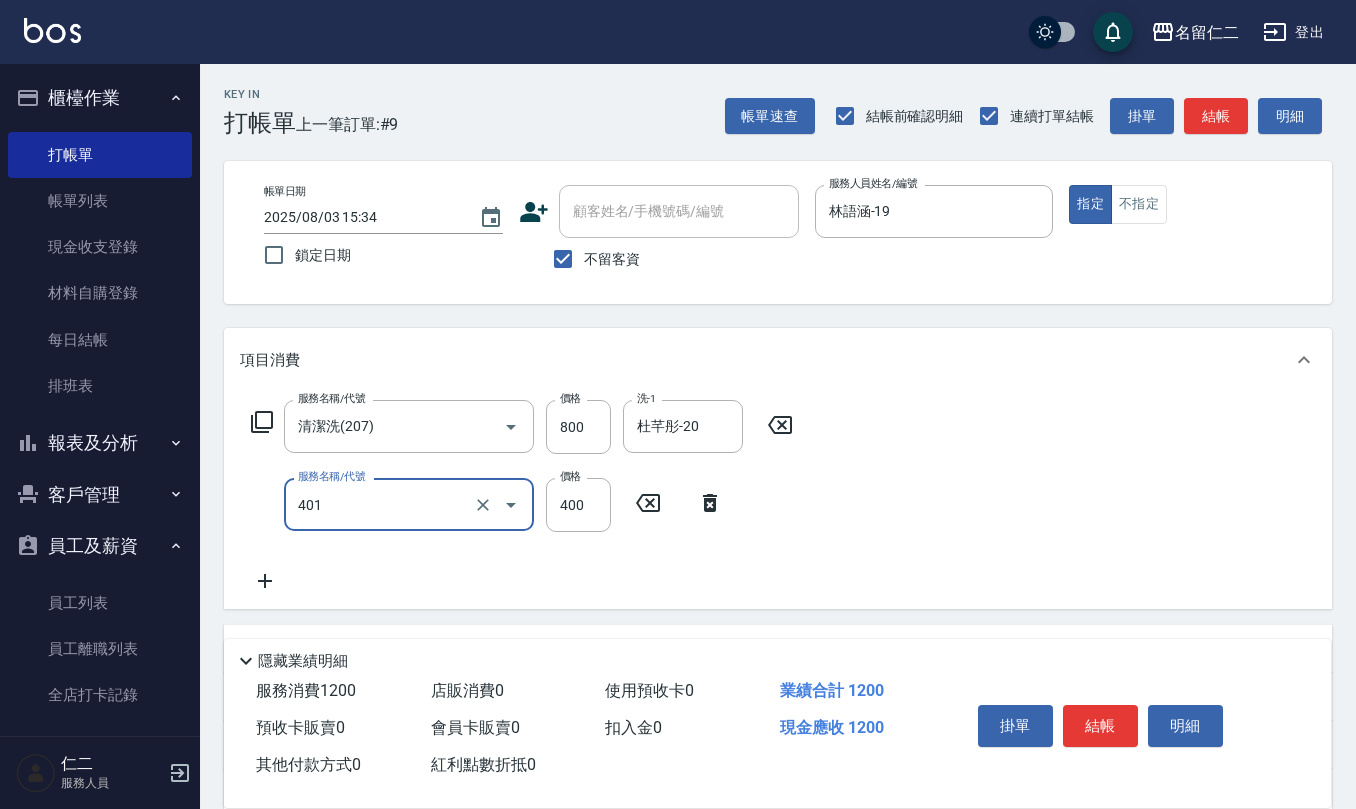 type on "剪髮(401)" 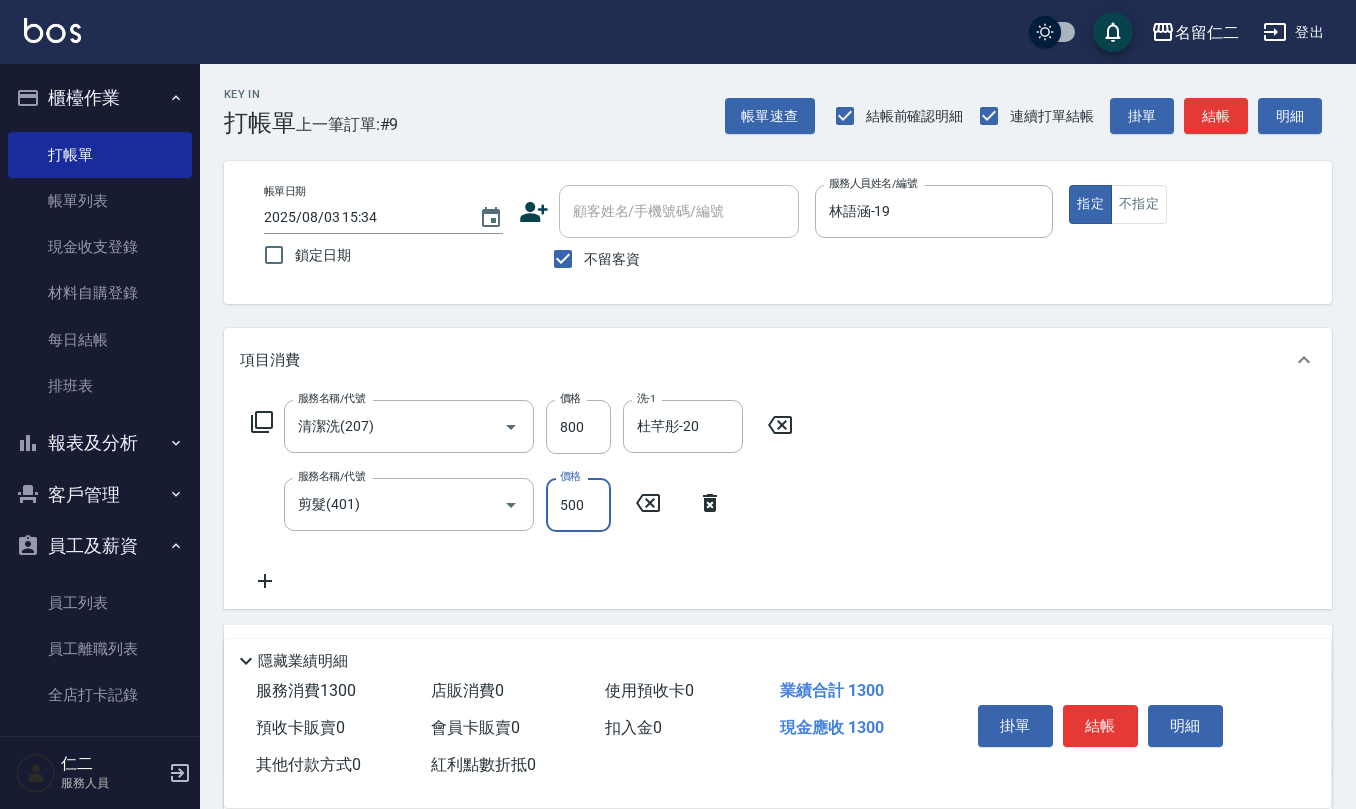 type on "500" 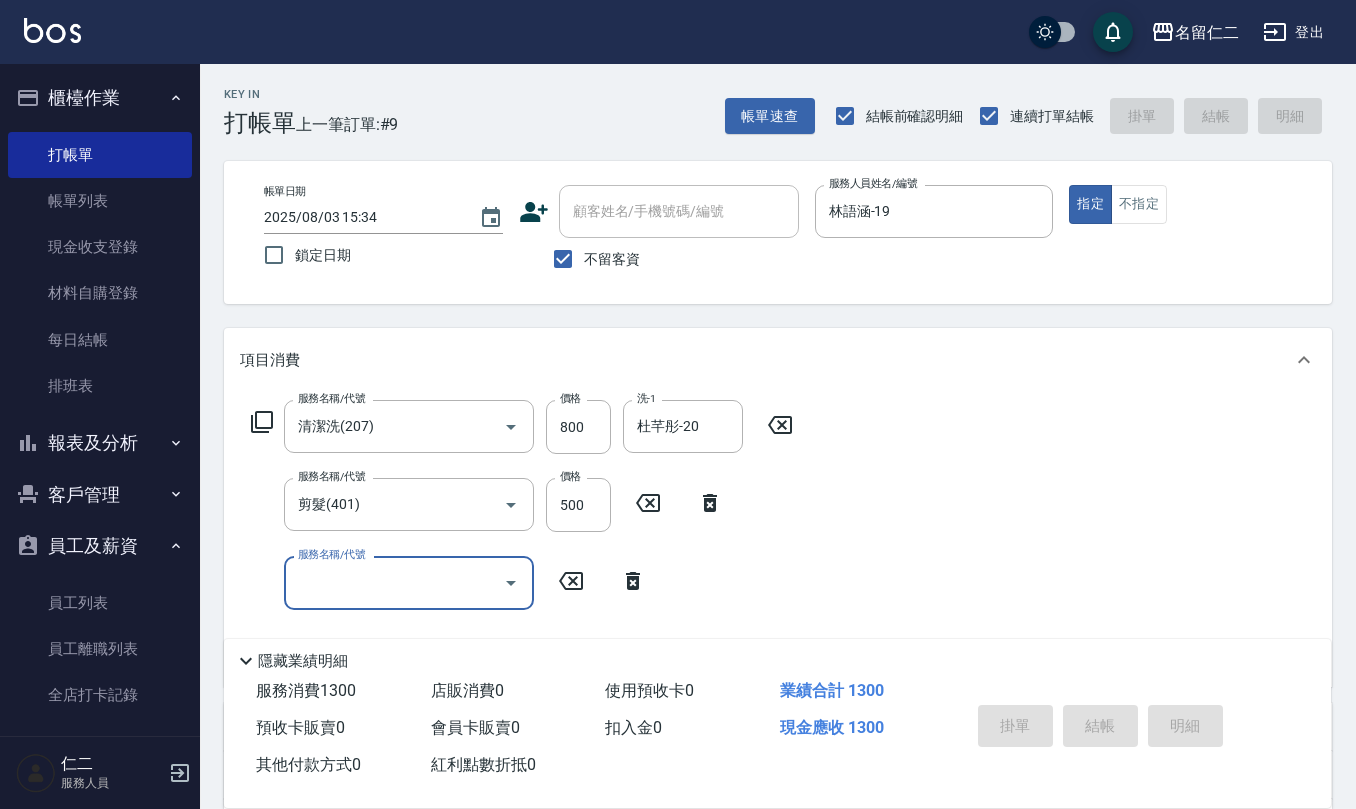 type on "[DATE] [TIME]" 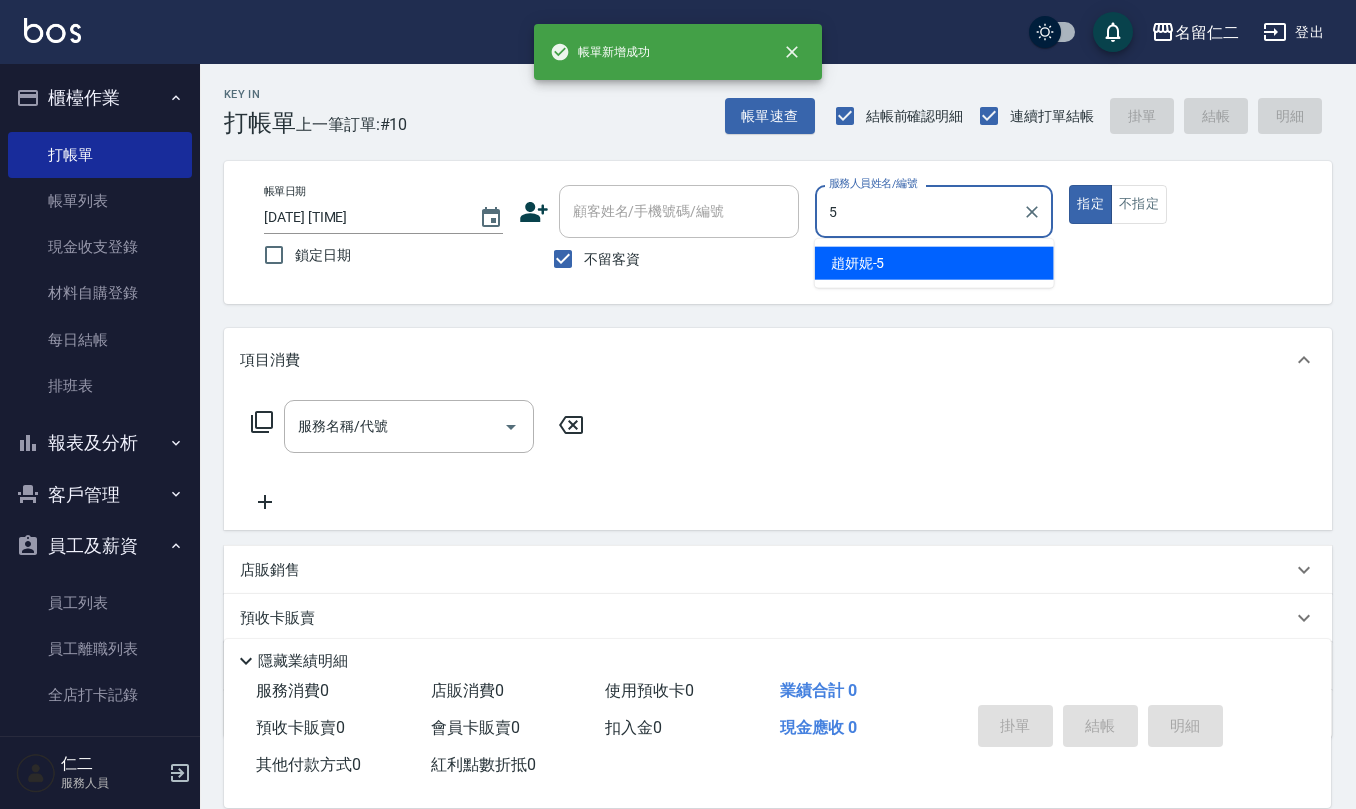 type on "趙妍妮-5" 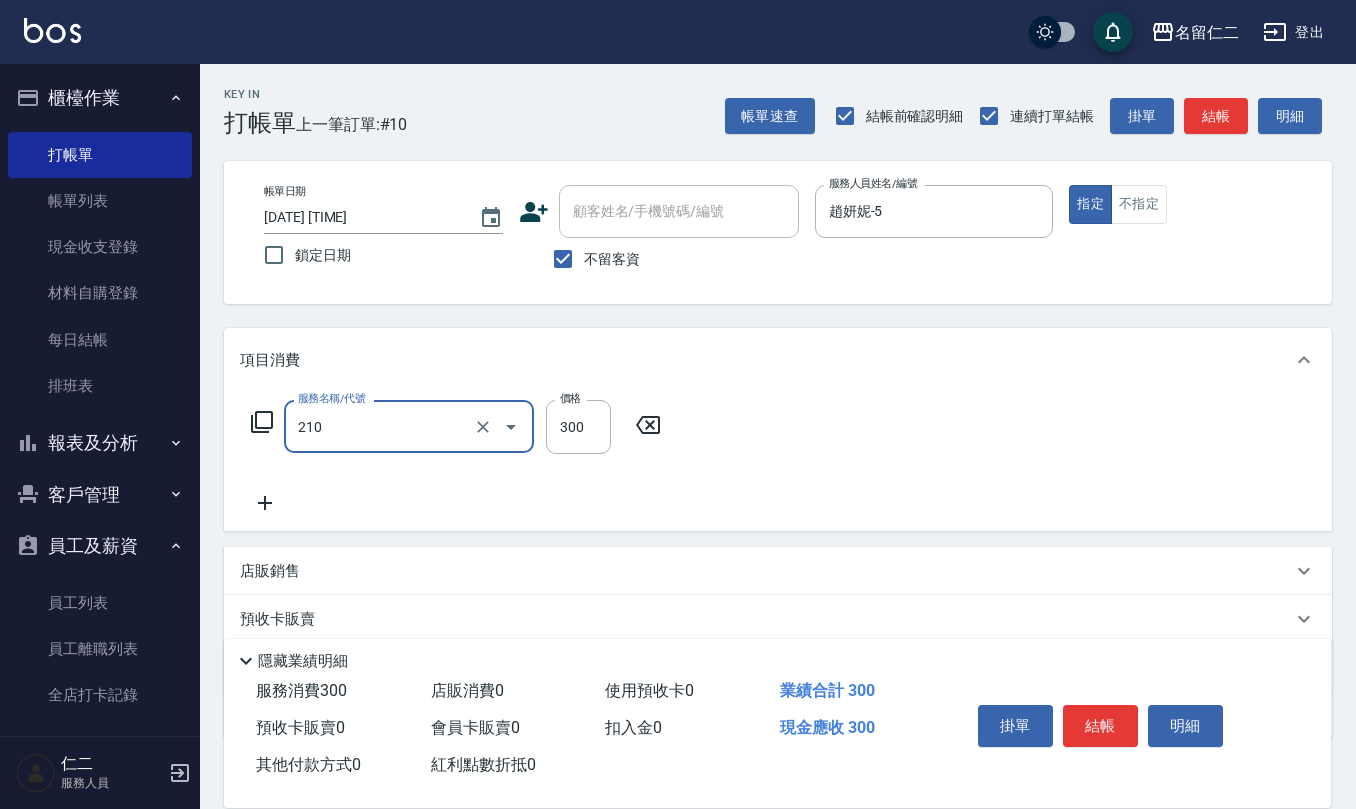 type on "歐娜洗髮精(210)" 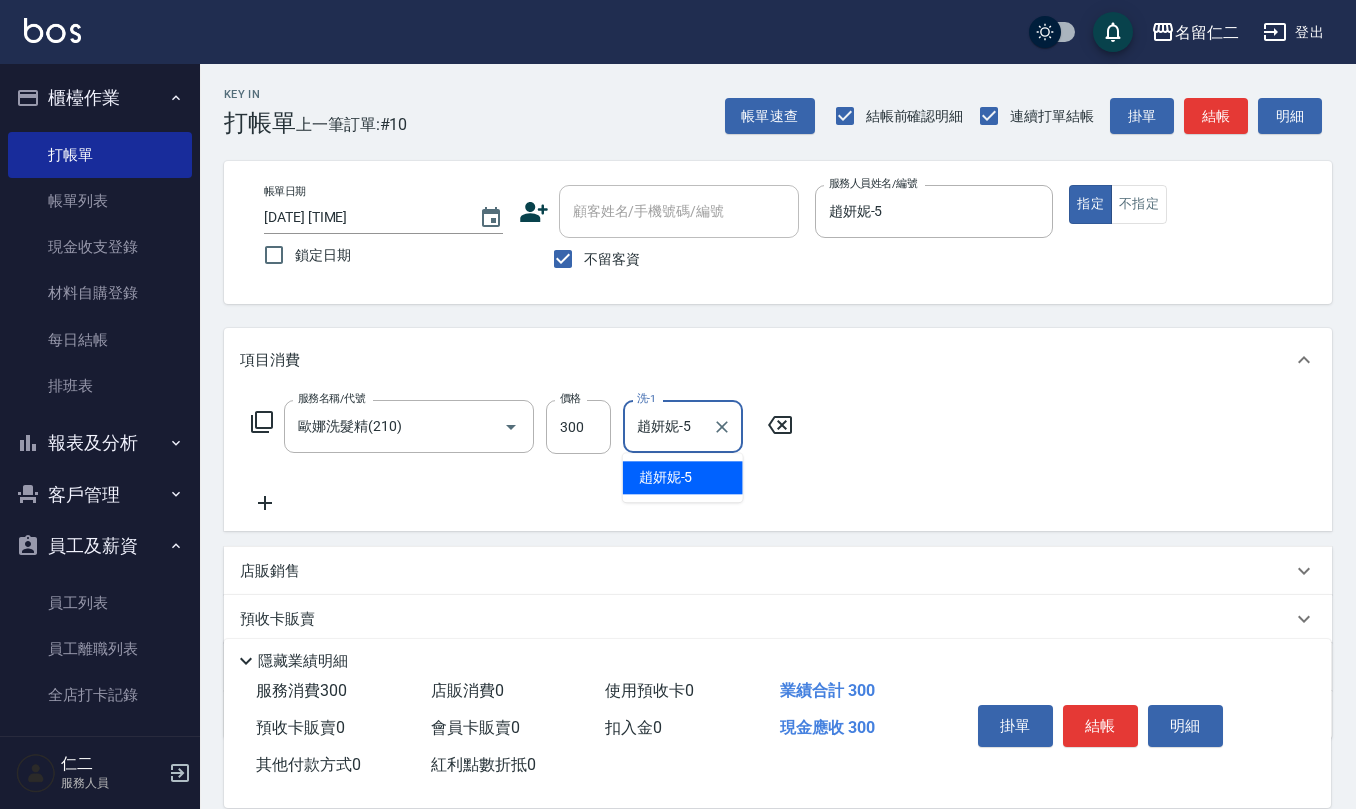 type on "趙妍妮-5" 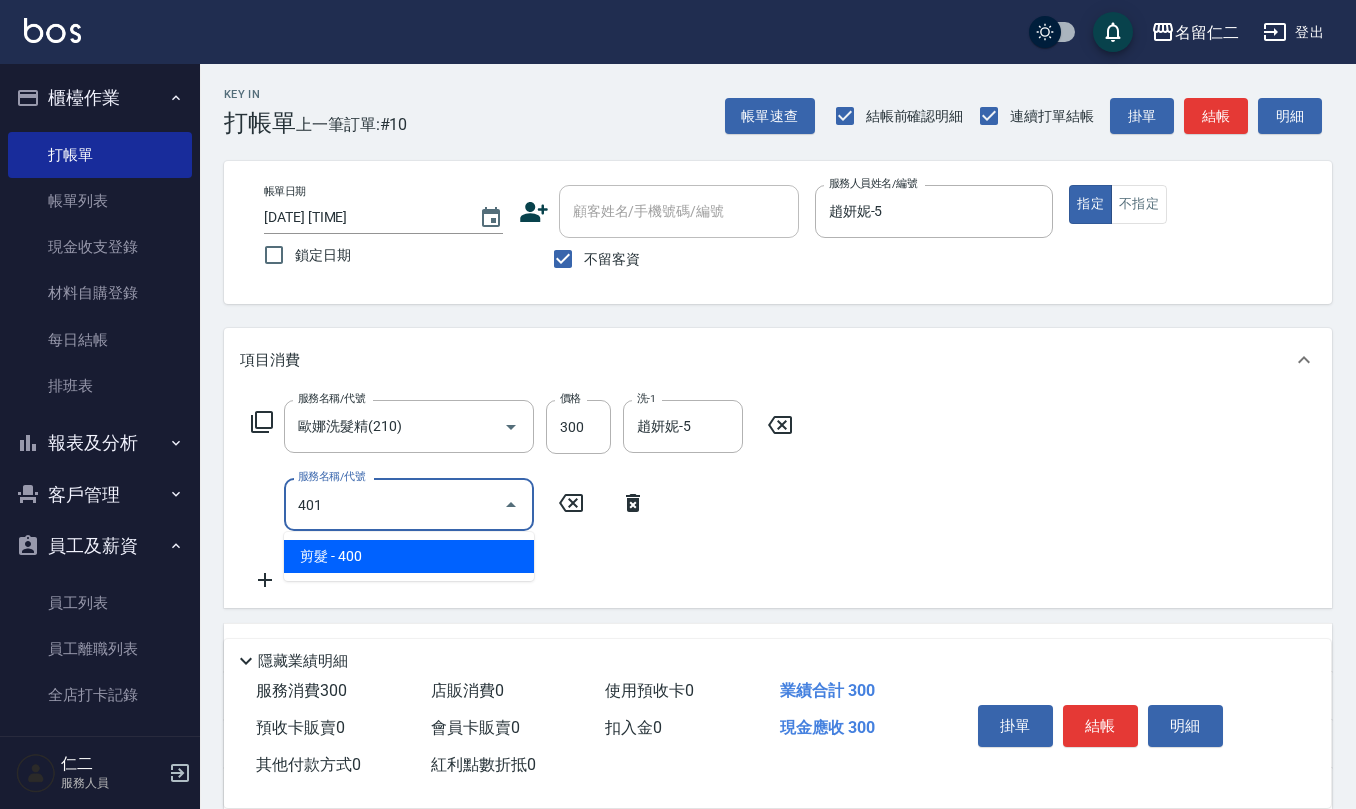 type on "剪髮(401)" 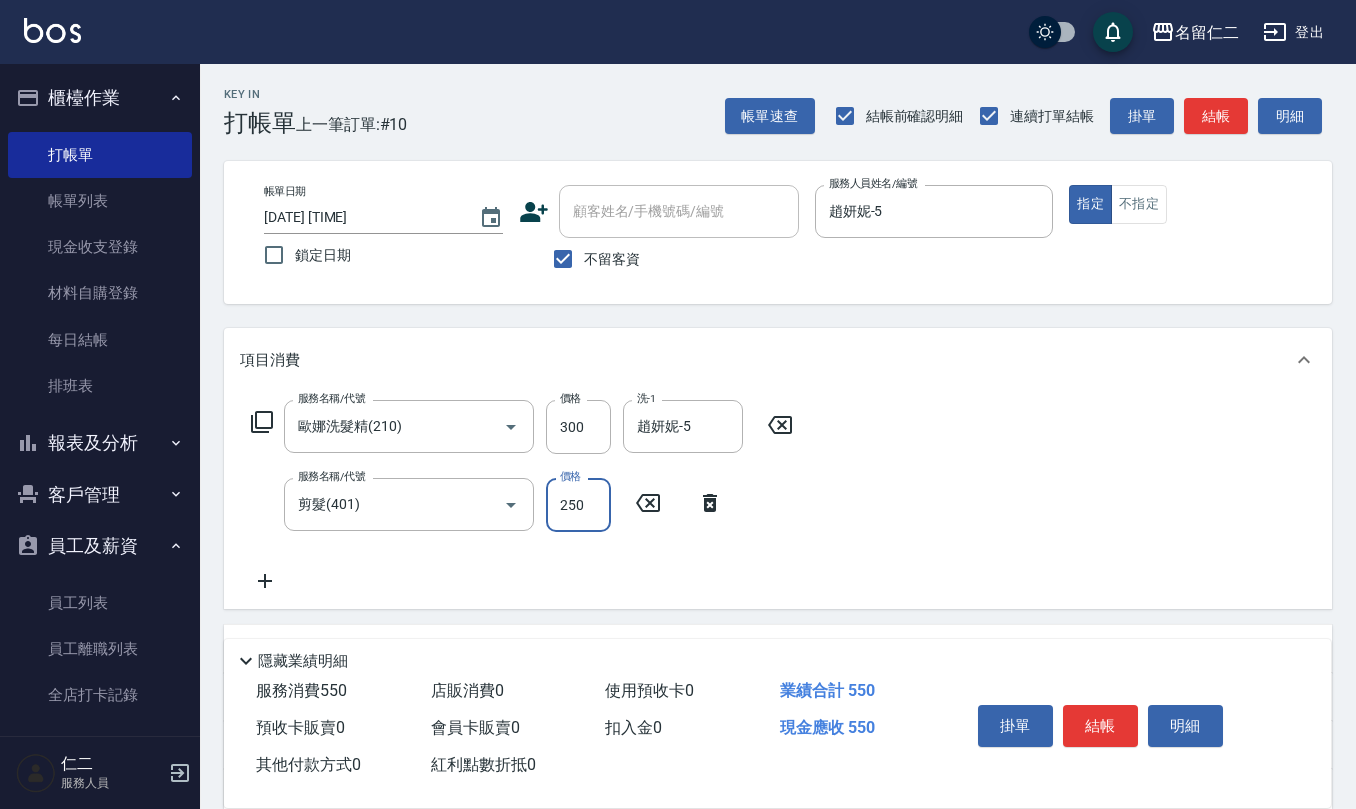type on "250" 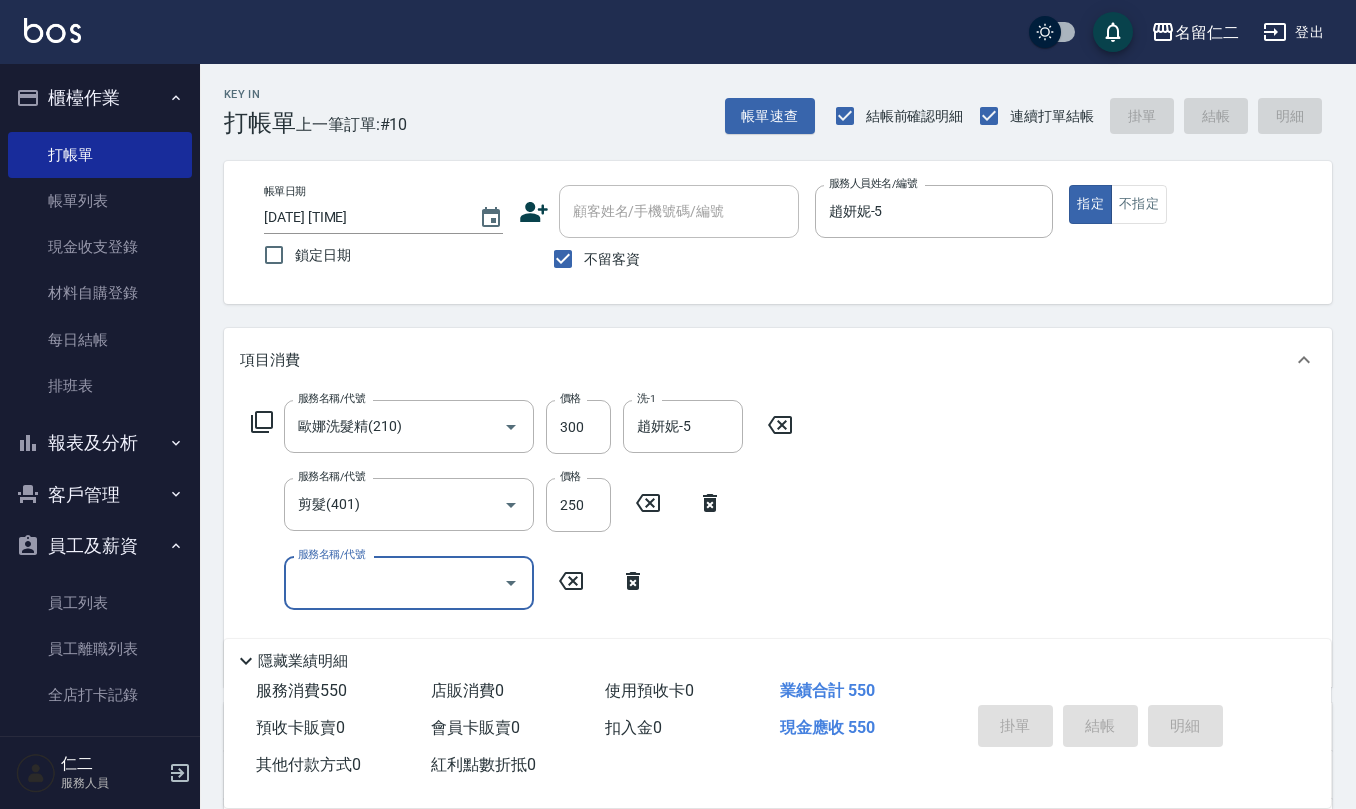 type 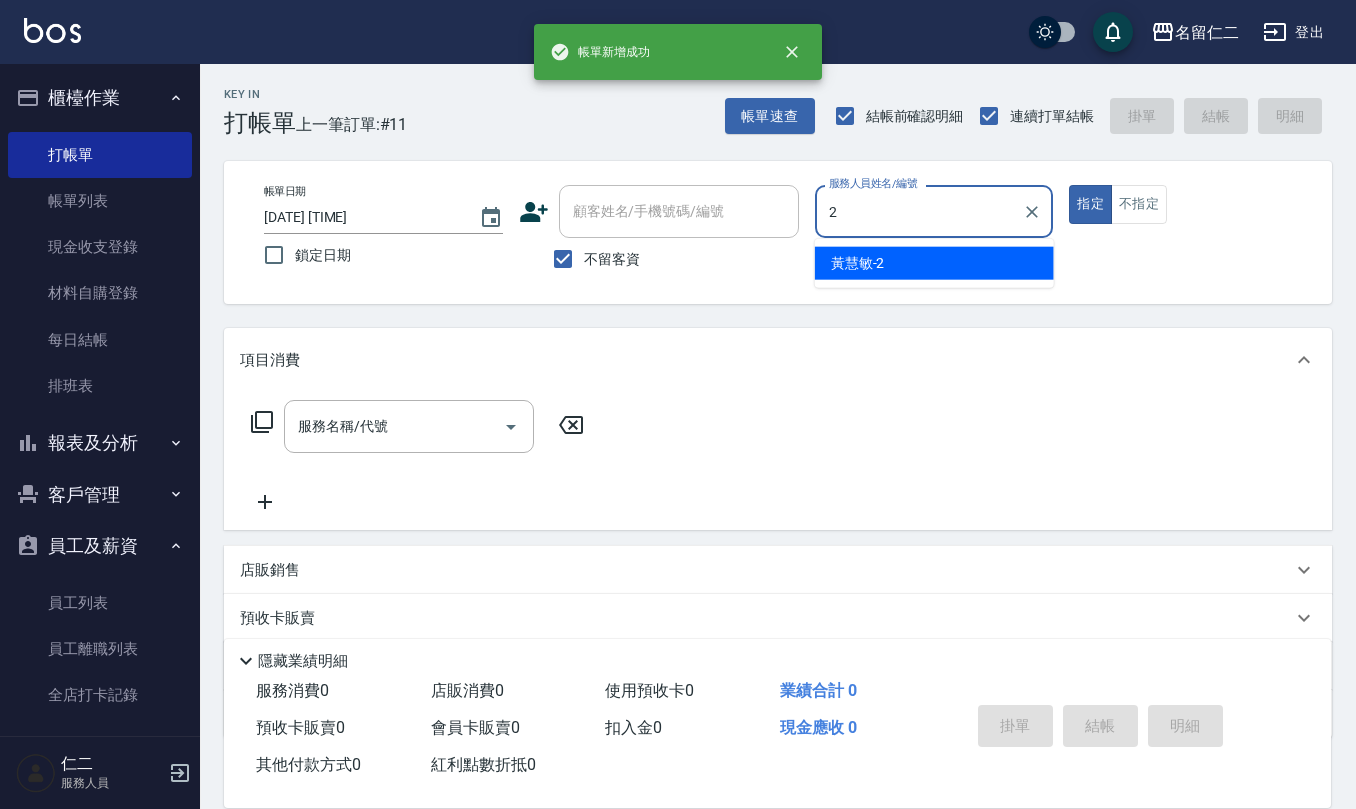 type on "黃慧敏-2" 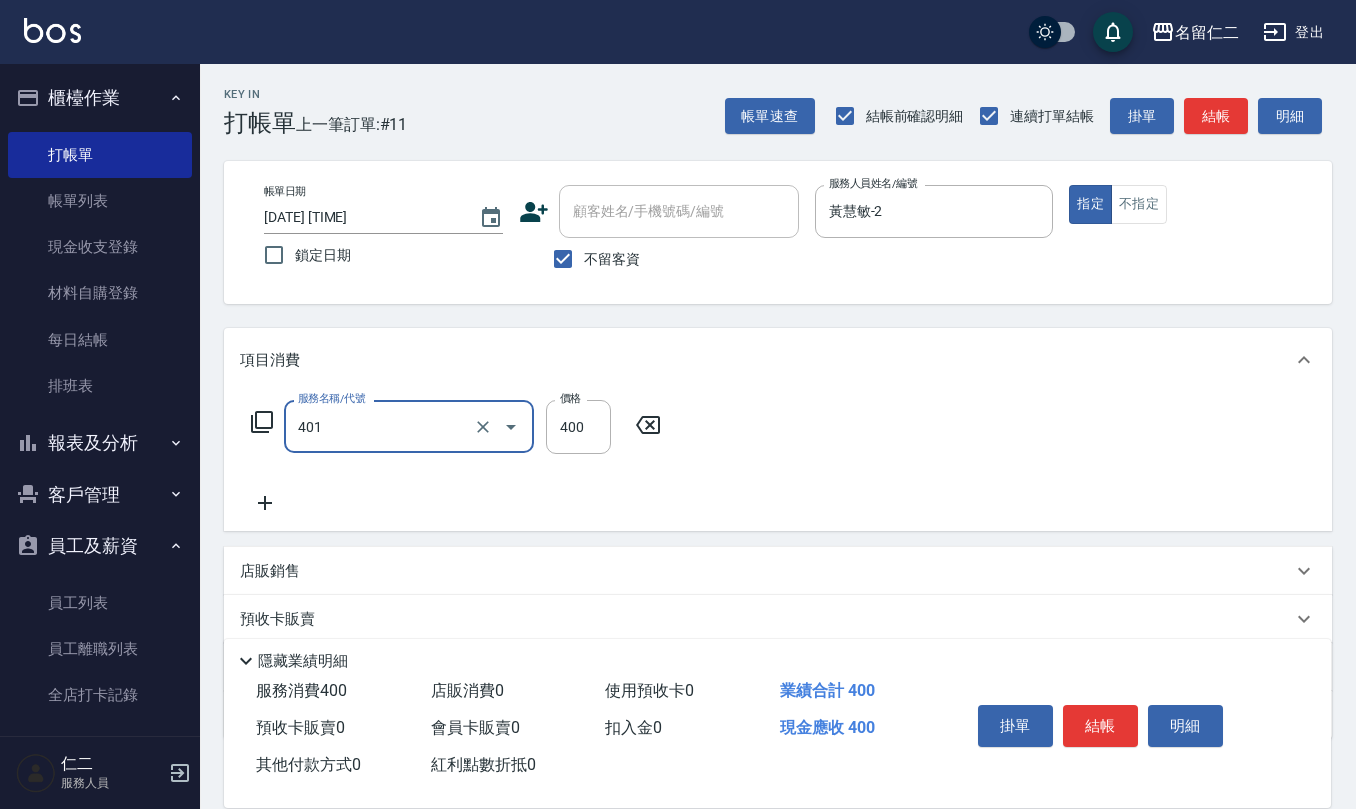 type on "剪髮(401)" 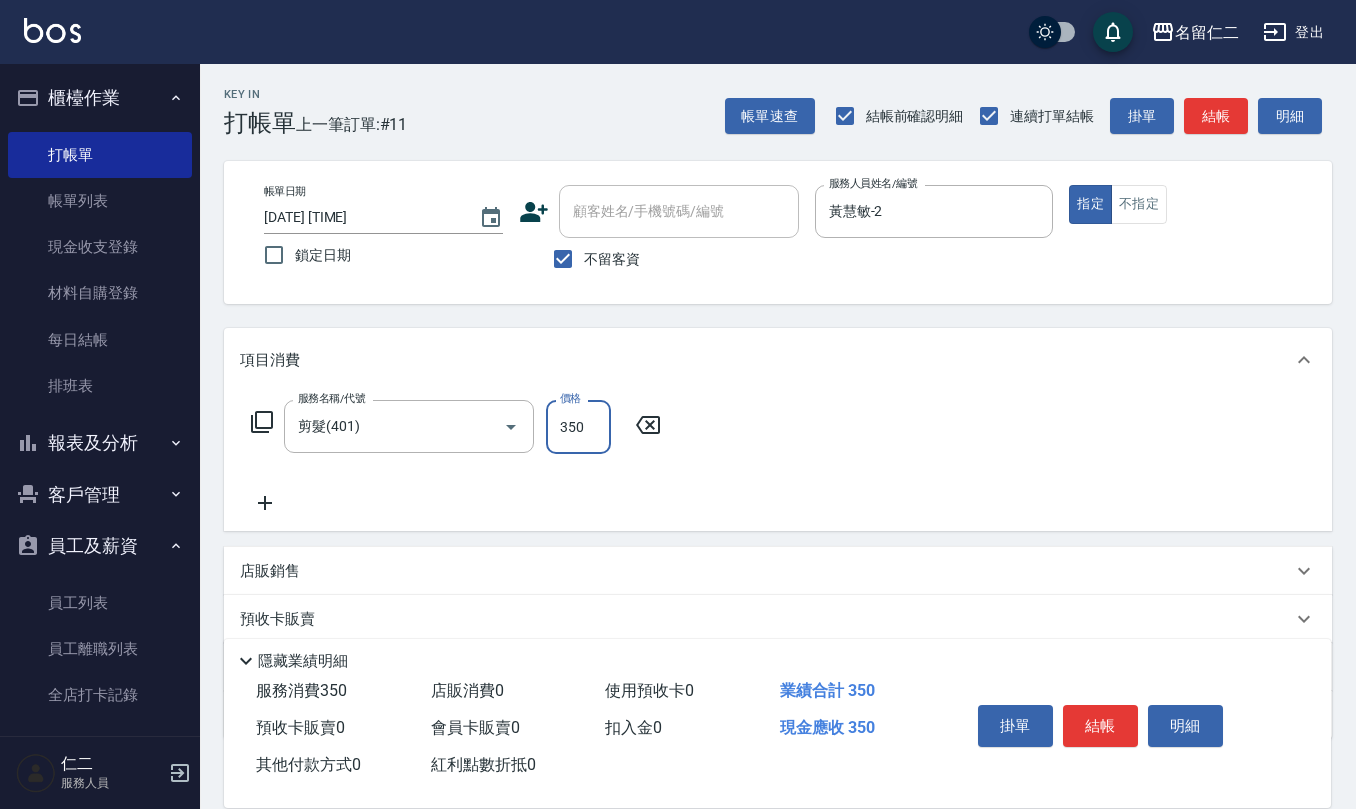 type on "350" 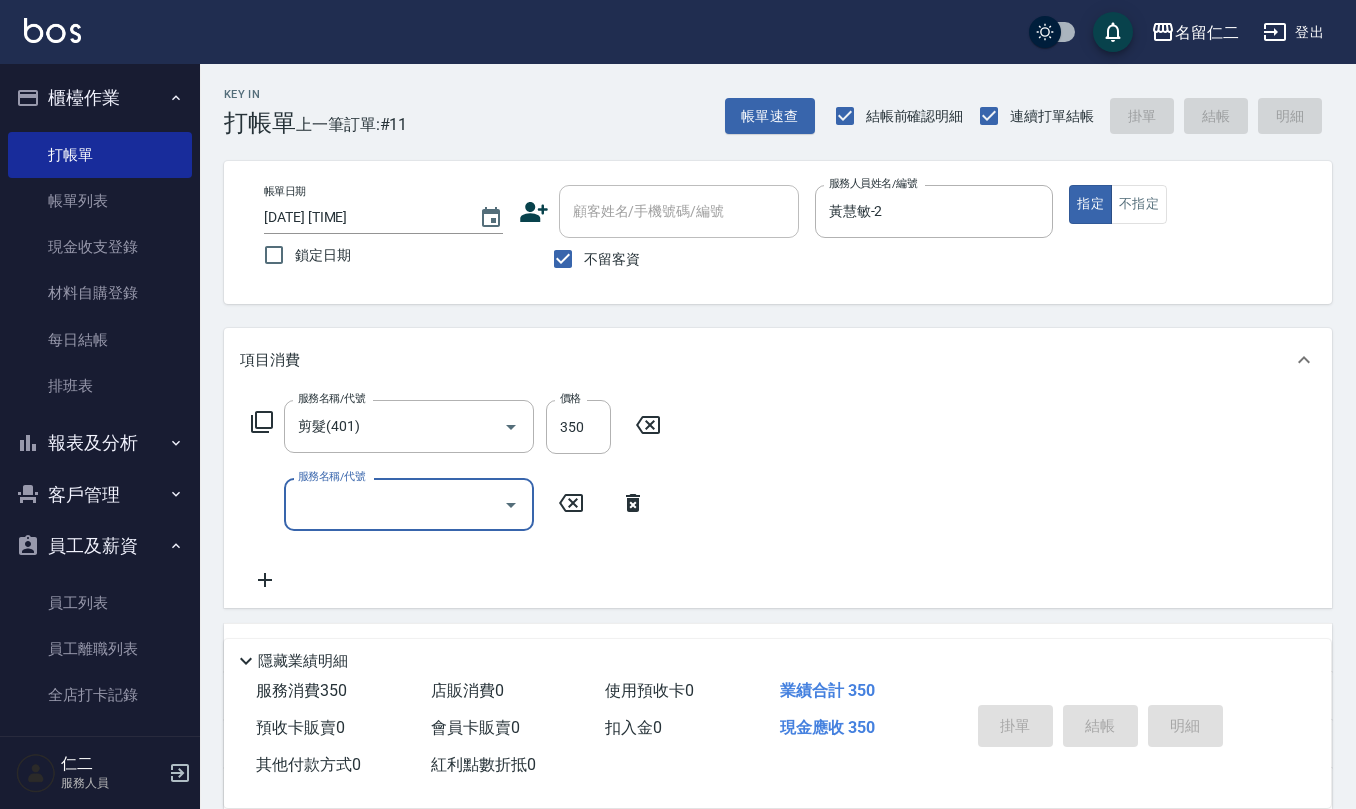 type 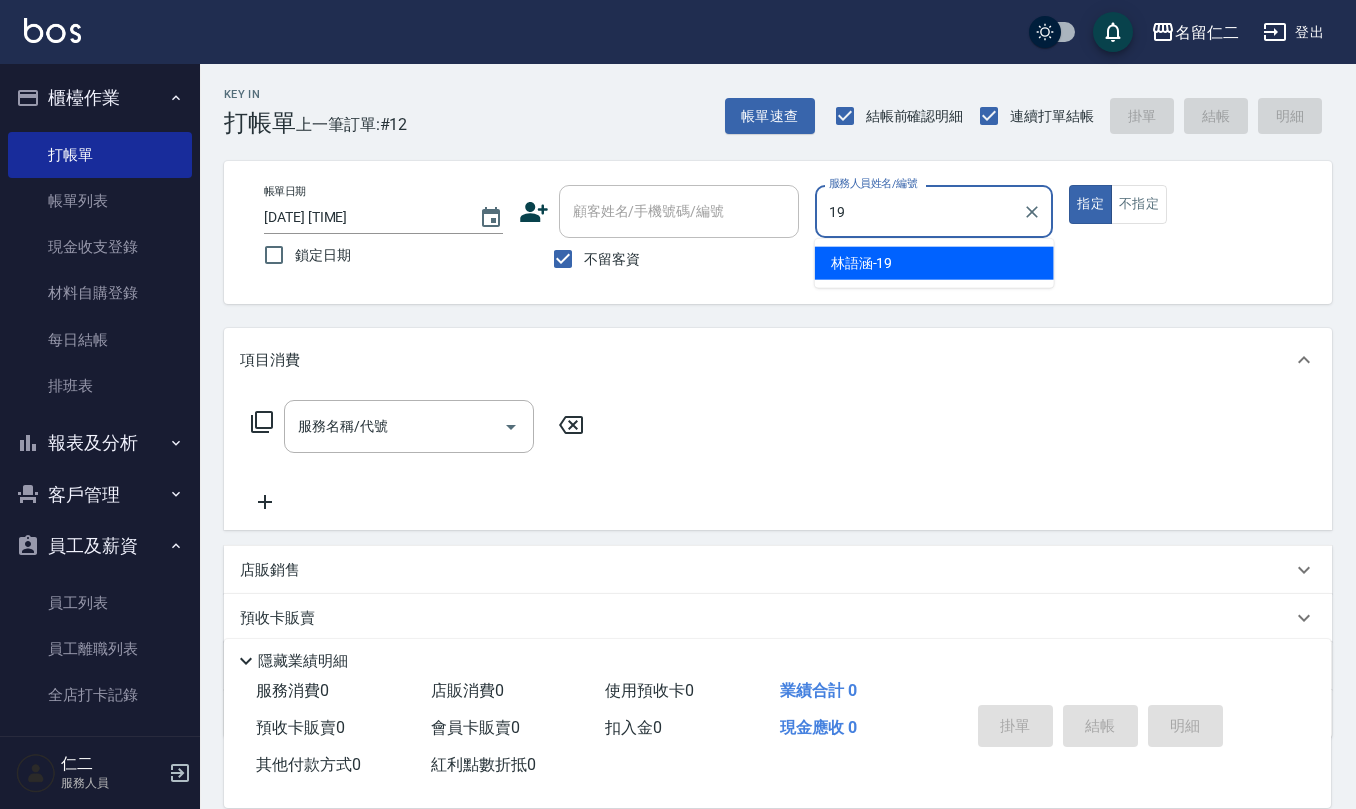 type on "林語涵-19" 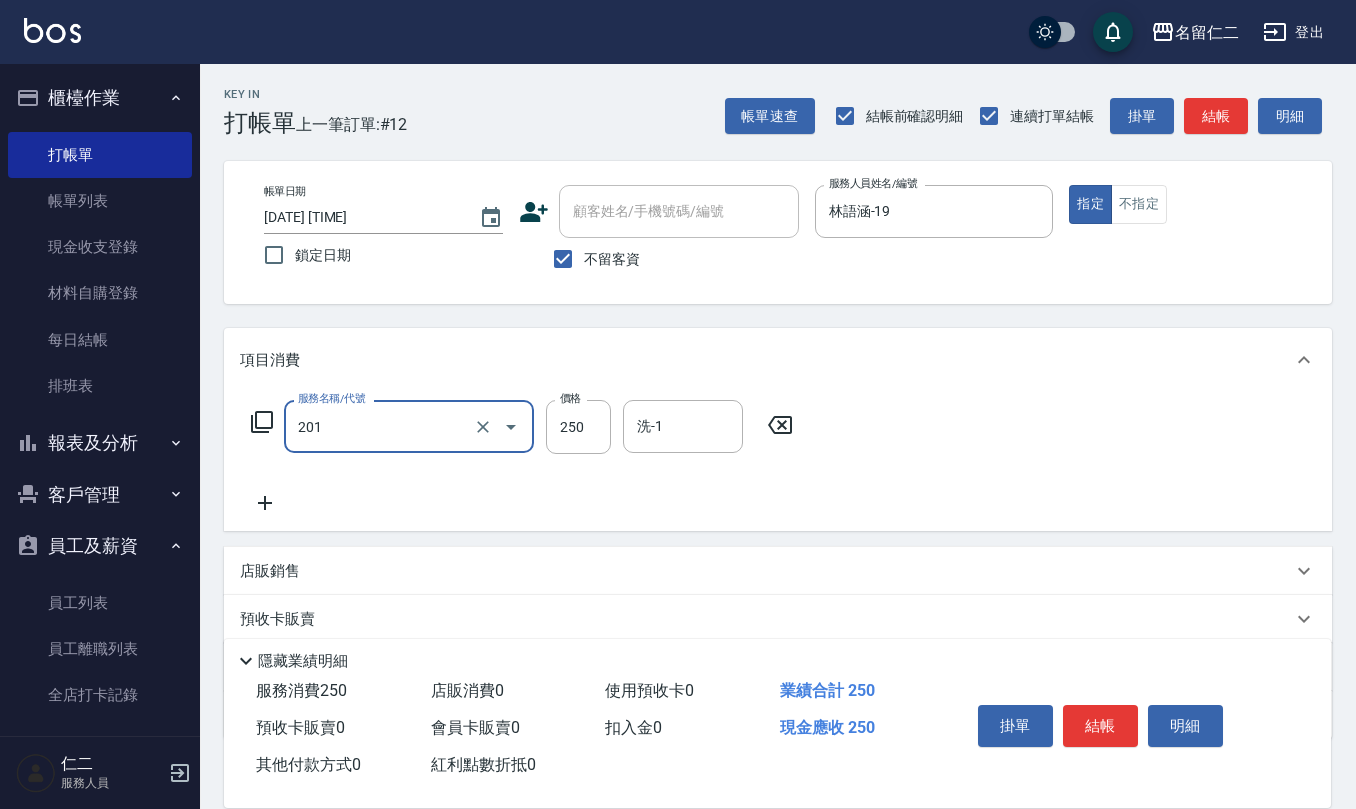 type on "洗髮(201)" 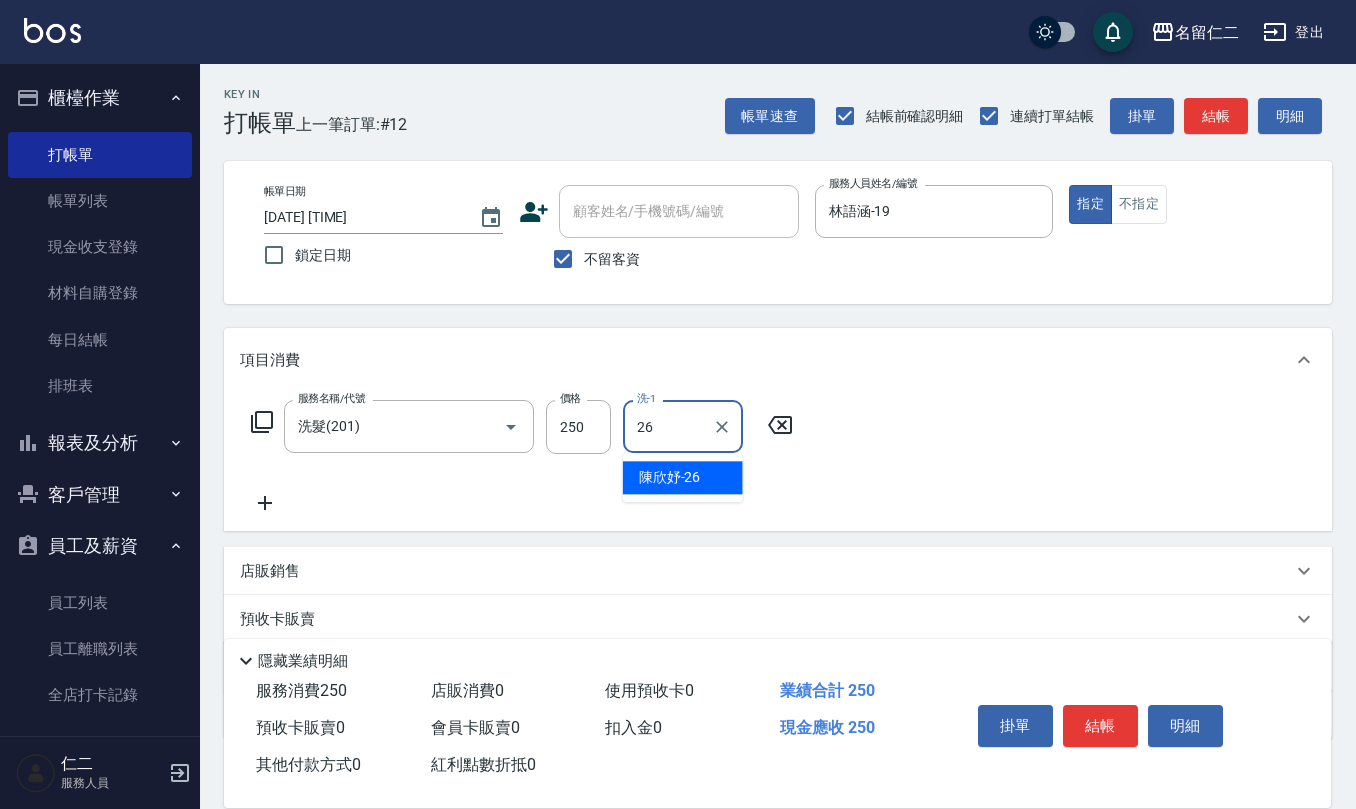 type on "陳欣妤-26" 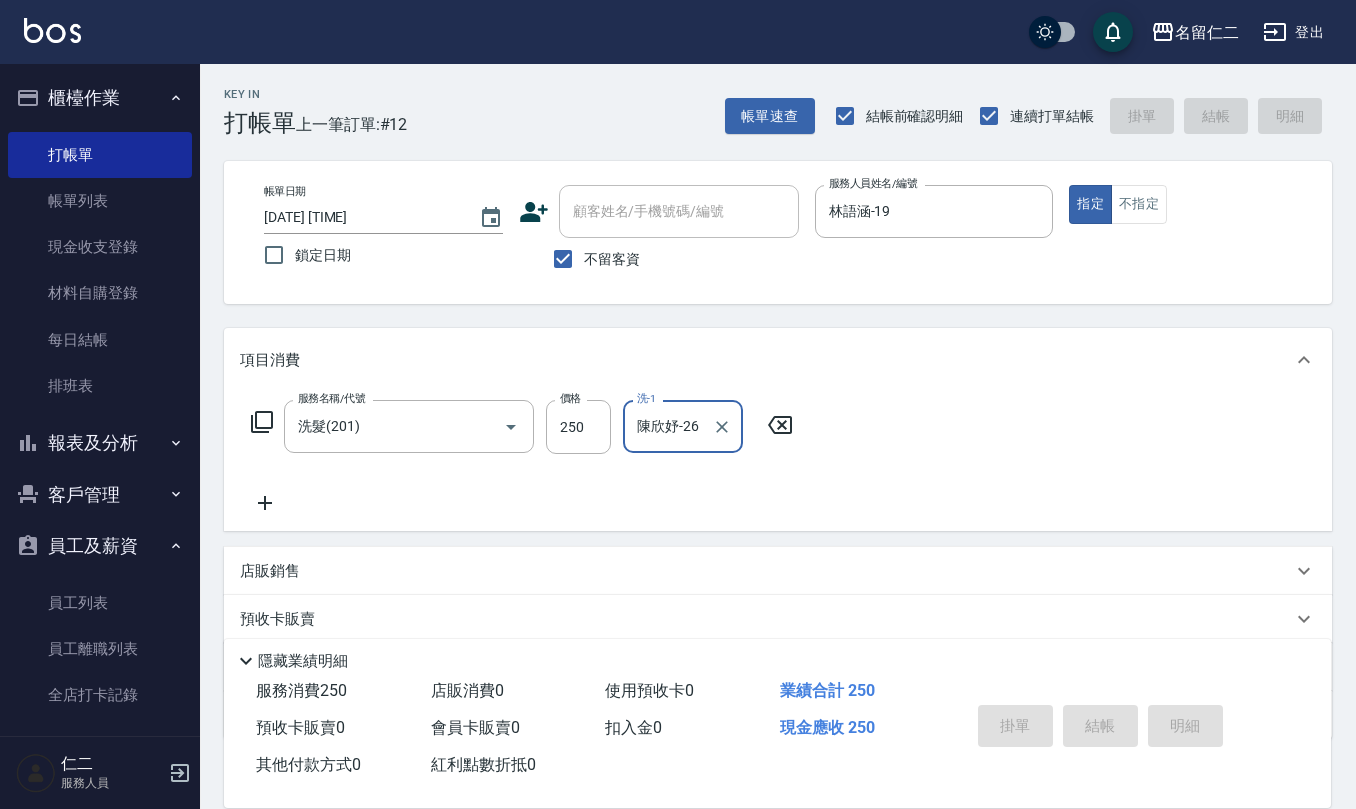 type 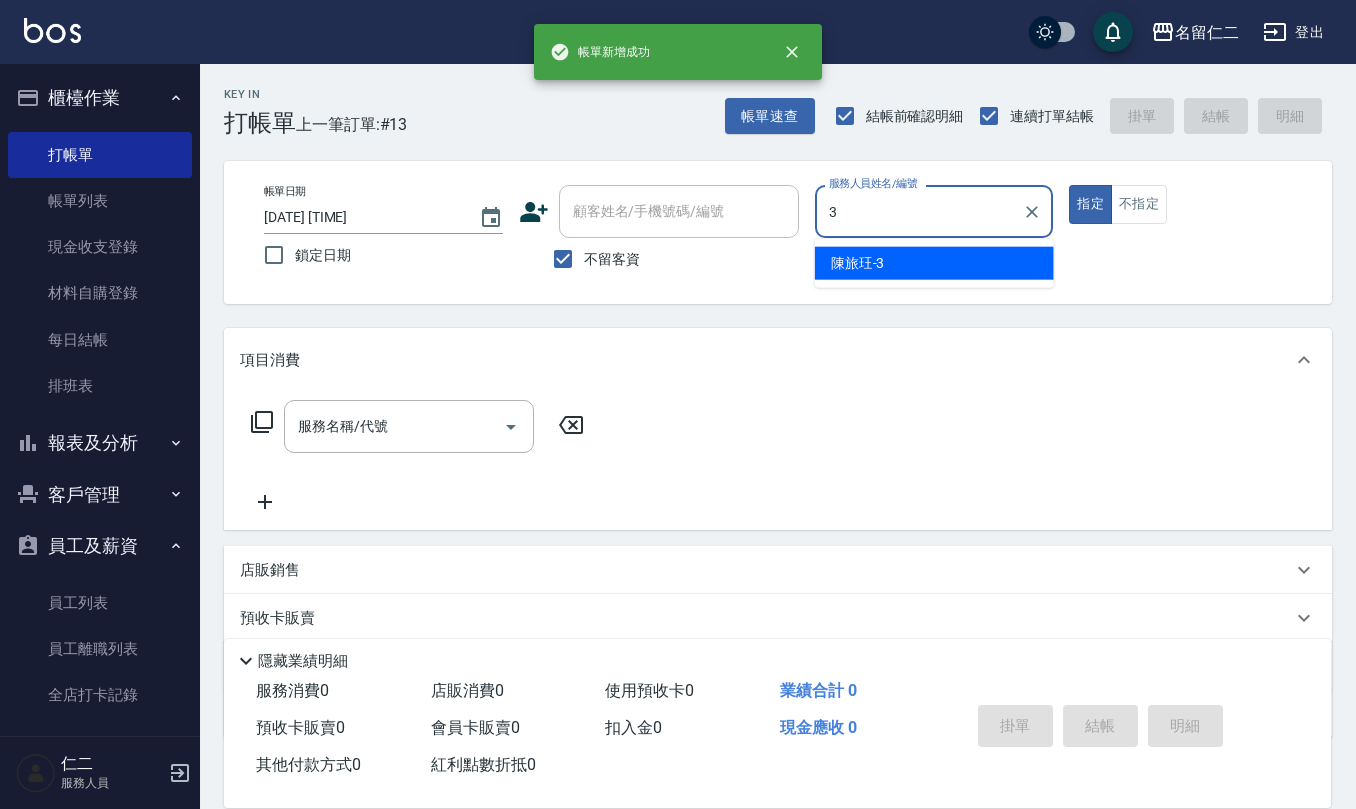 type on "陳旅玨-3" 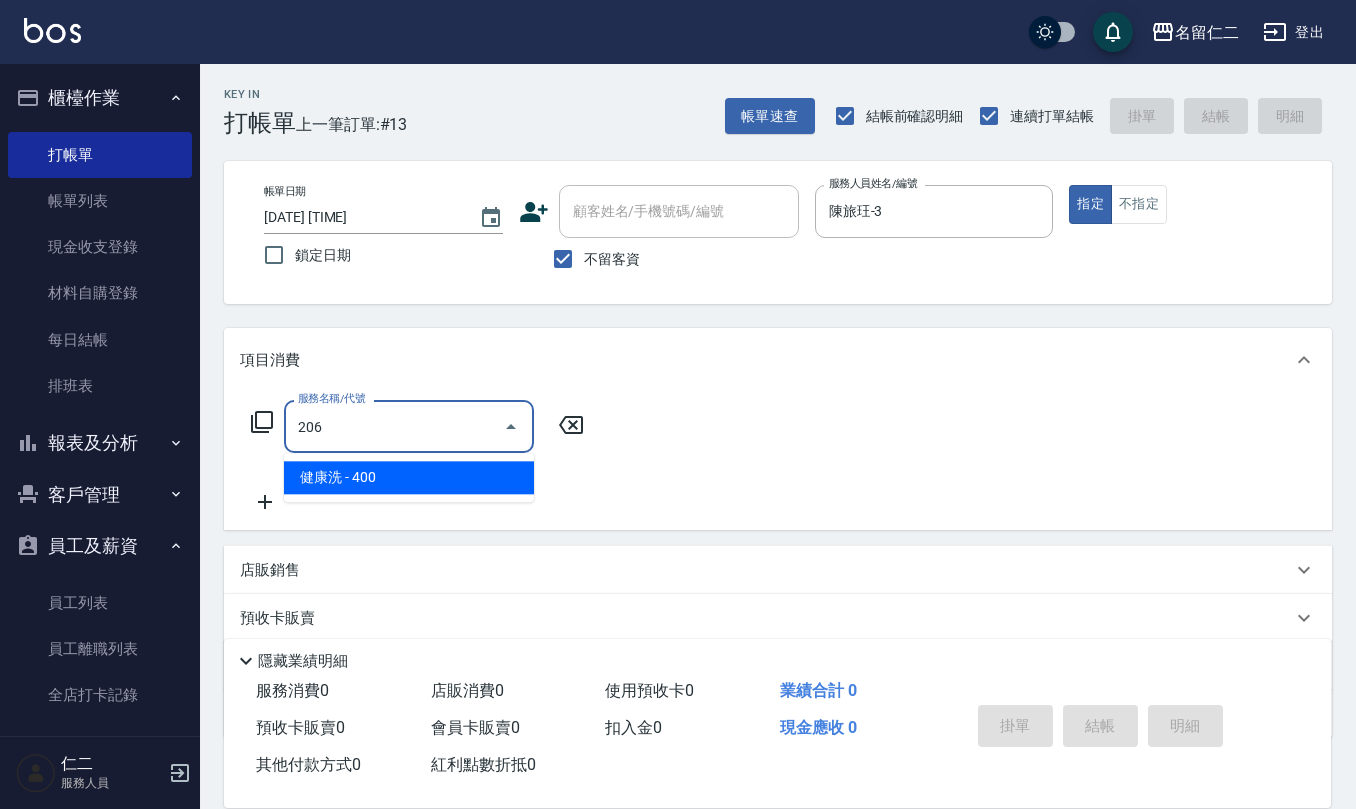type on "健康洗(206)" 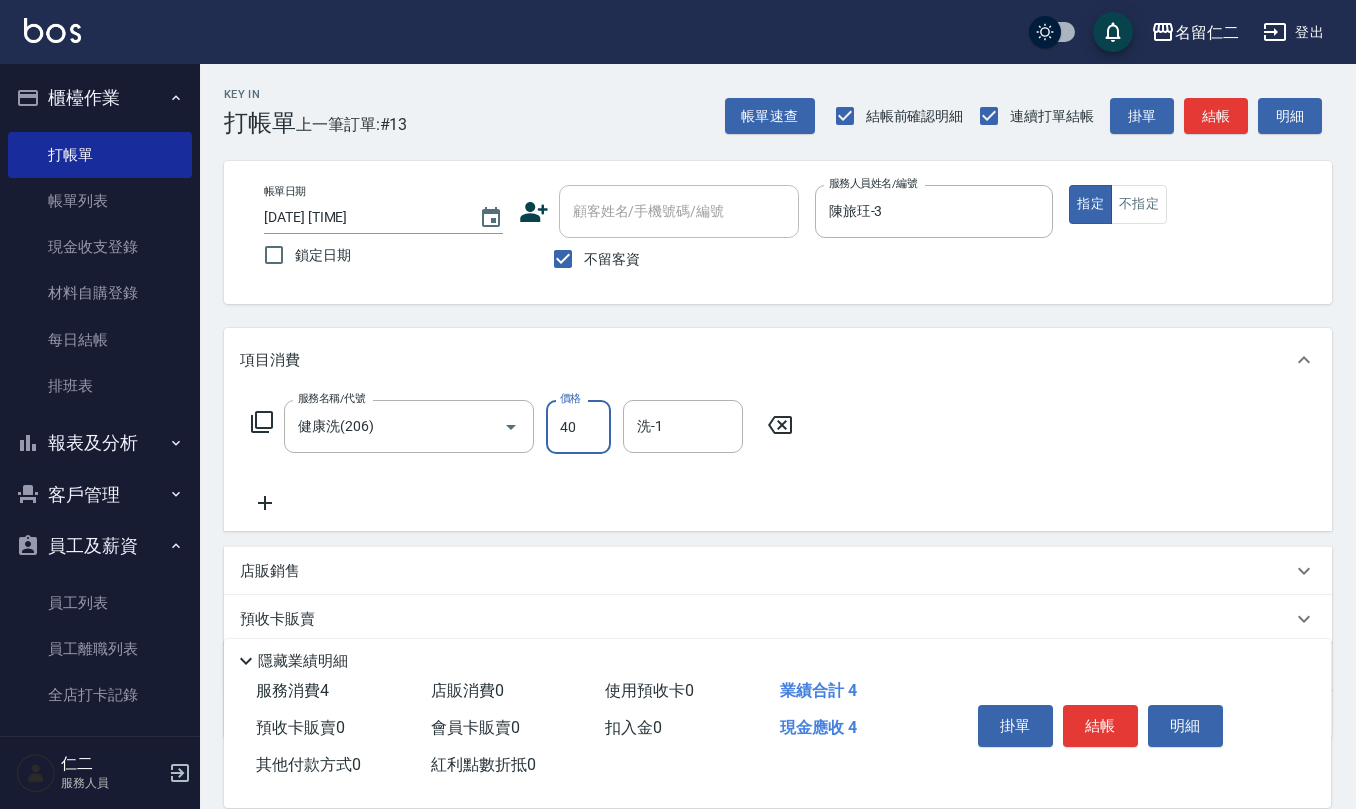 type on "400" 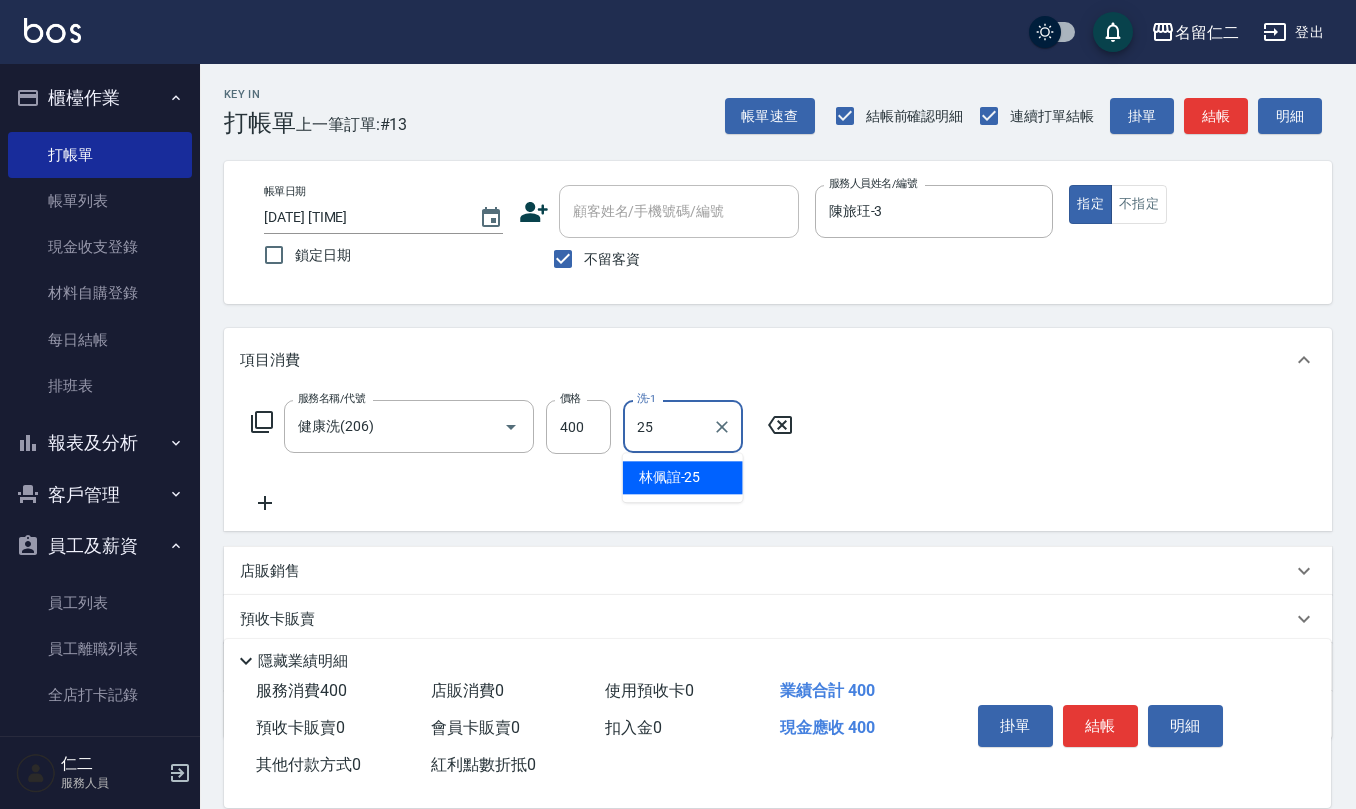 type on "林佩誼-25" 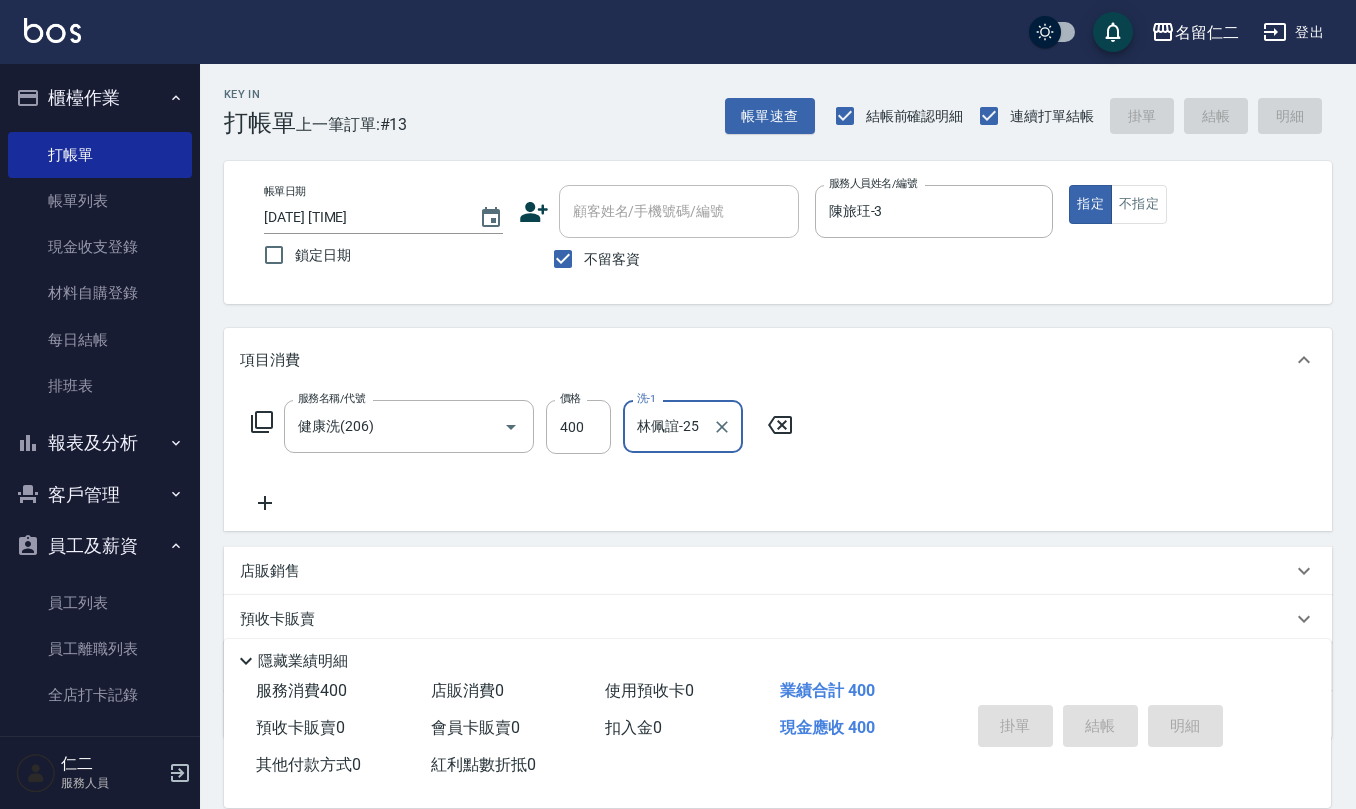type 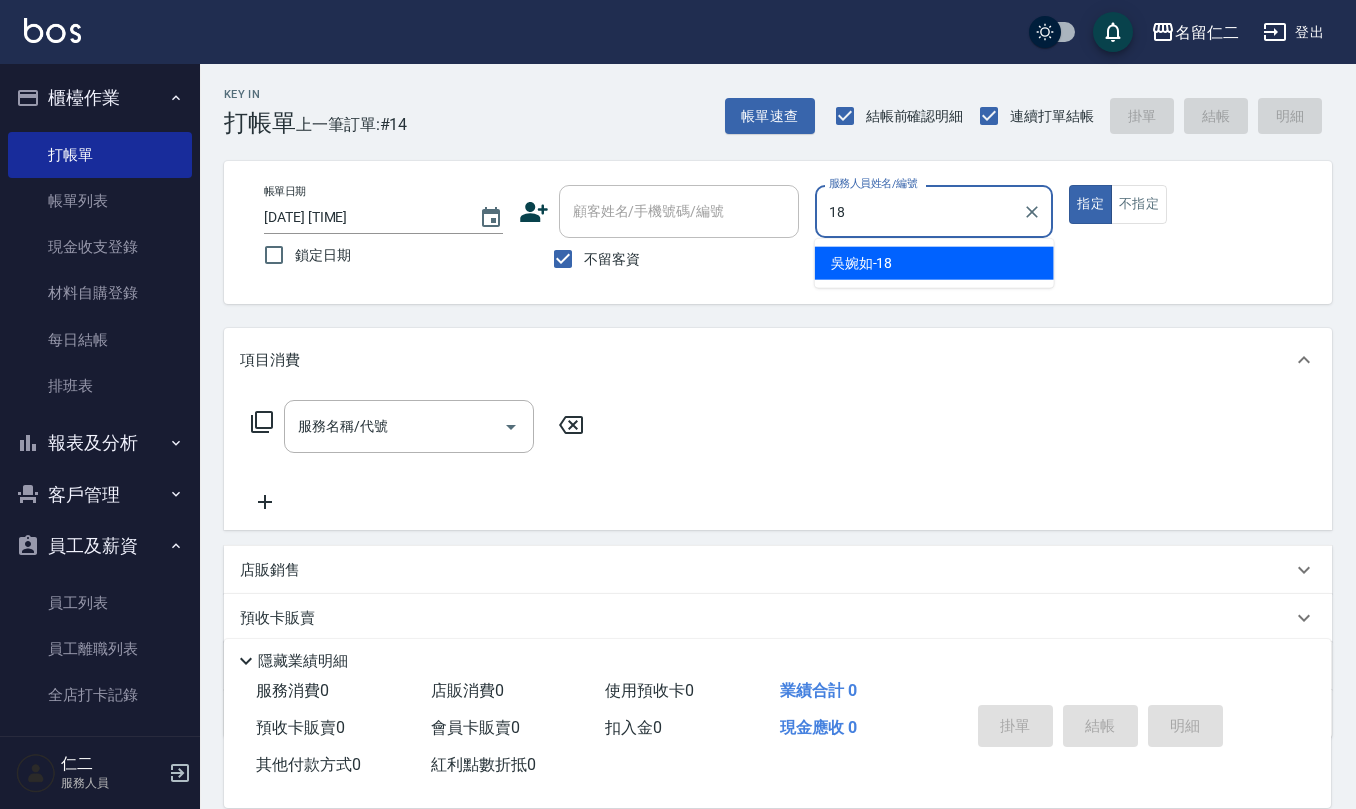 type on "吳婉如-18" 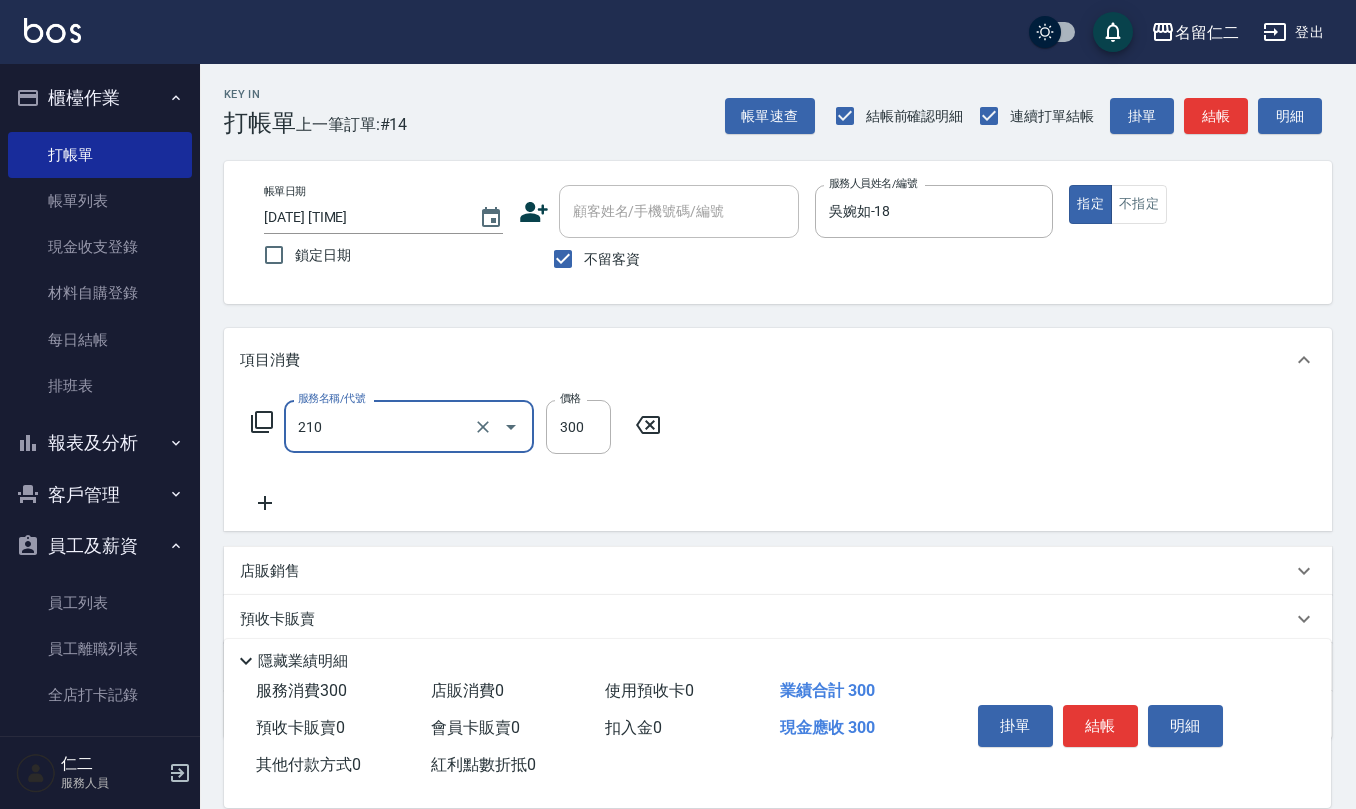 type on "歐娜洗髮精(210)" 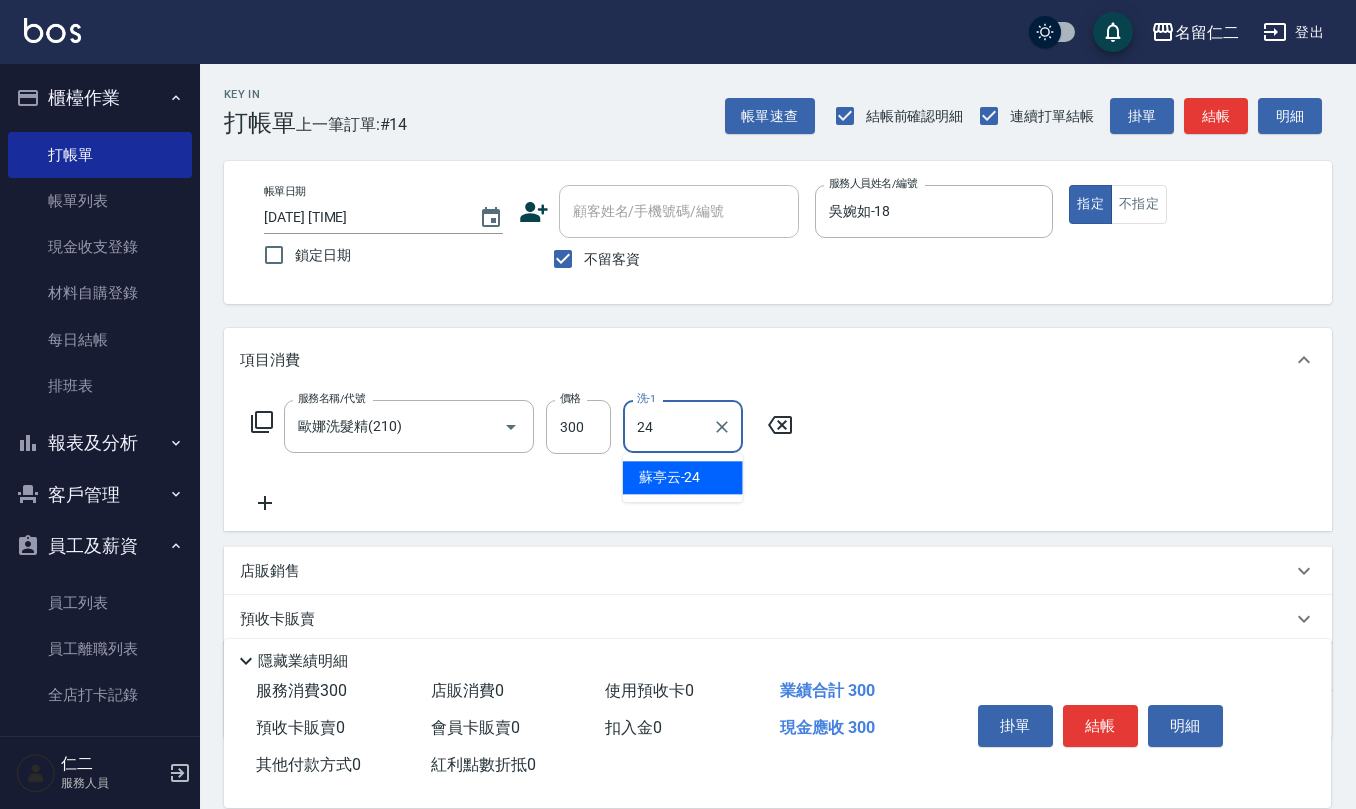 type on "蘇亭云-24" 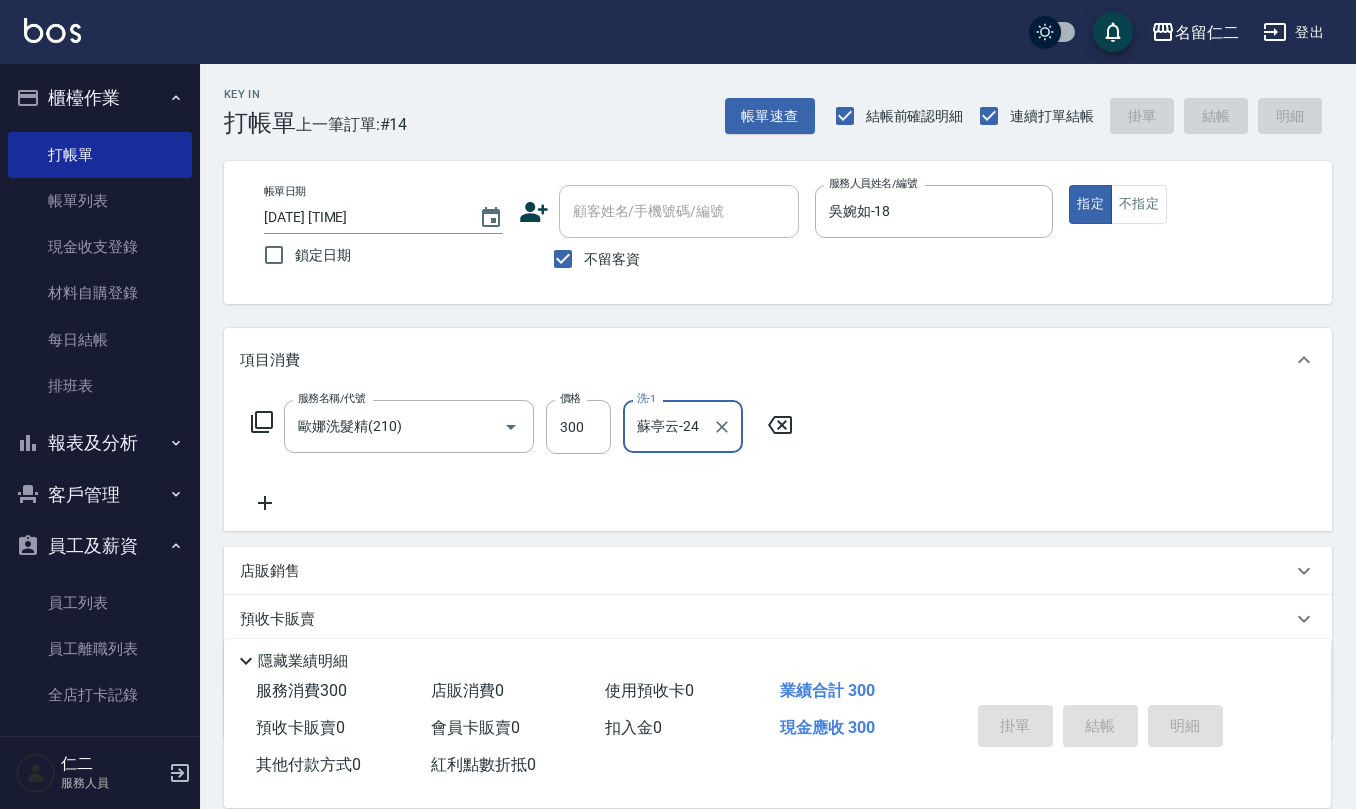 type 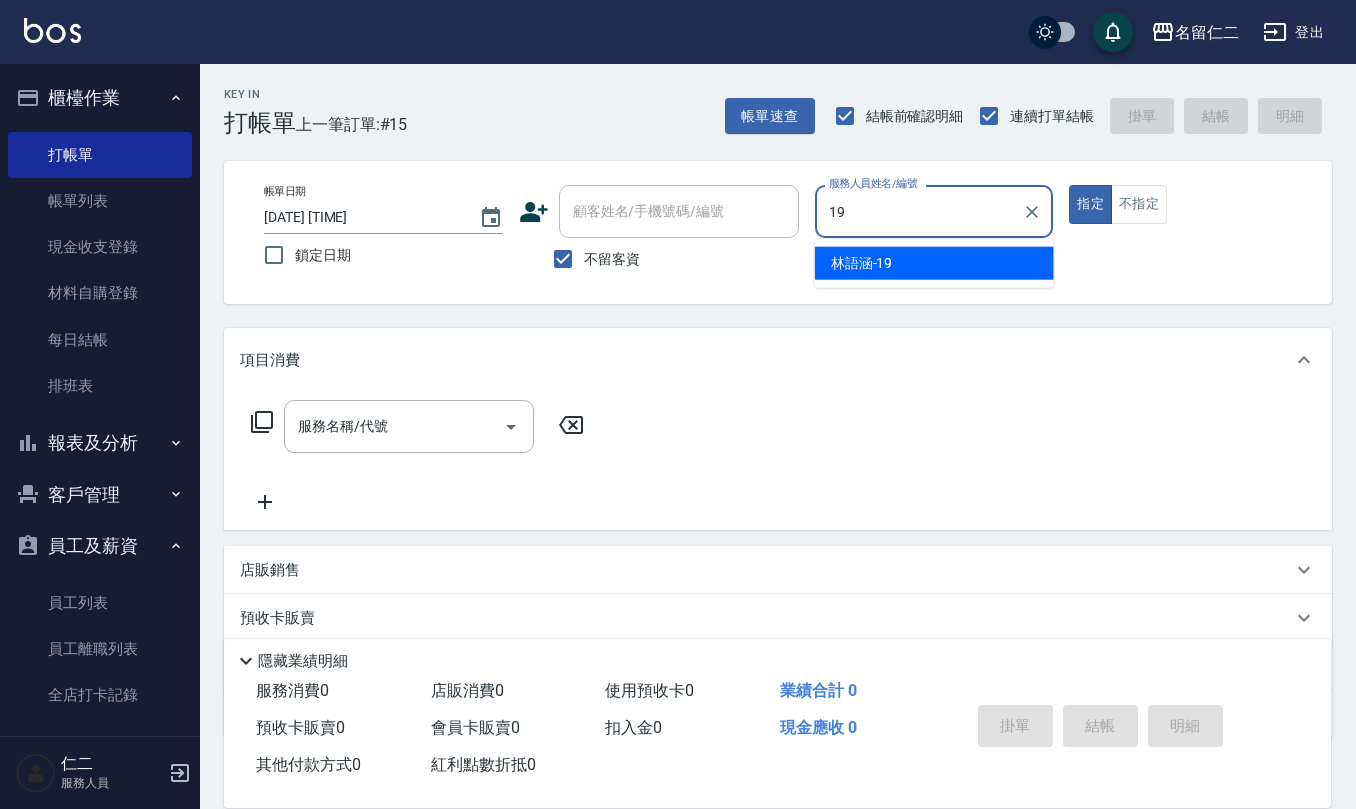 type on "林語涵-19" 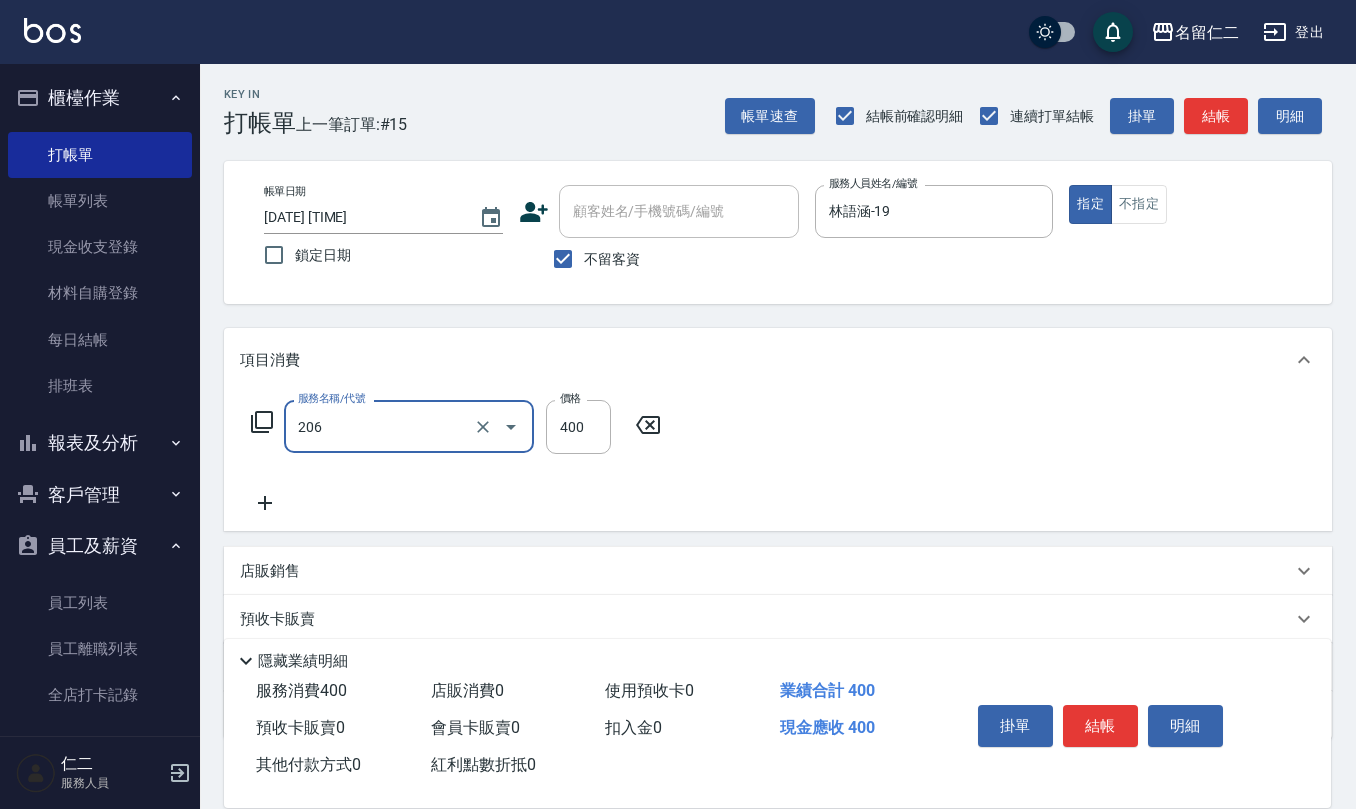 type on "健康洗(206)" 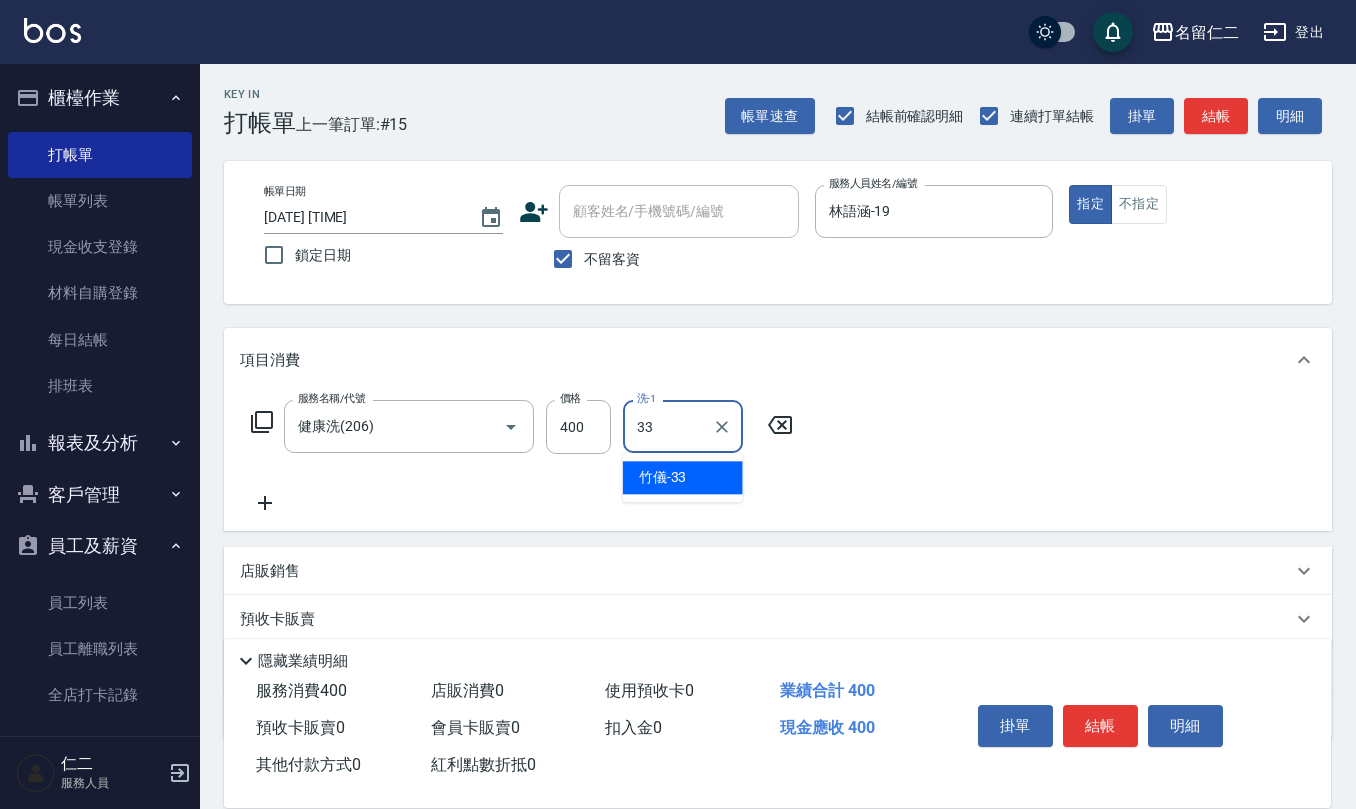 type on "竹儀-33" 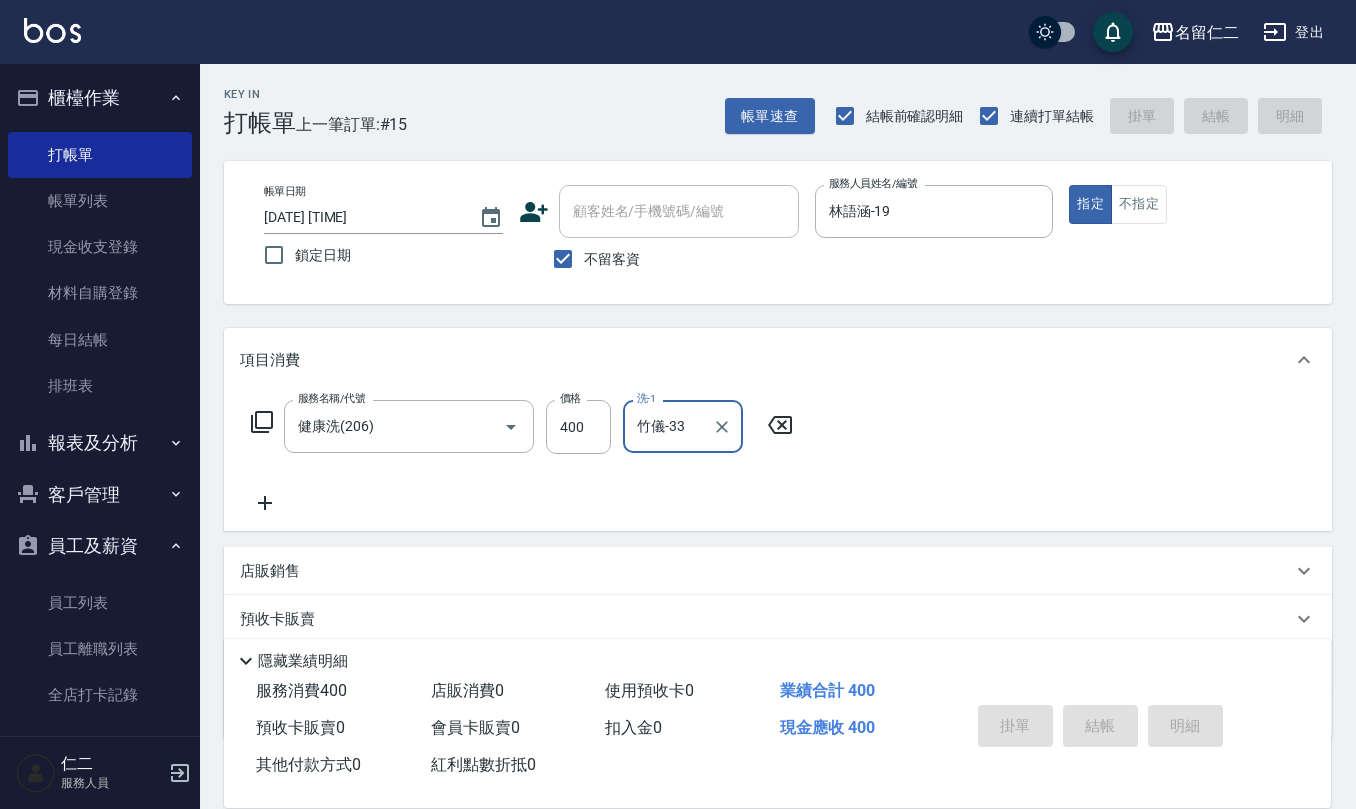 type on "2025/08/03 15:42" 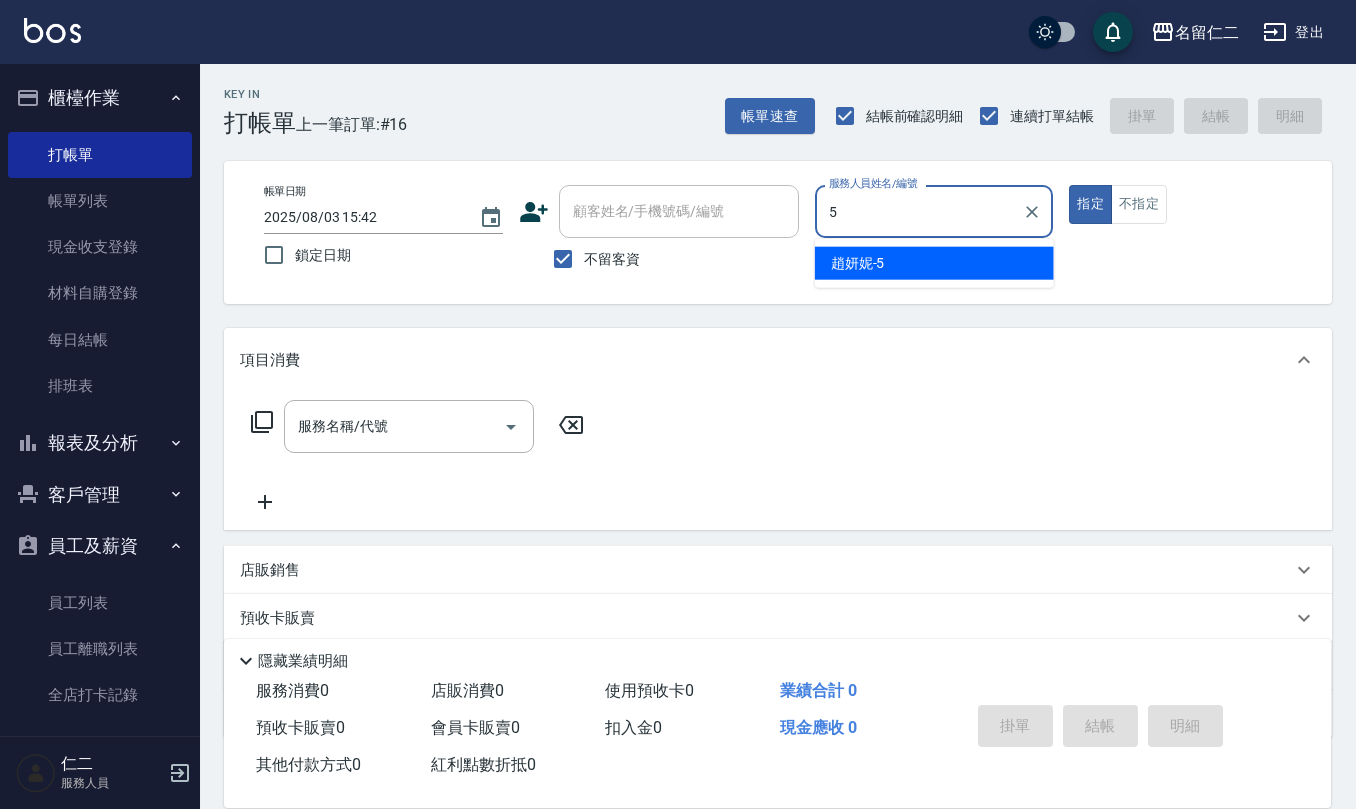 type on "趙妍妮-5" 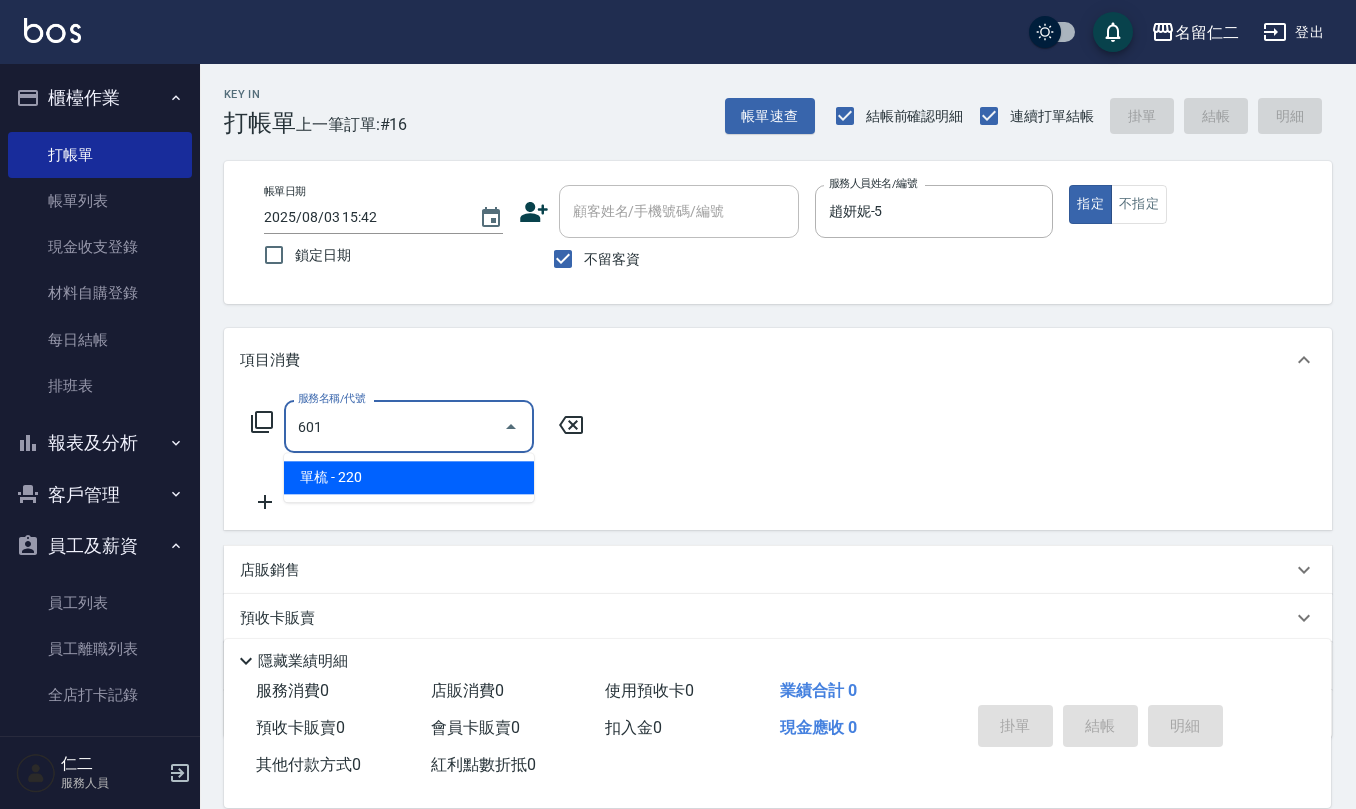 type on "單梳(601)" 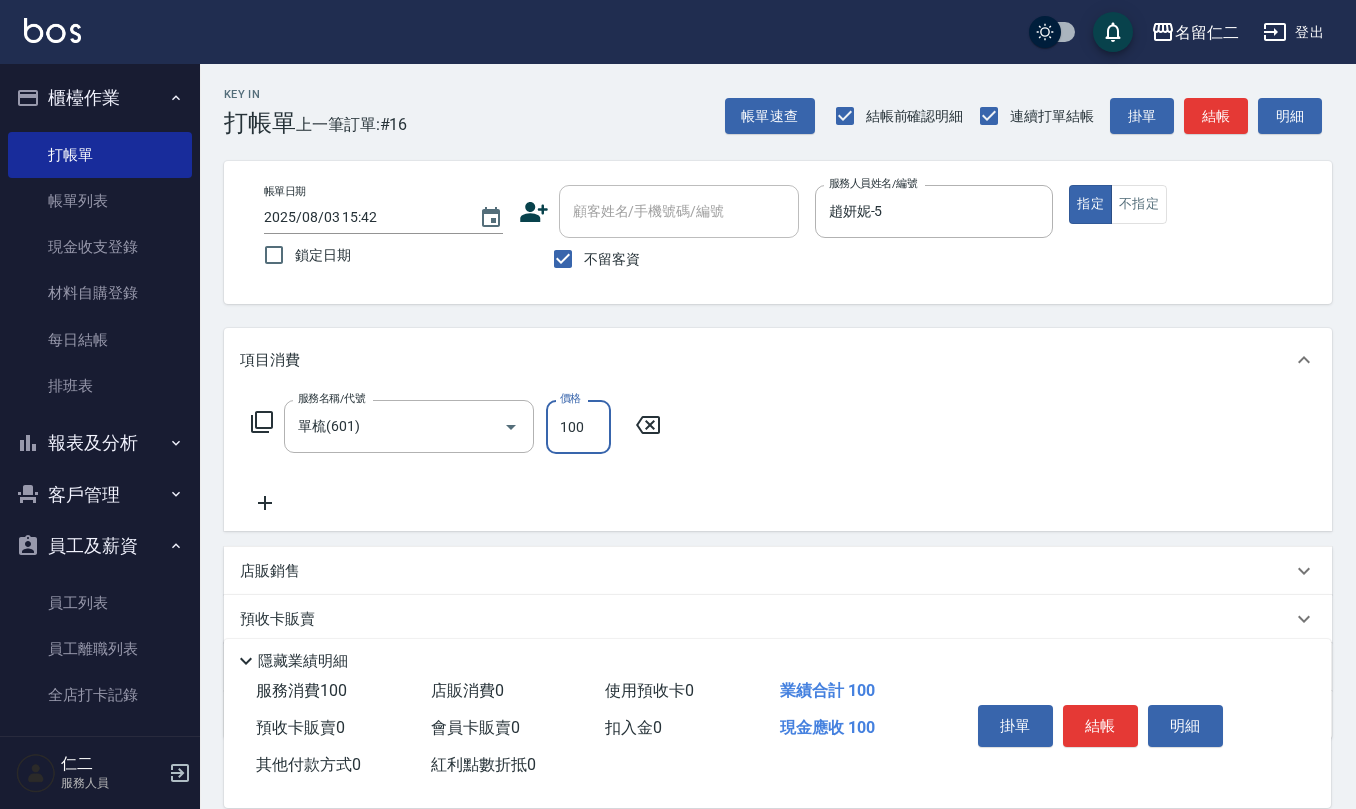 type on "100" 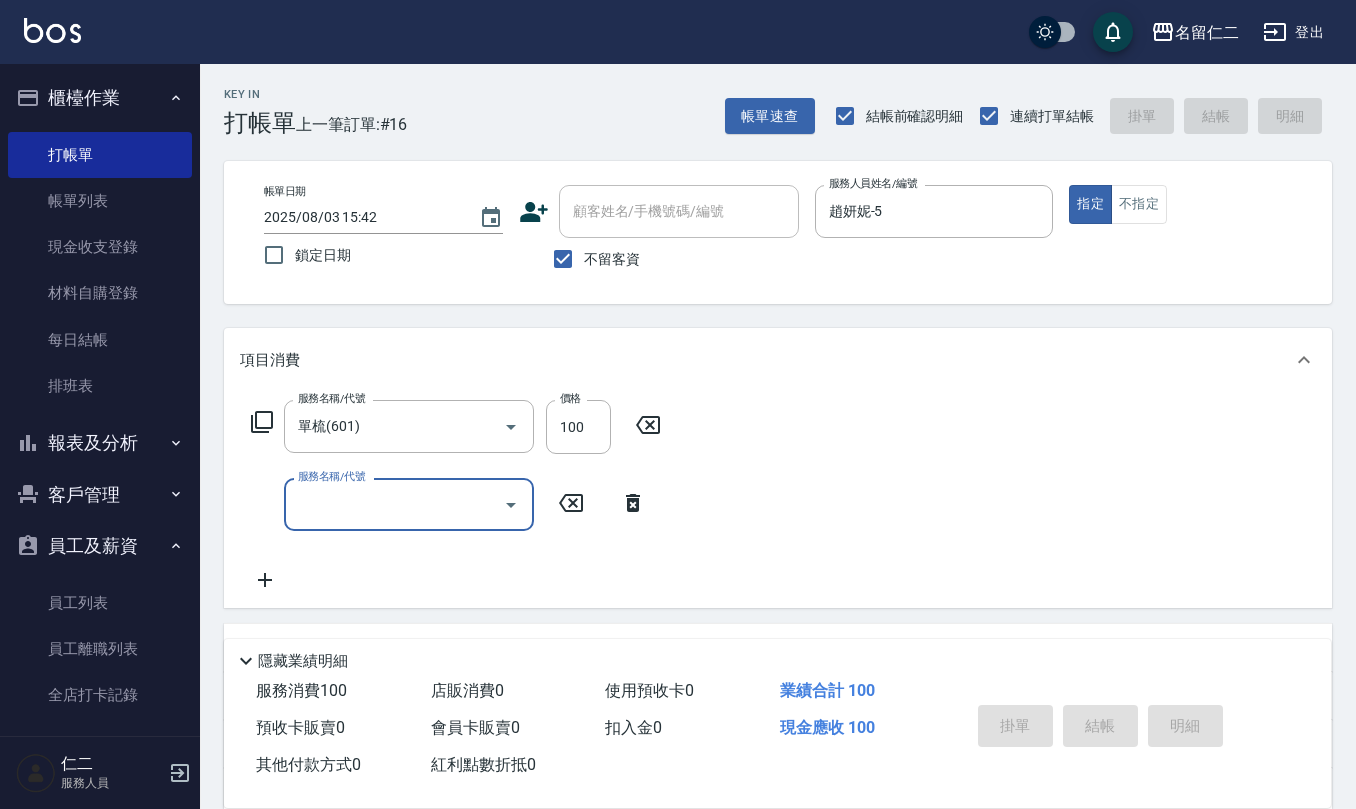 type 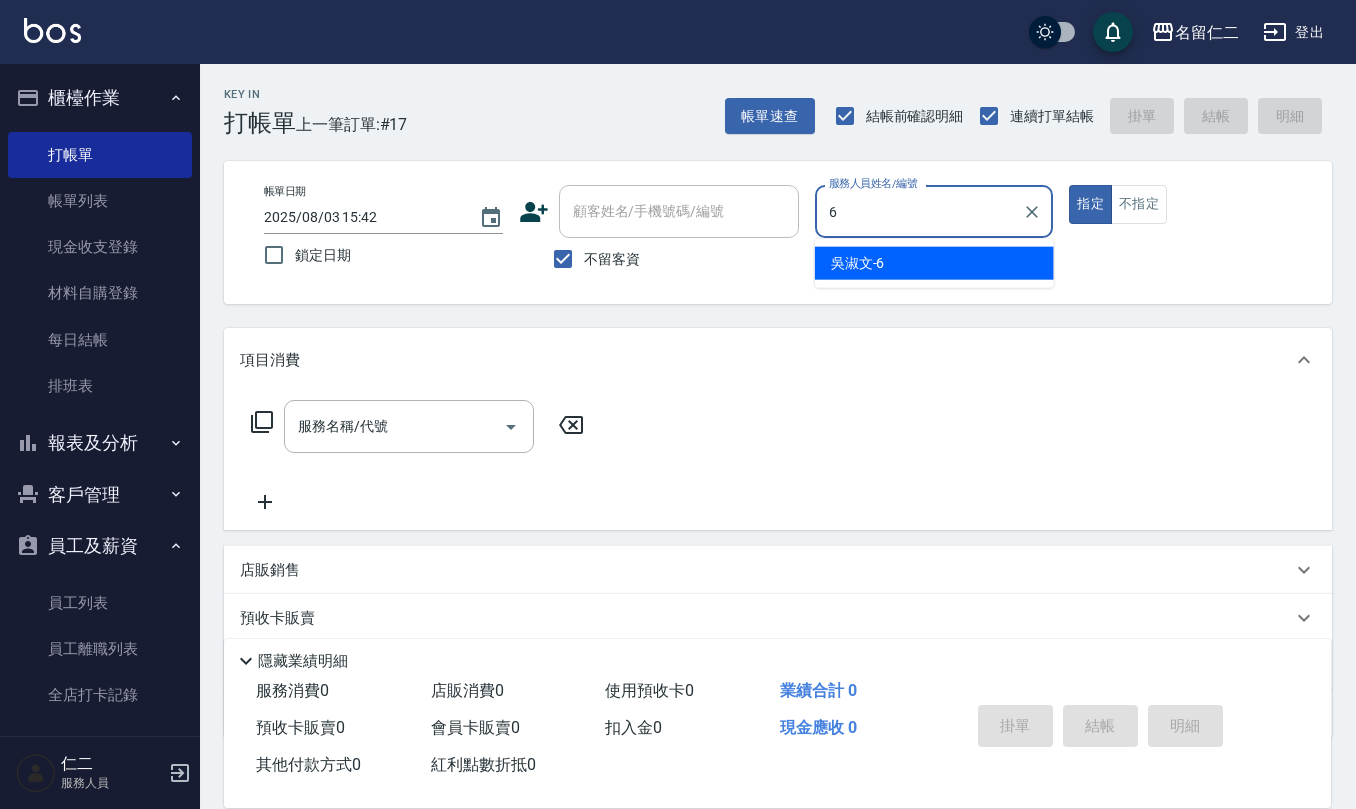 type on "[NAME]-[PHONE]" 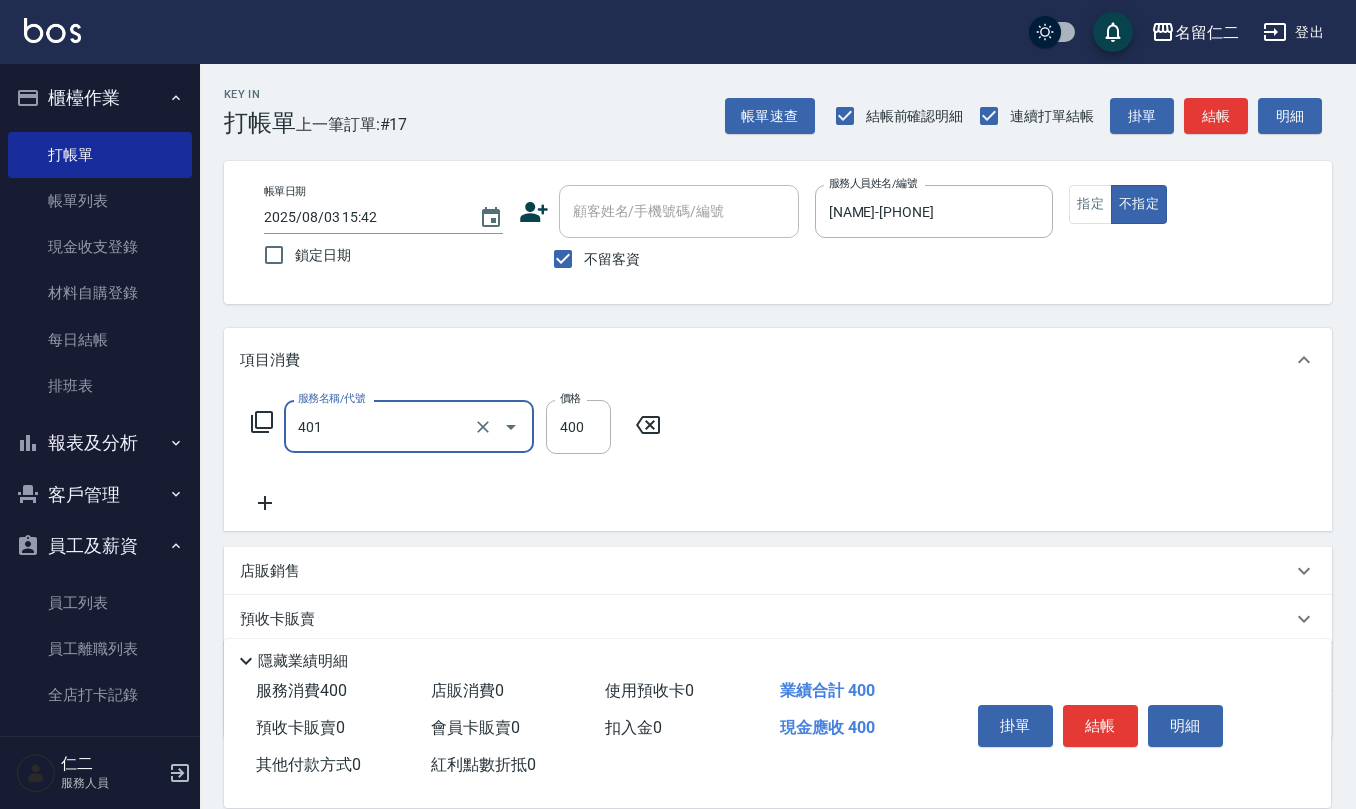 type on "剪髮(401)" 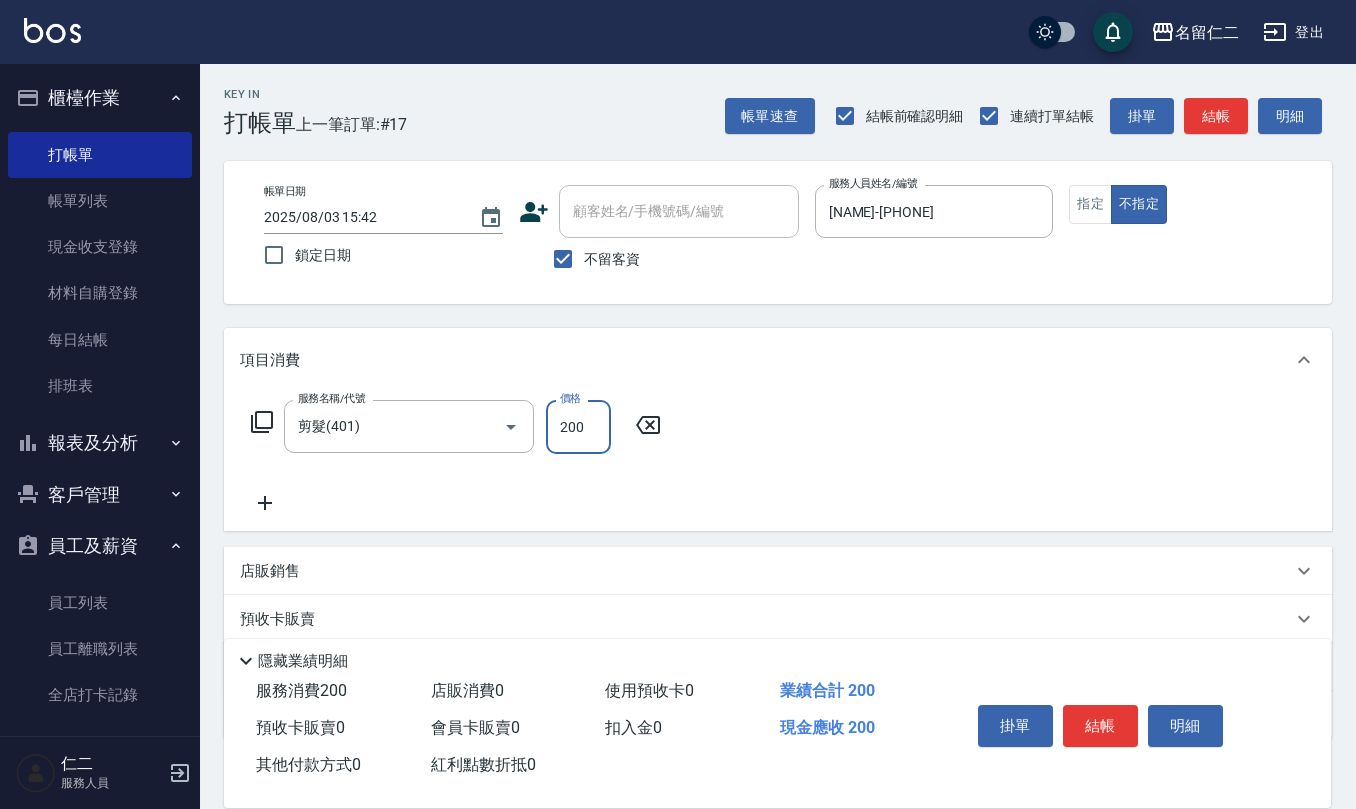 type on "200" 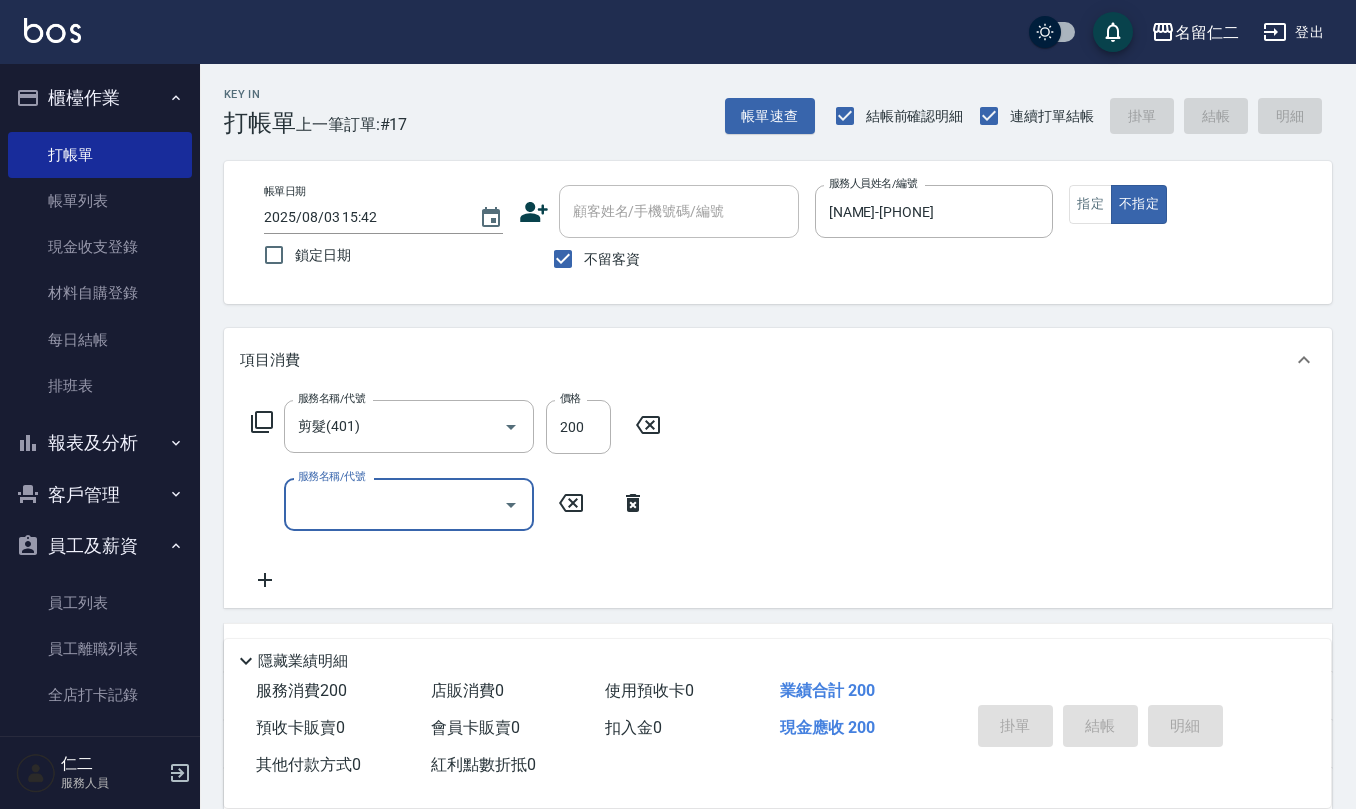 type on "[DATE] [TIME]" 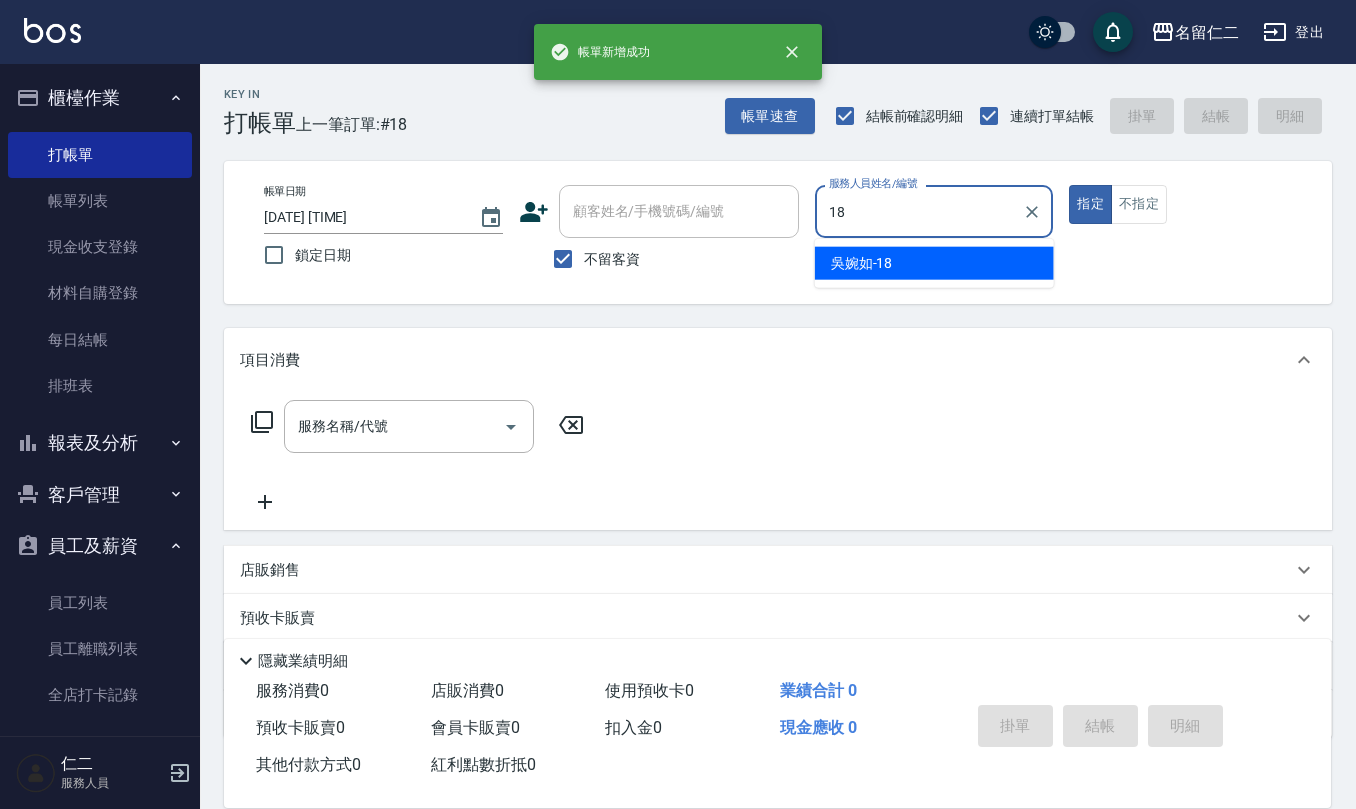 type on "吳婉如-18" 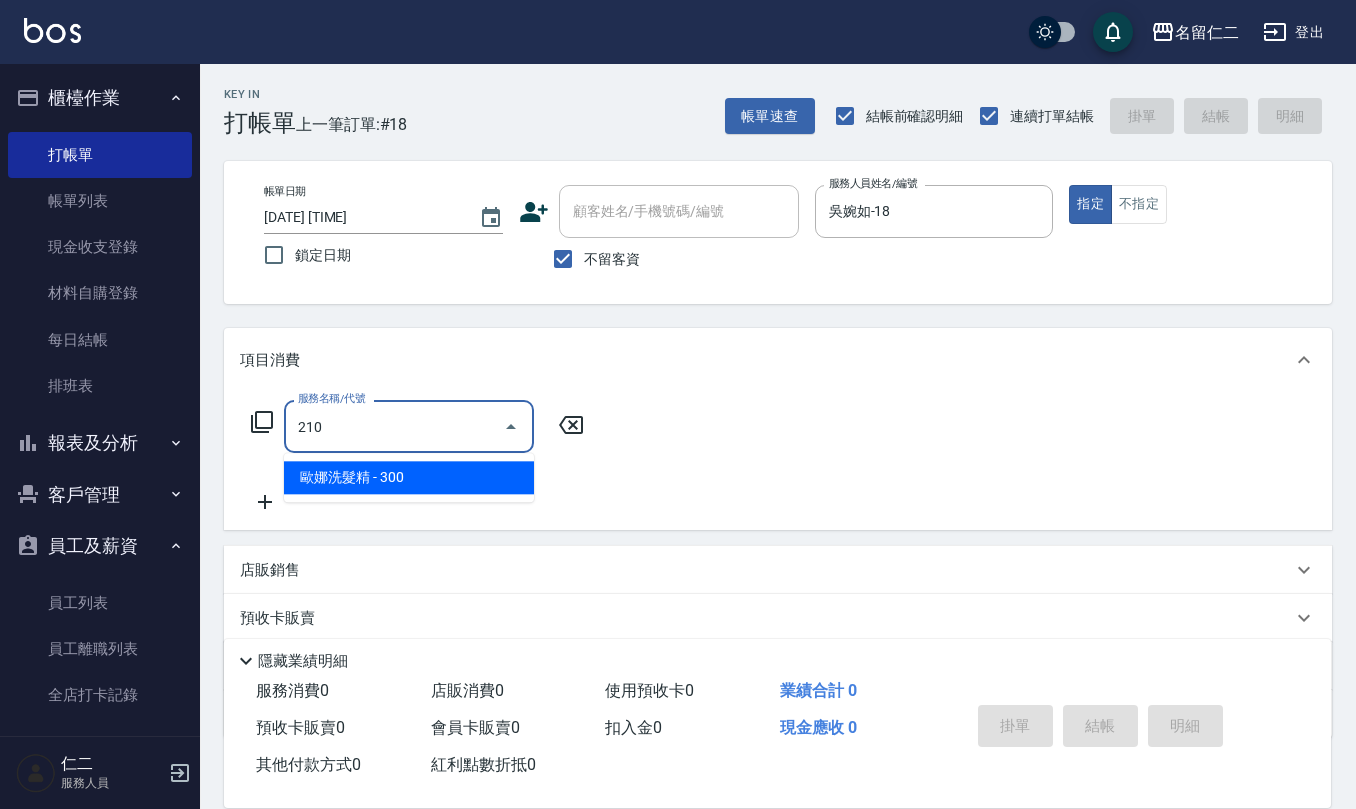 type on "歐娜洗髮精(210)" 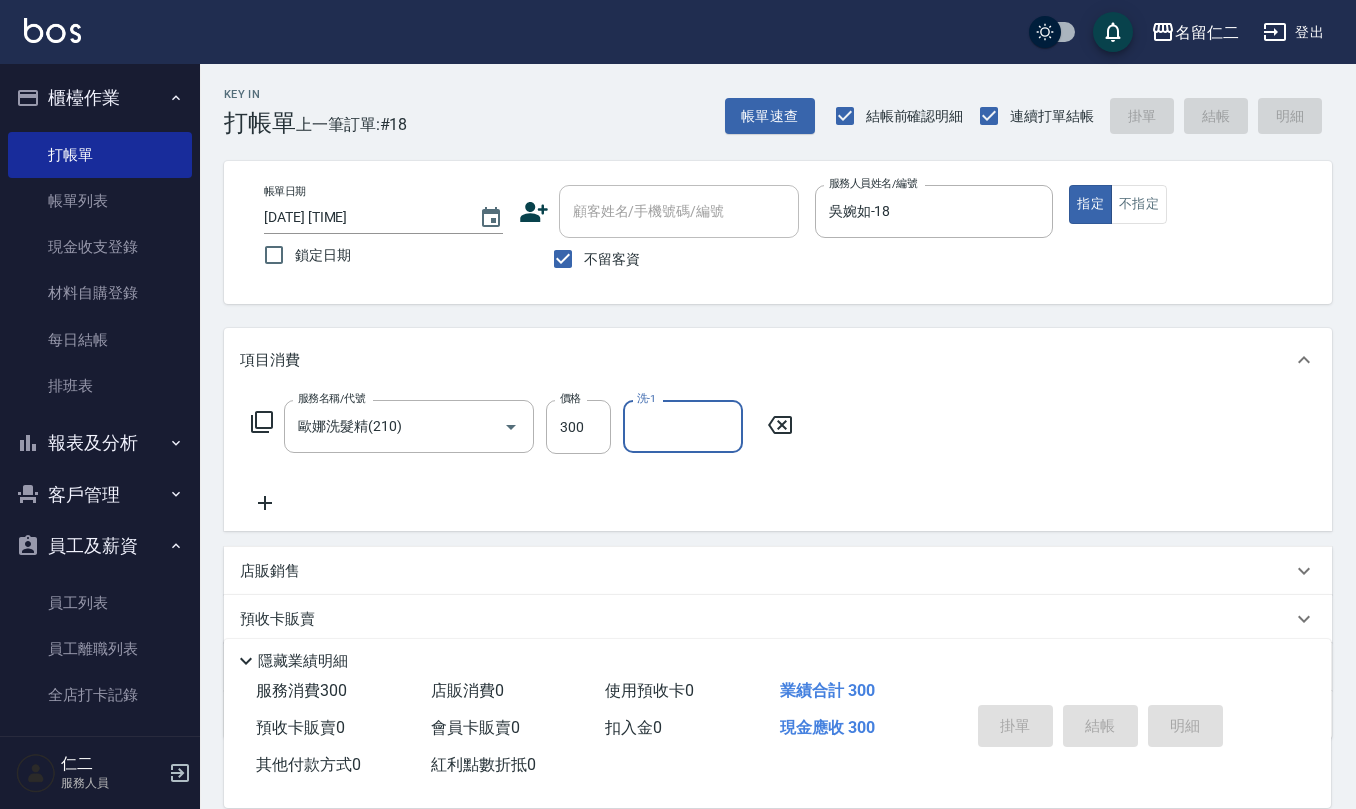 type 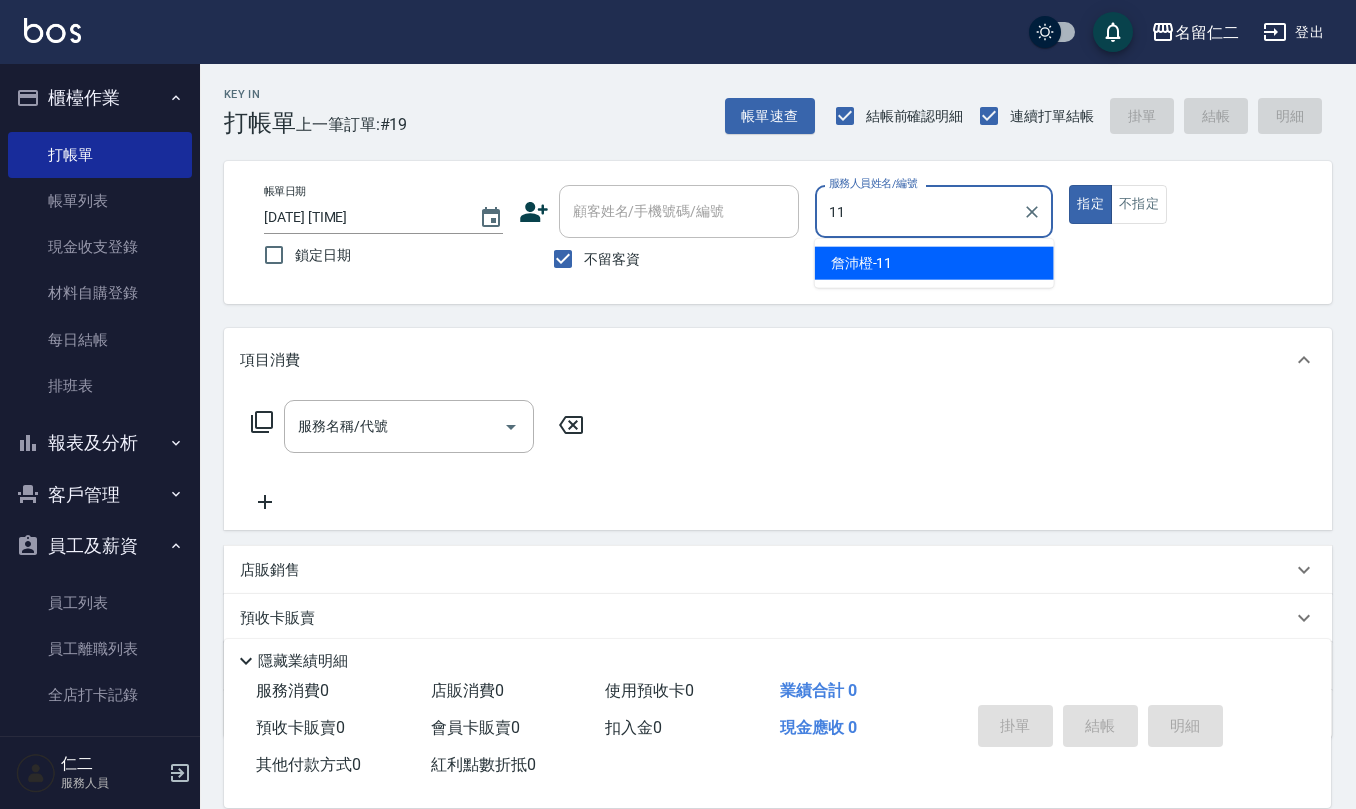 type on "詹沛橙-11" 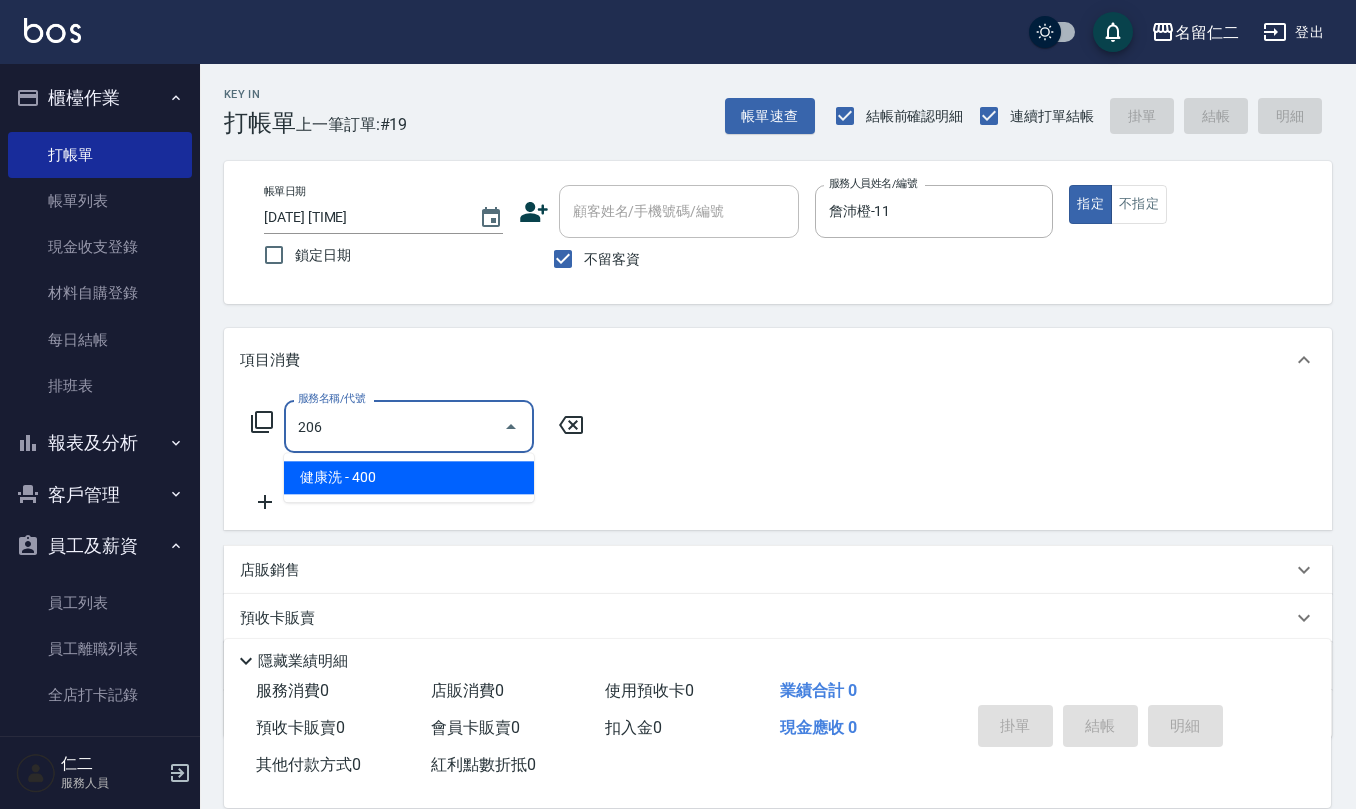 type on "健康洗(206)" 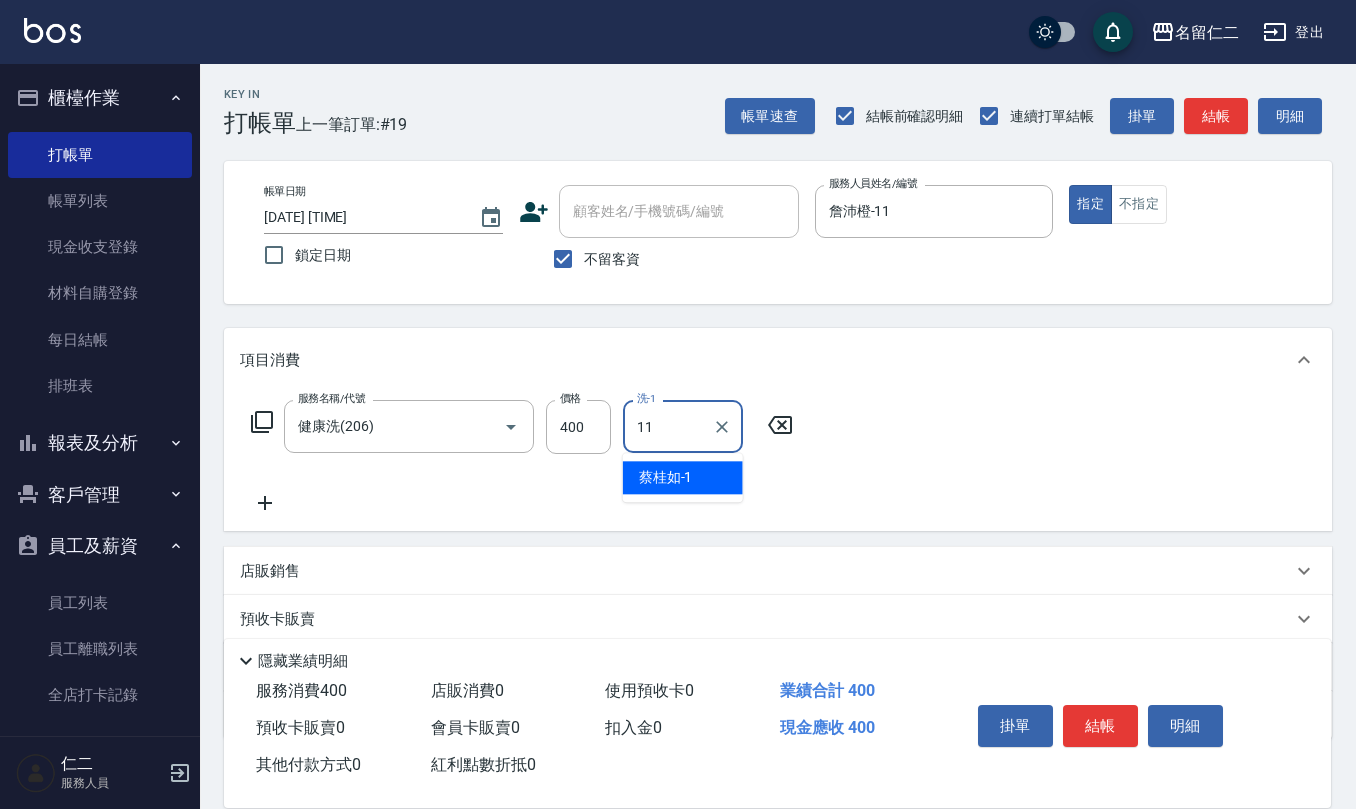 type on "詹沛橙-11" 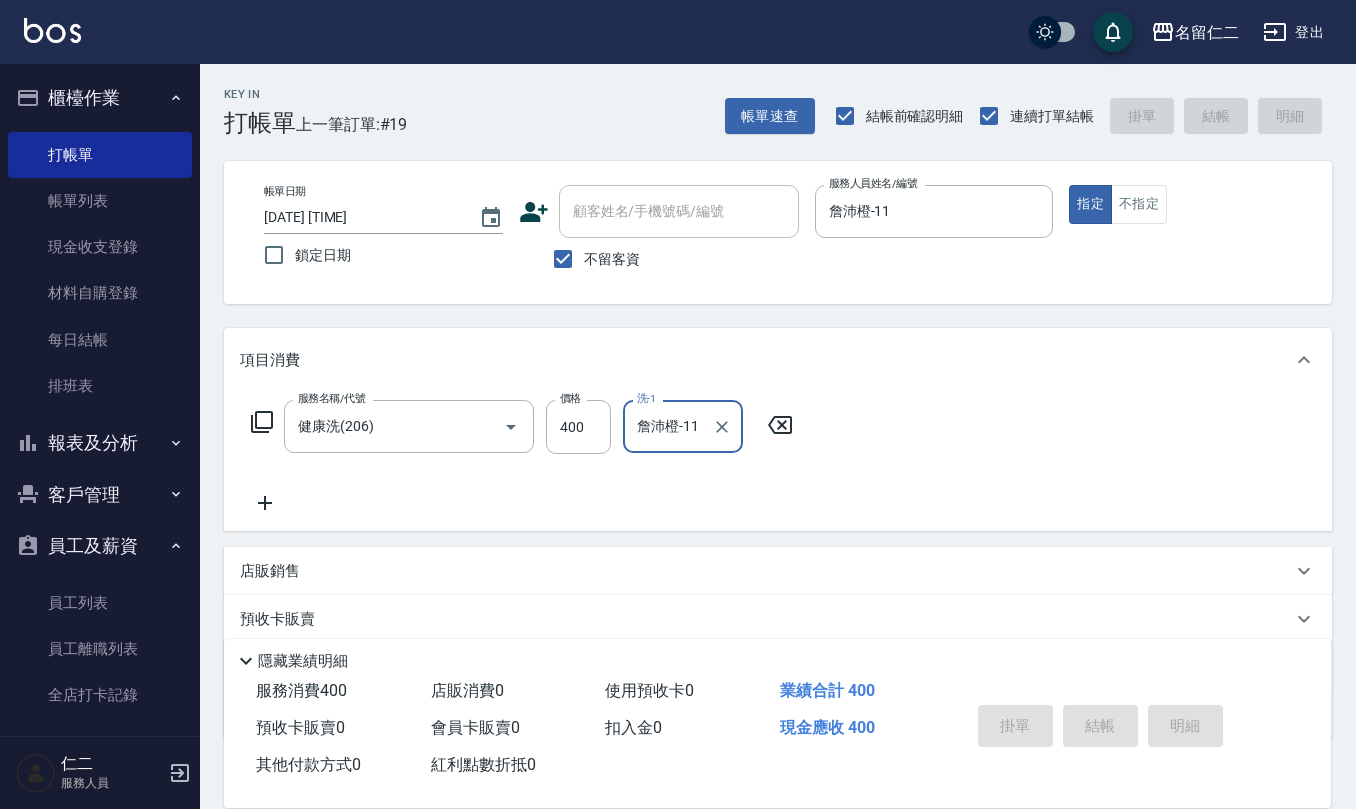 type 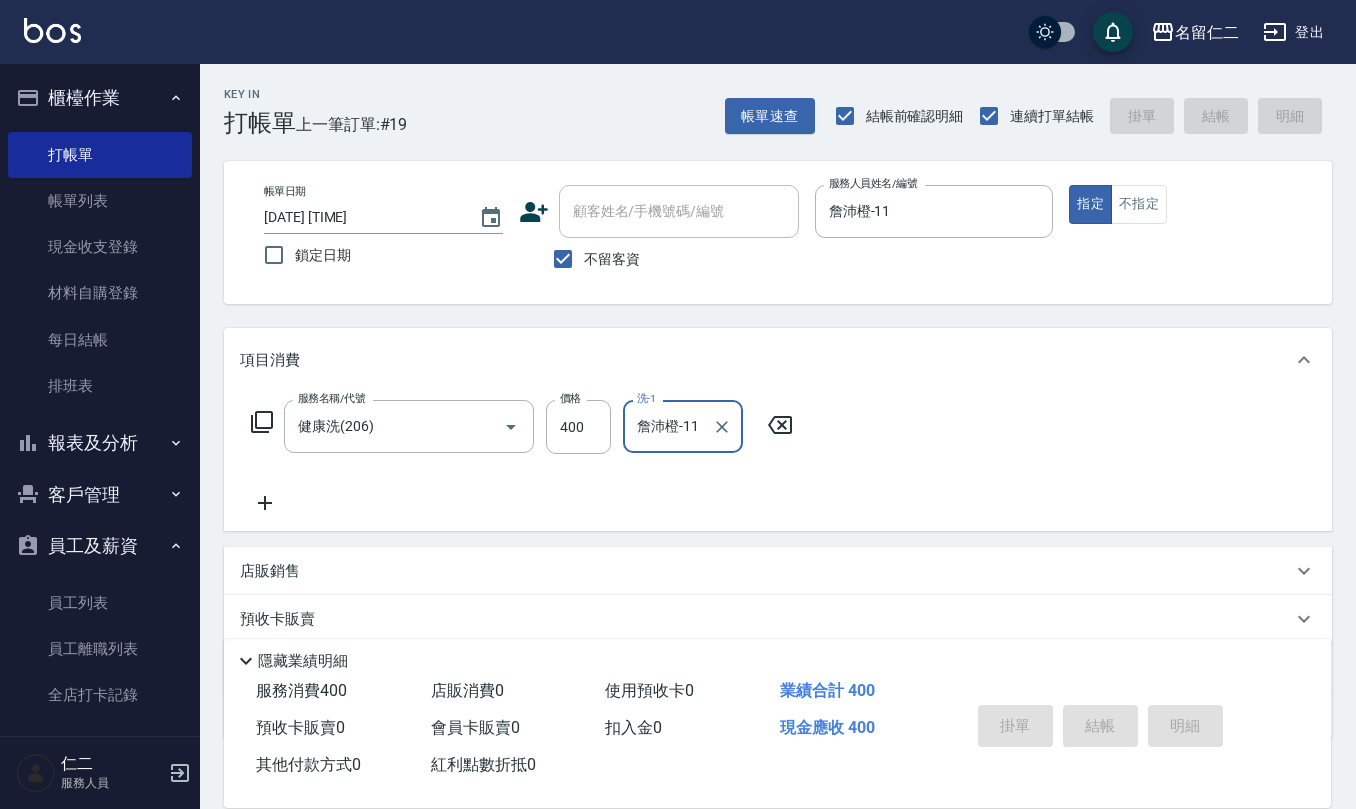 type 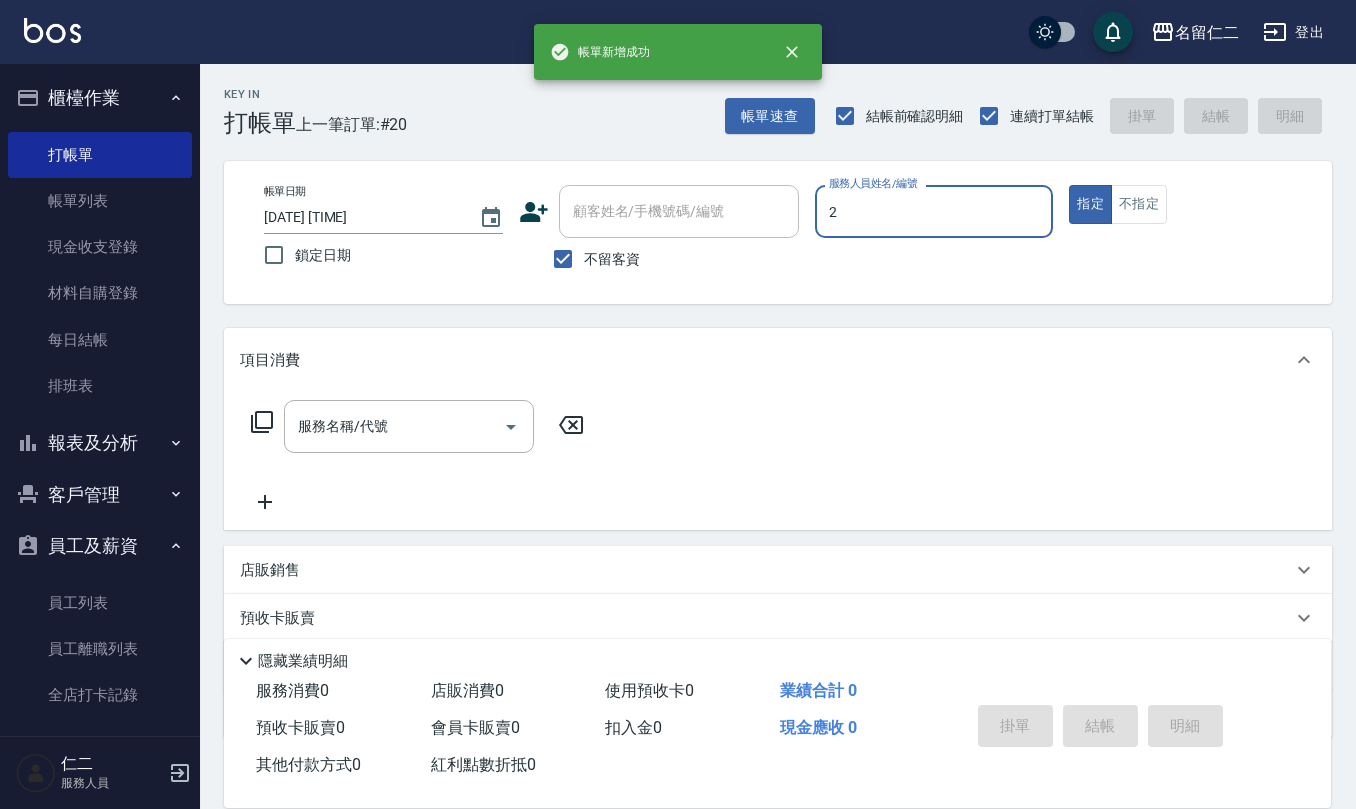 type on "黃慧敏-2" 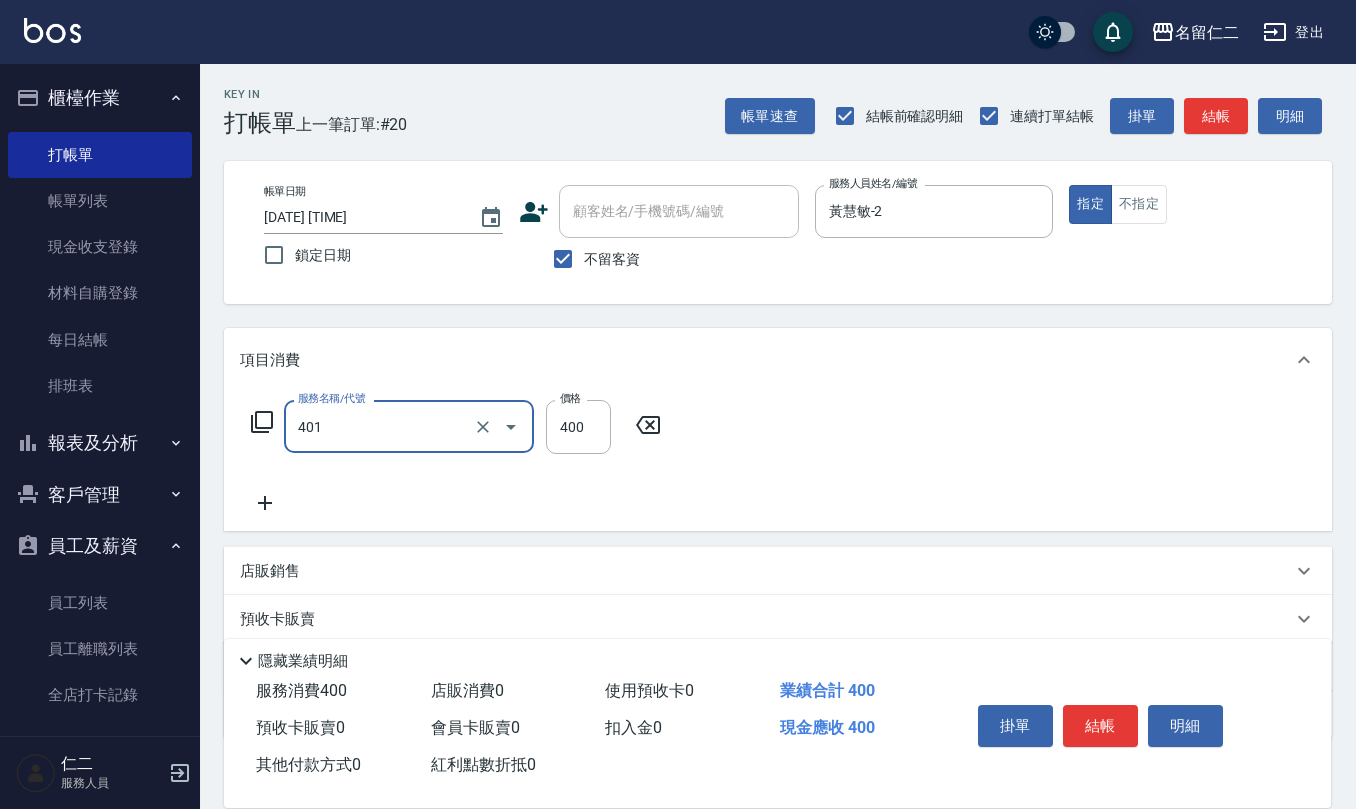 type on "剪髮(401)" 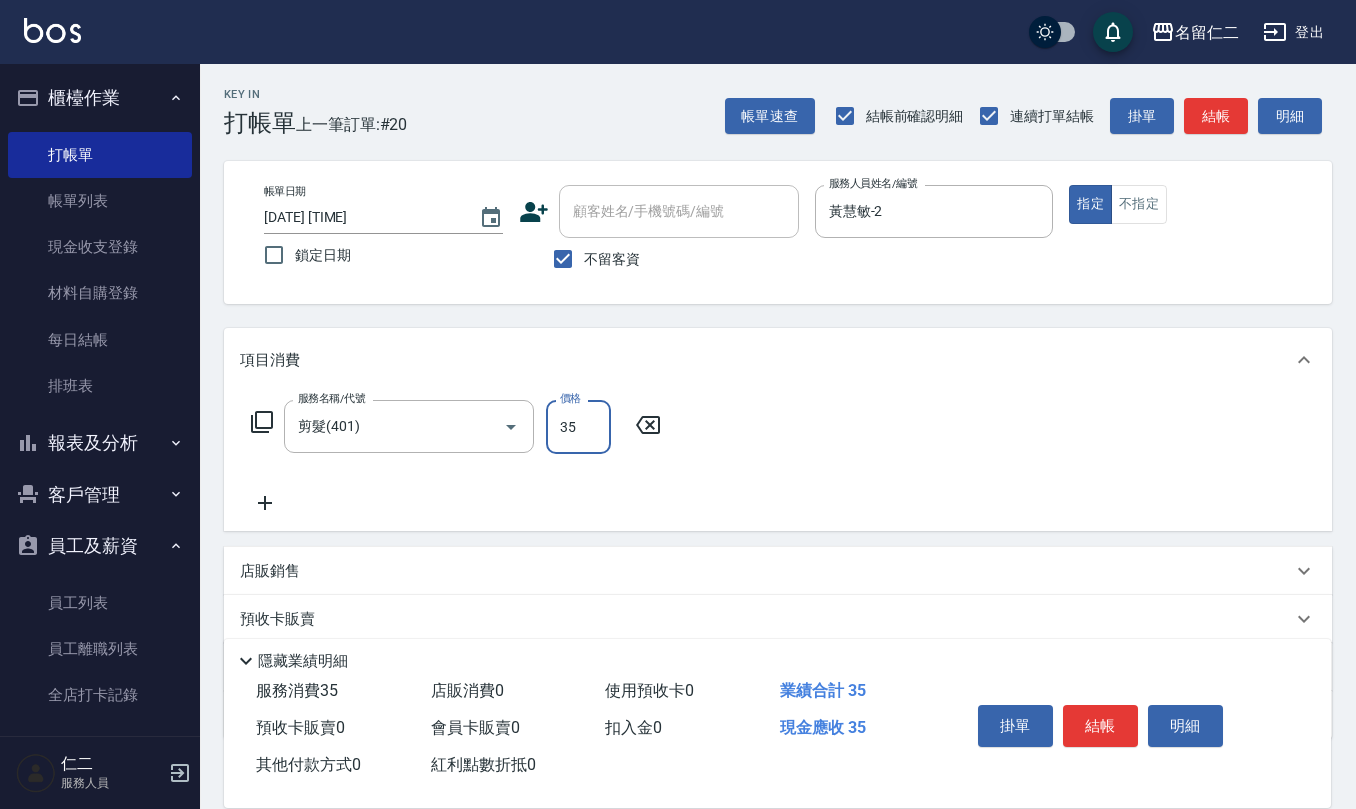 type on "350" 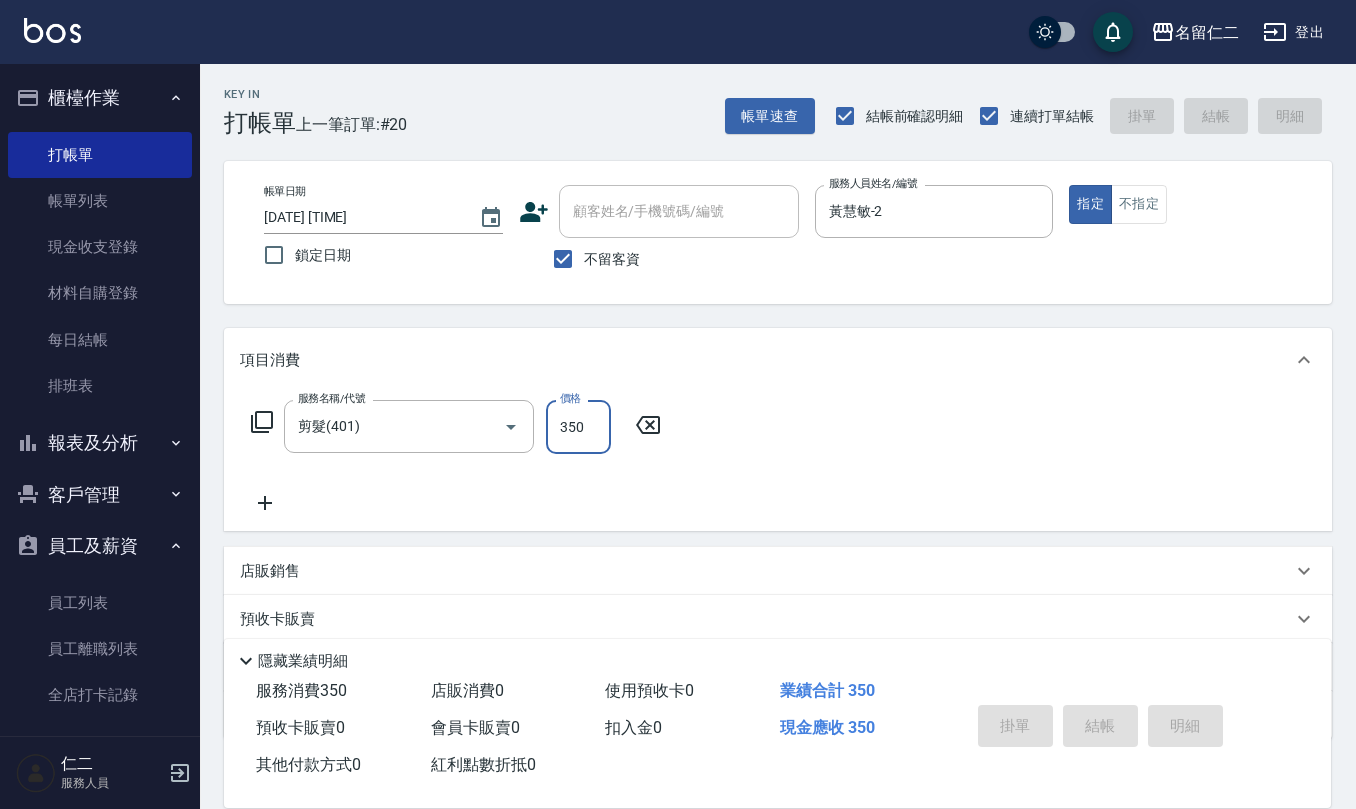 type 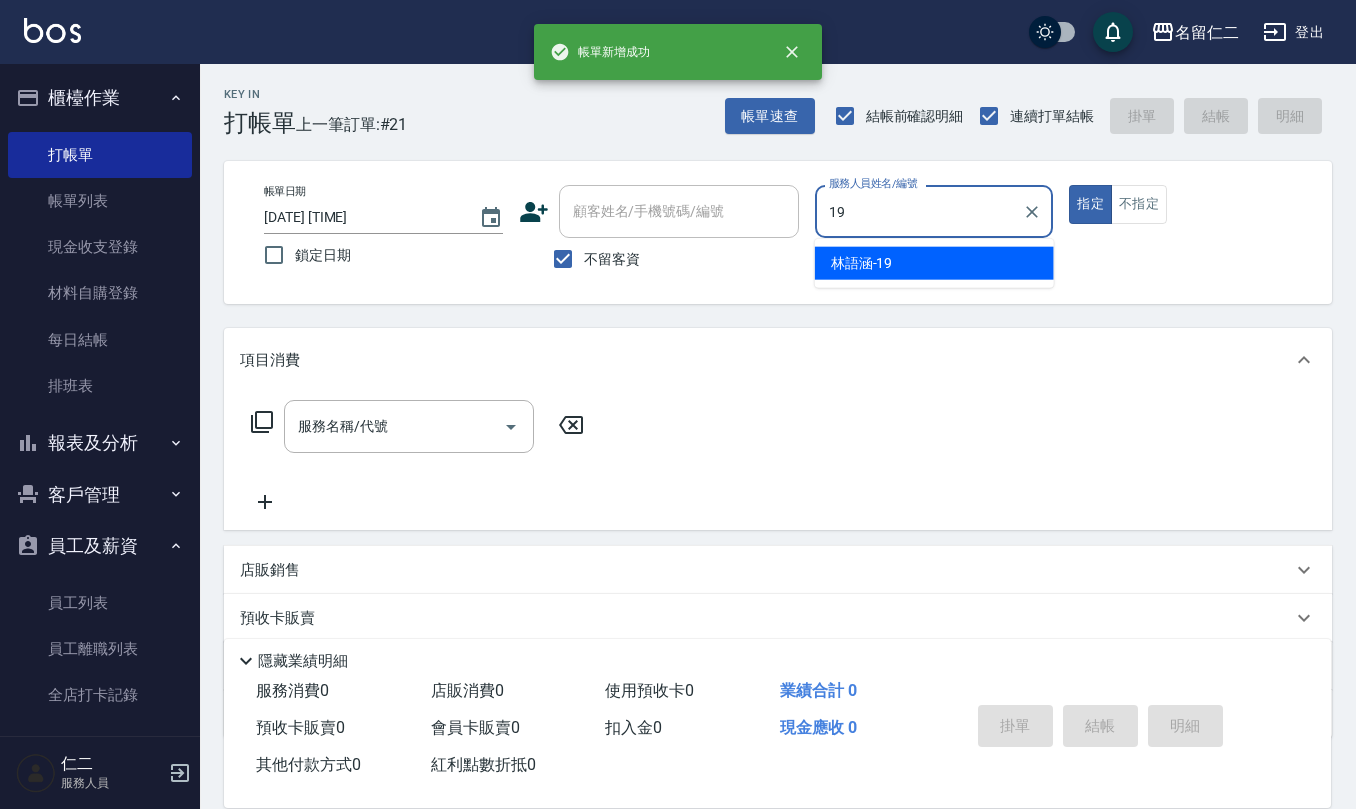 type on "林語涵-19" 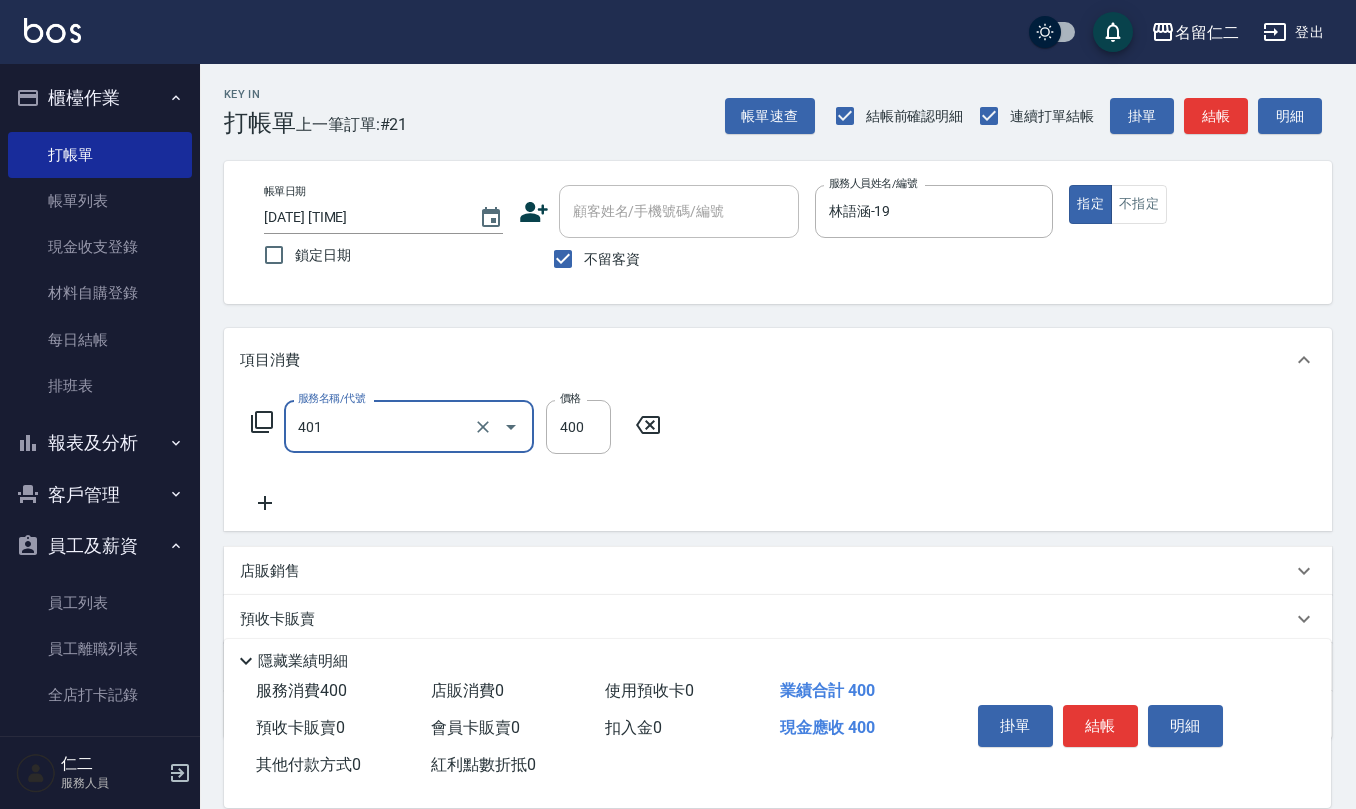 type on "剪髮(401)" 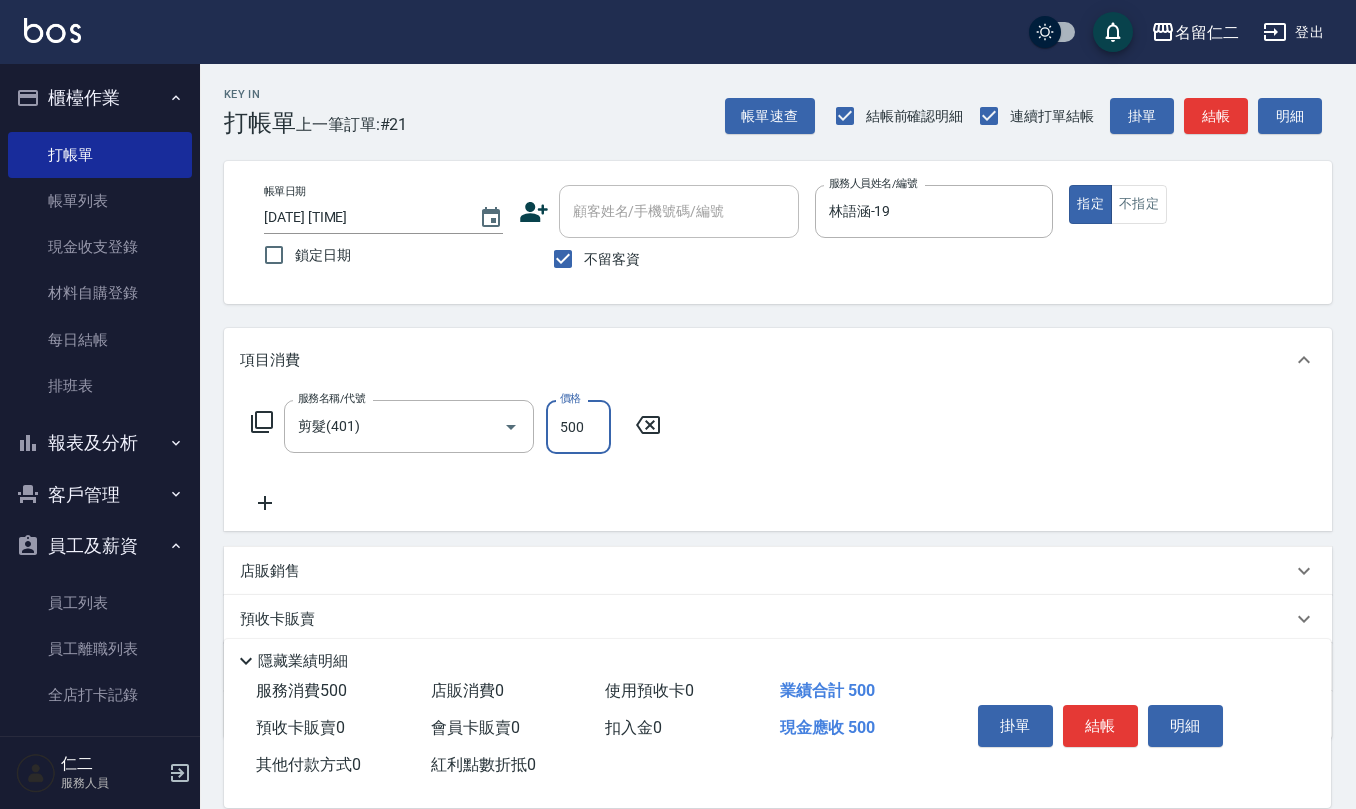 type on "500" 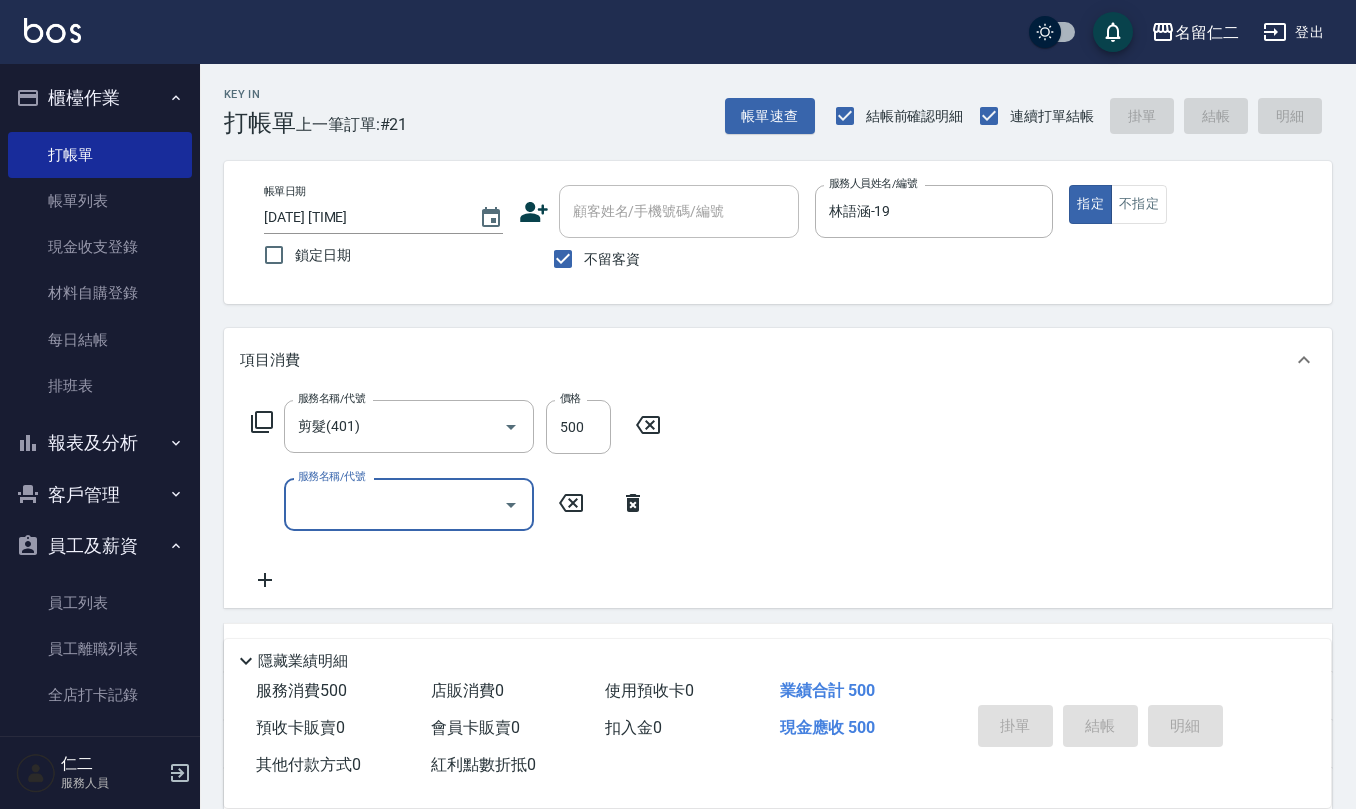 type 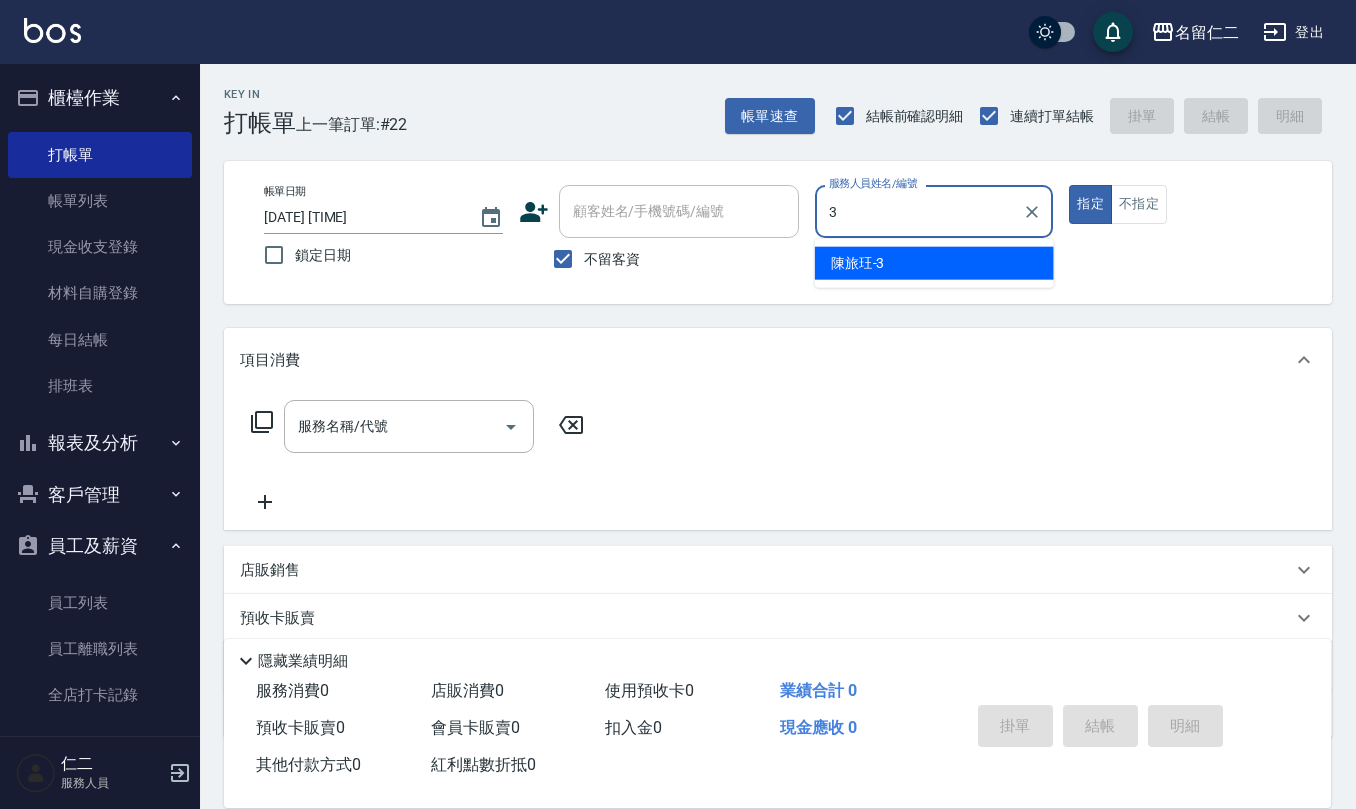 type on "陳旅玨-3" 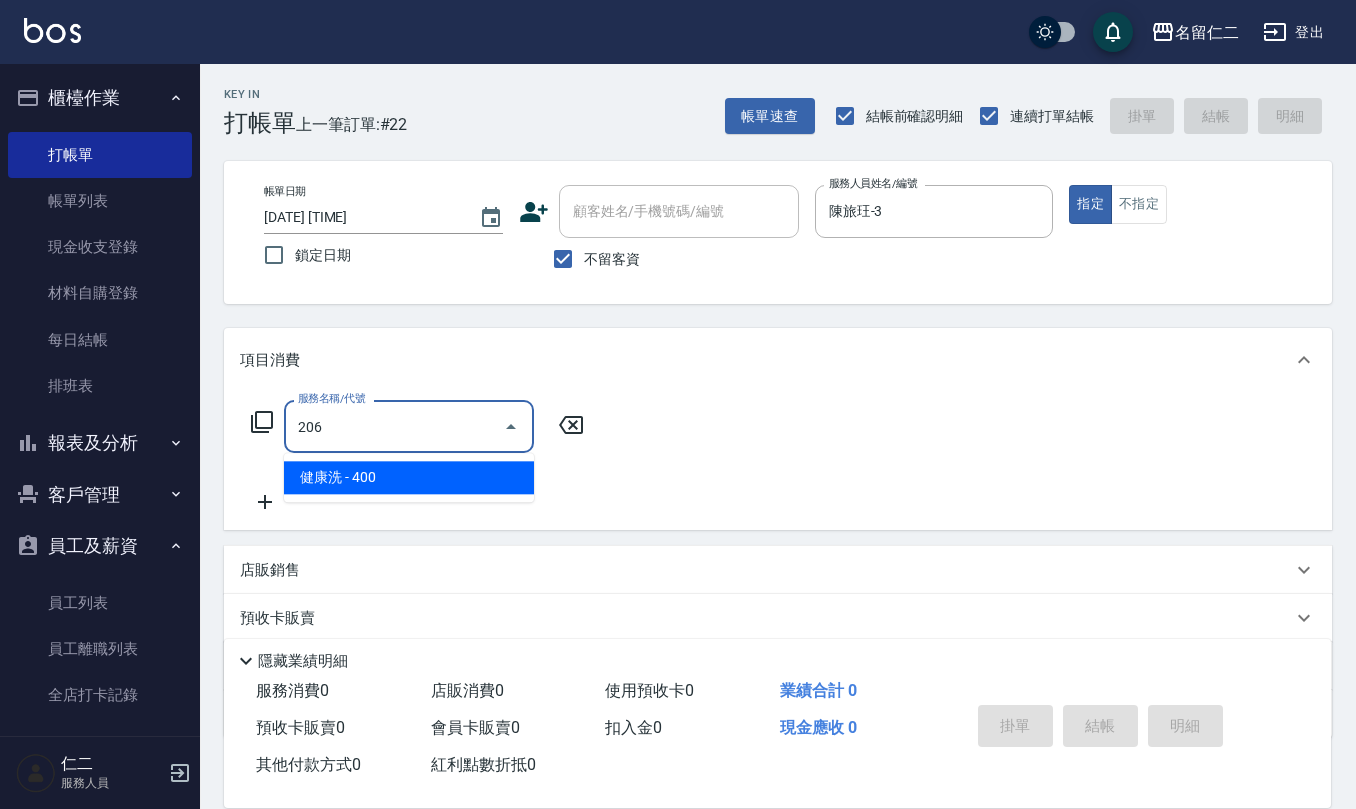 type on "健康洗(206)" 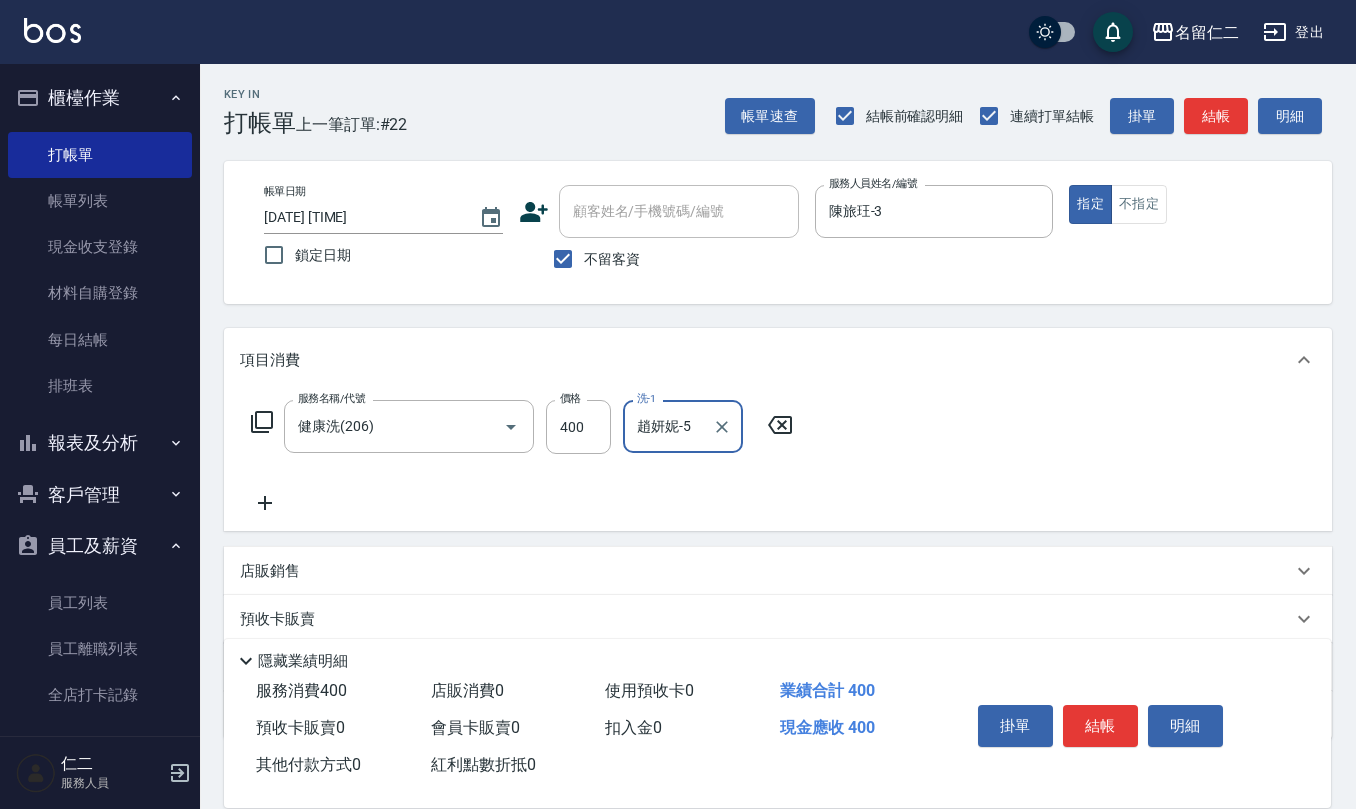 type on "趙妍妮-5" 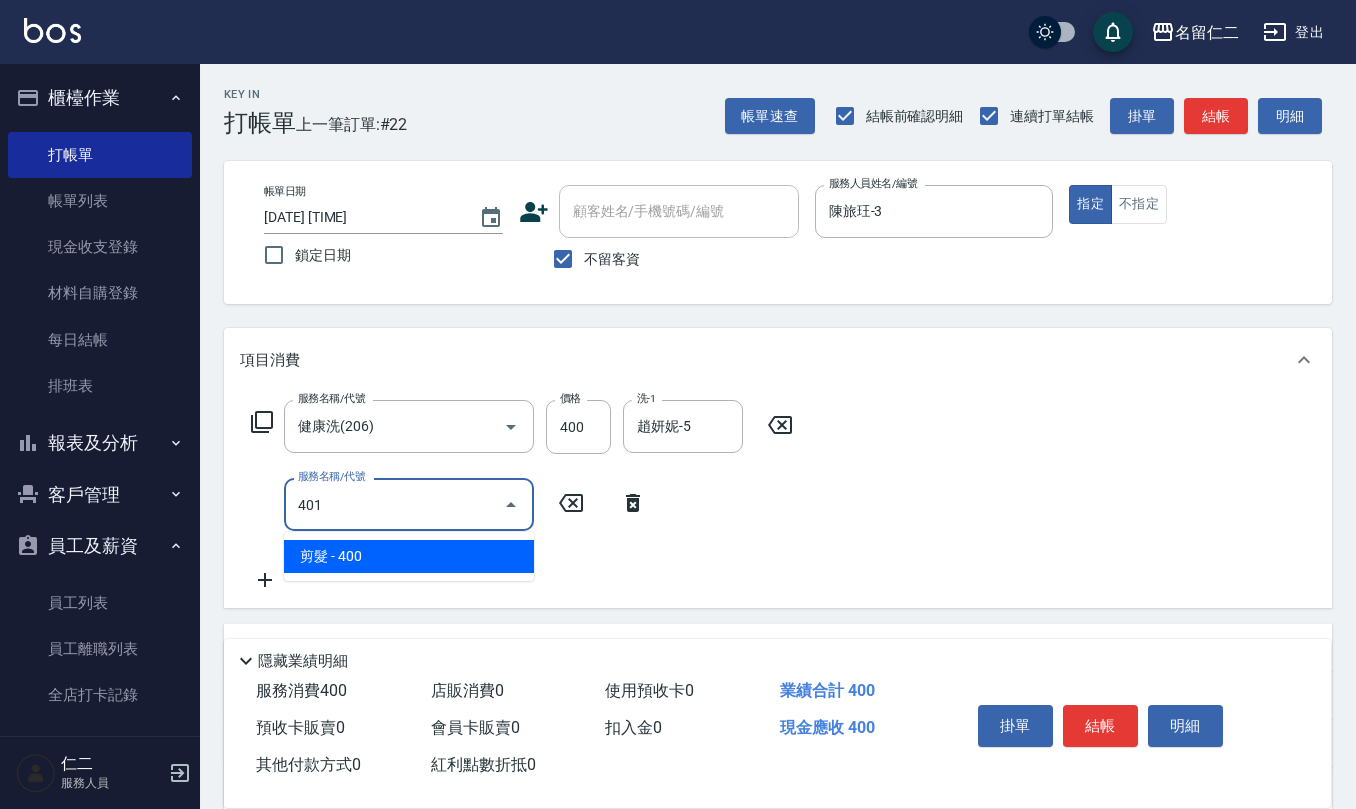 type on "剪髮(401)" 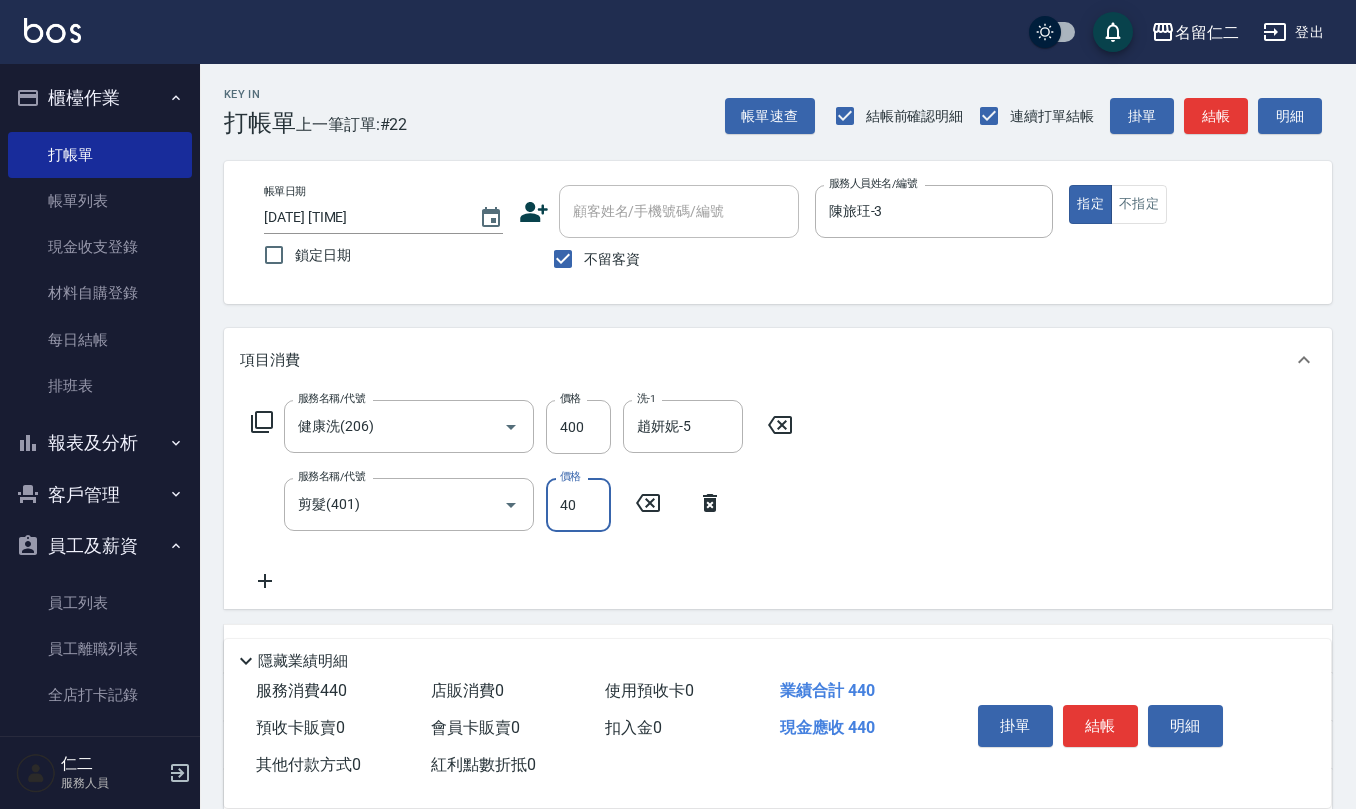 type on "400" 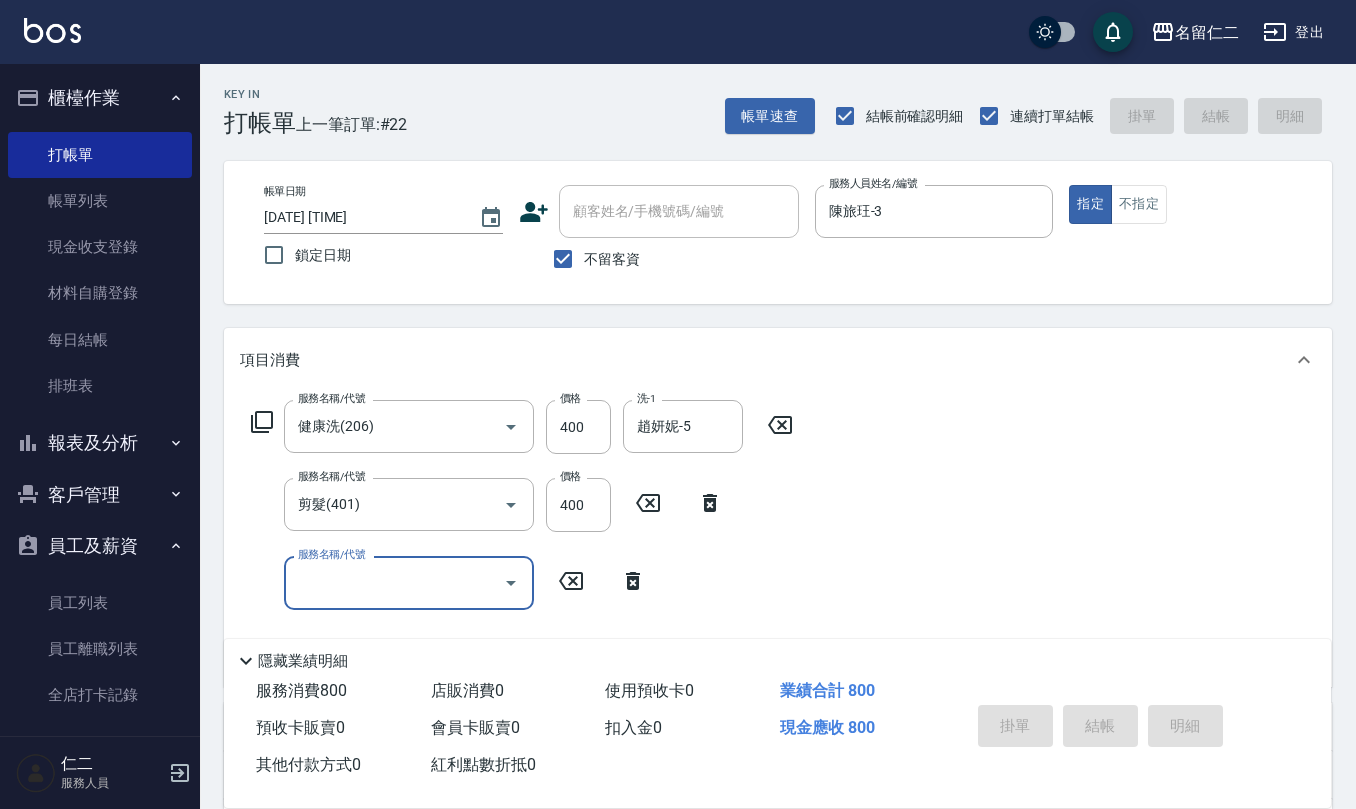 type on "2025/08/03 15:48" 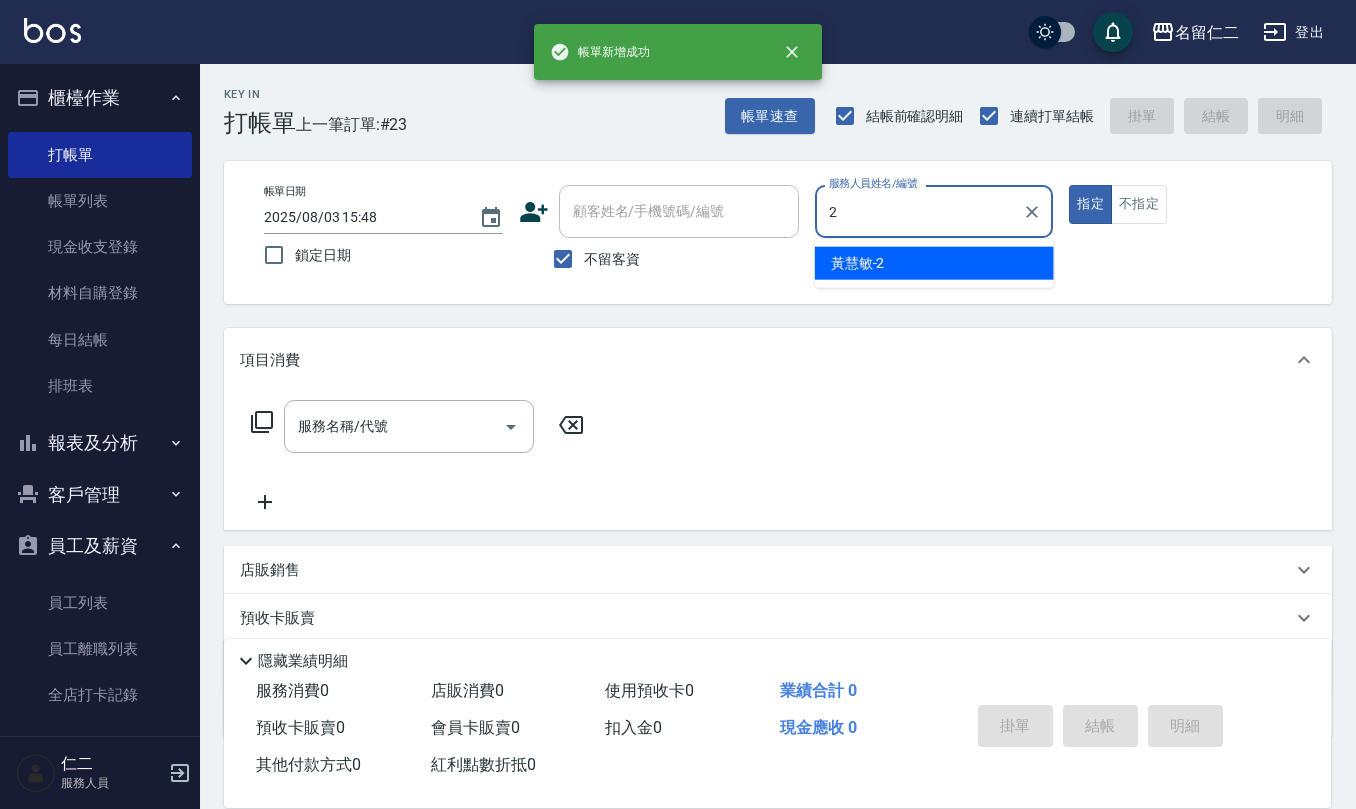 type on "黃慧敏-2" 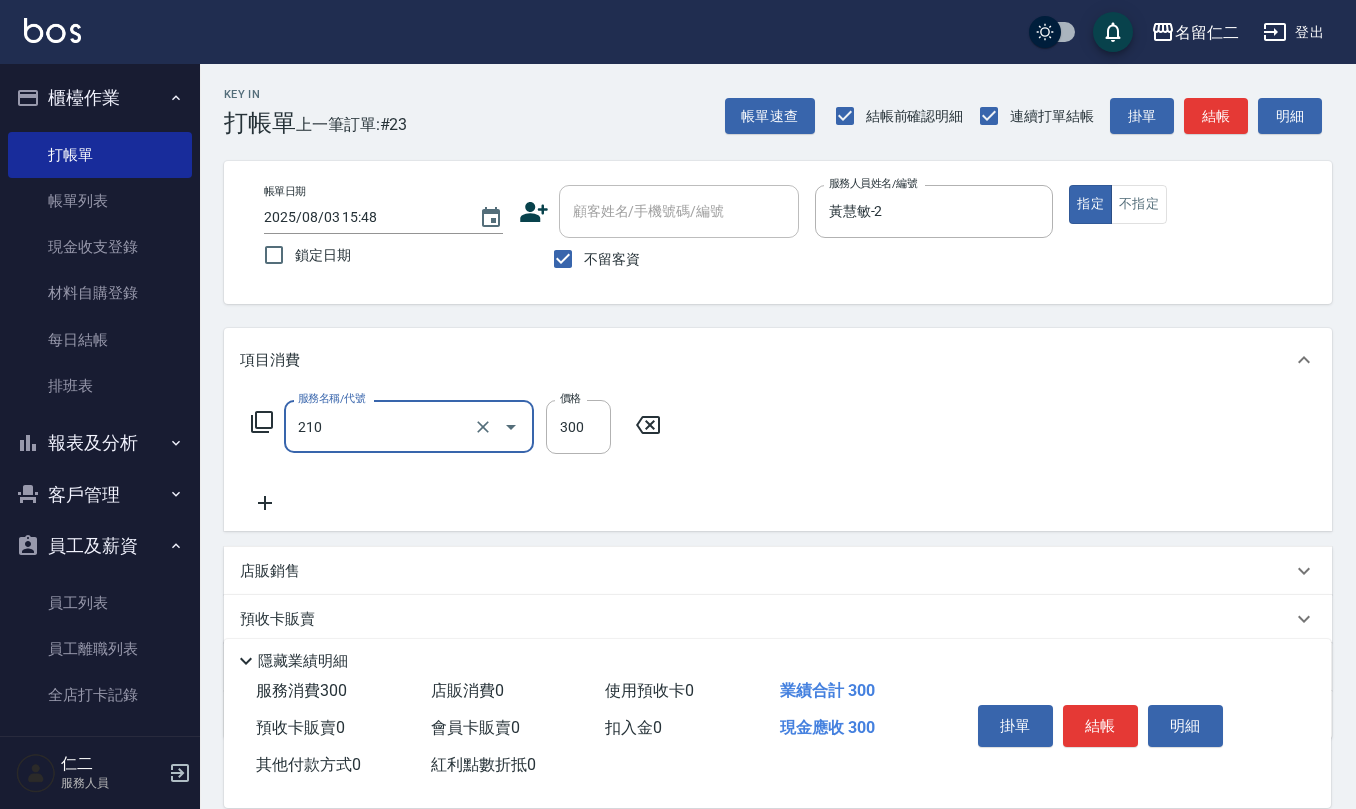 type on "歐娜洗髮精(210)" 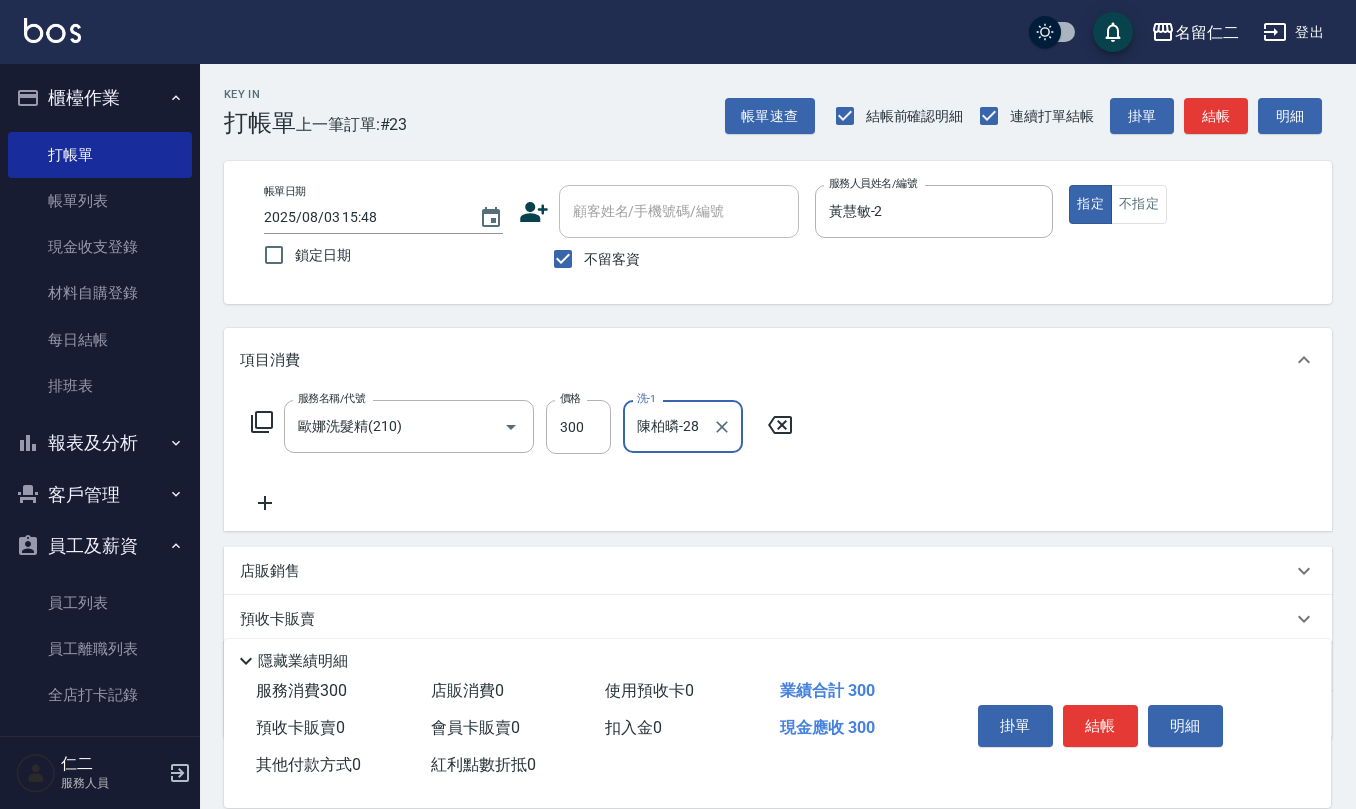 type on "陳柏暽-28" 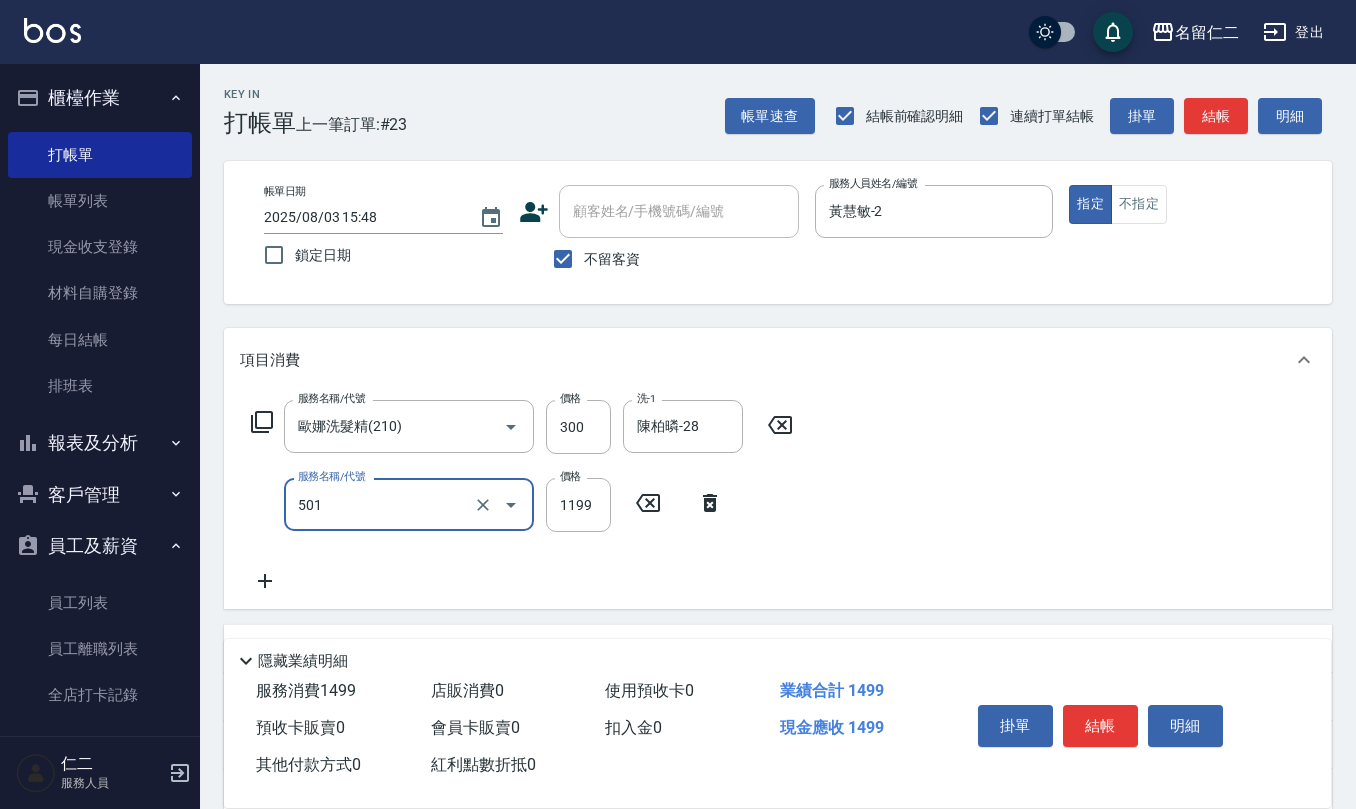 type on "染髮(501)" 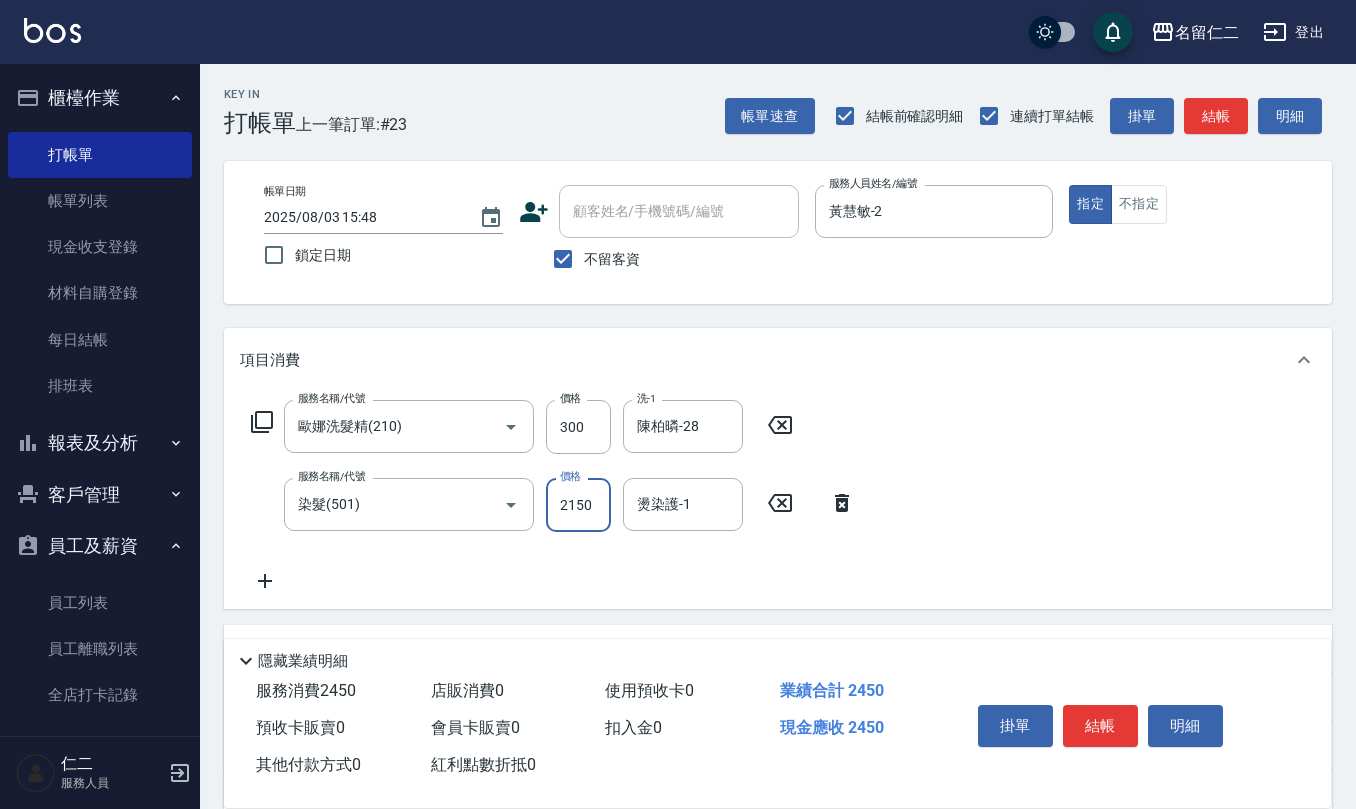 type on "2150" 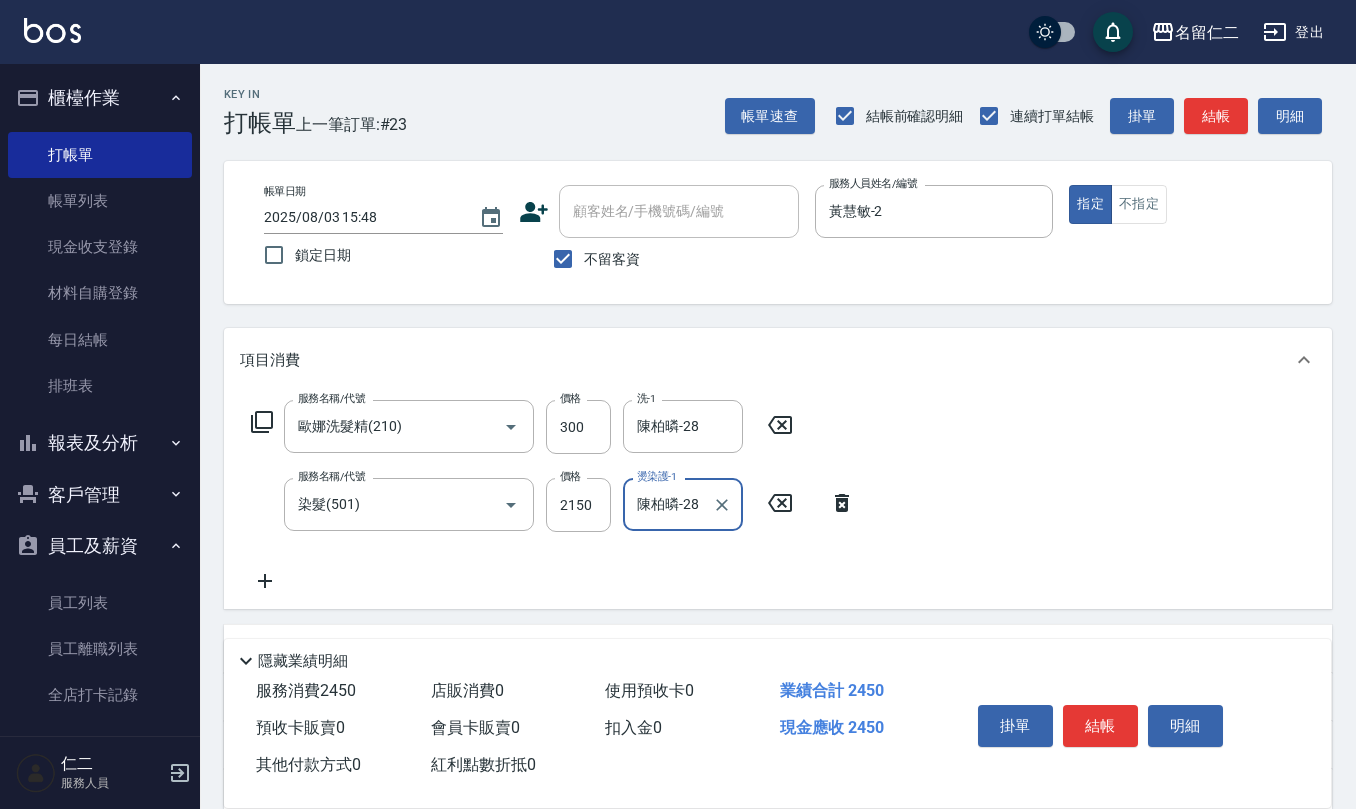type on "陳柏暽-28" 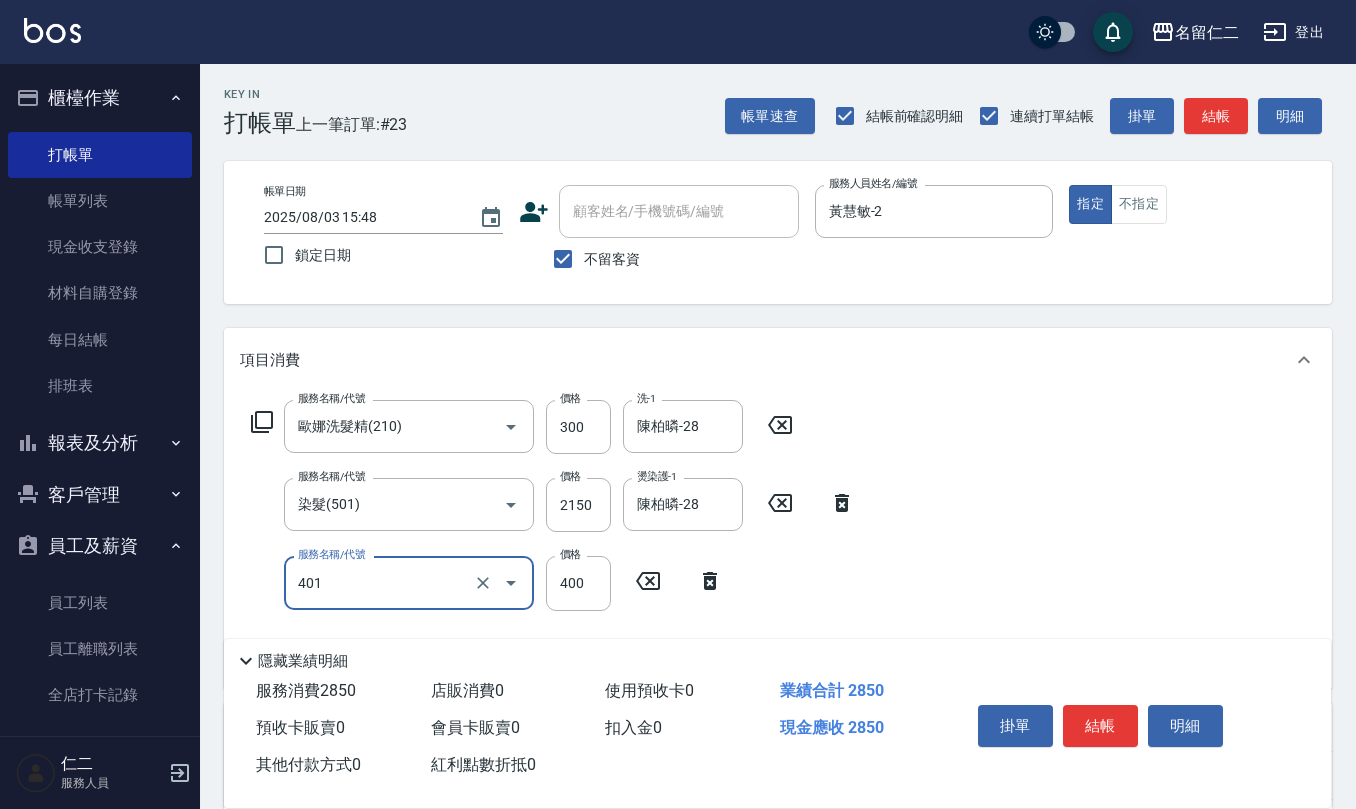 type on "剪髮(401)" 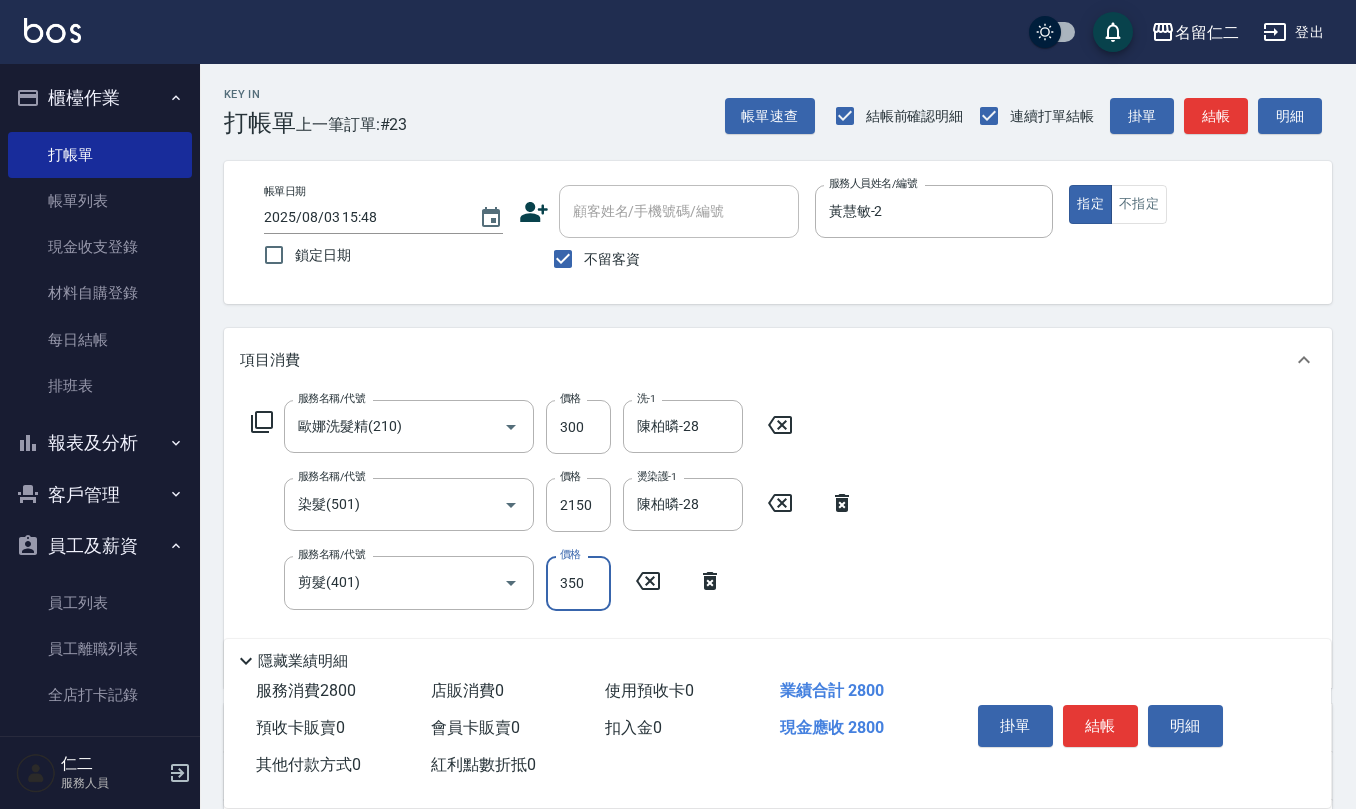 type on "350" 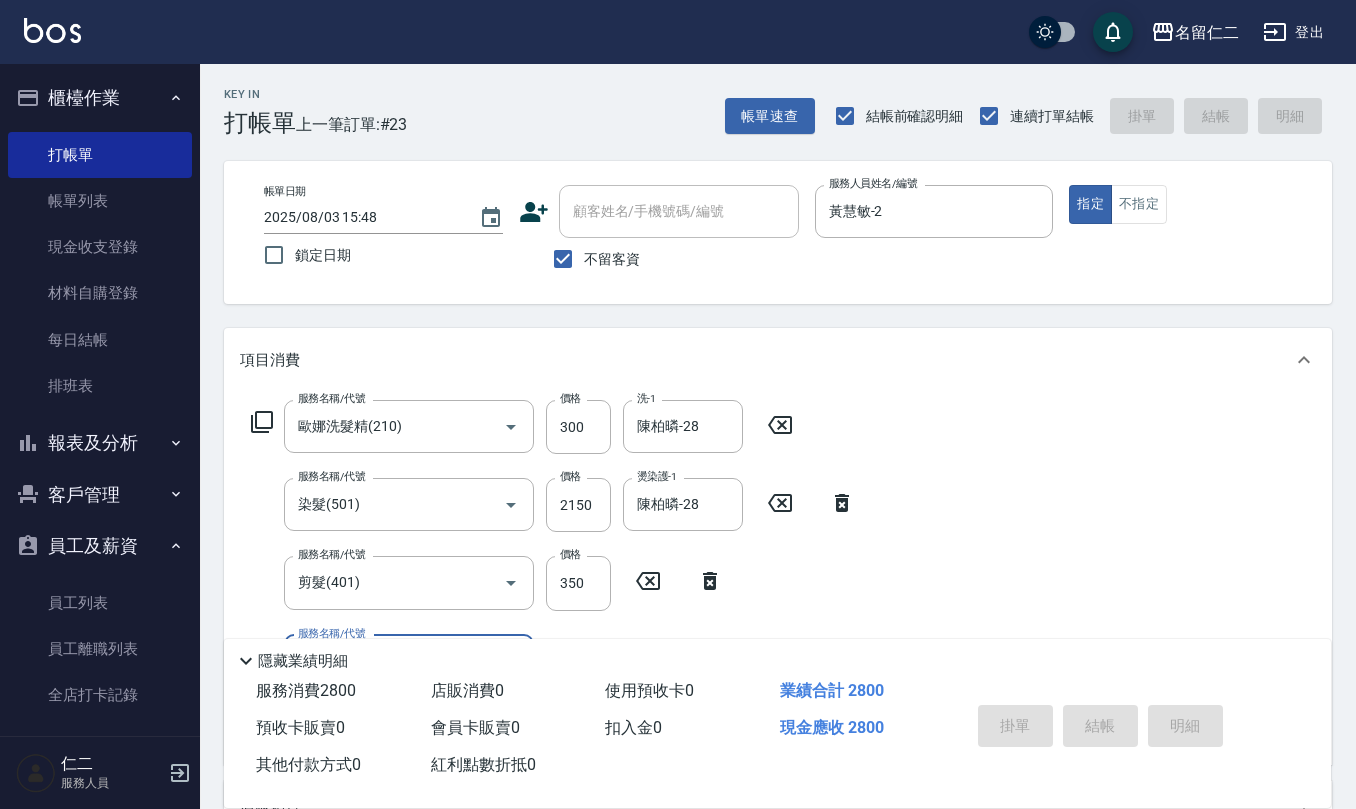 type 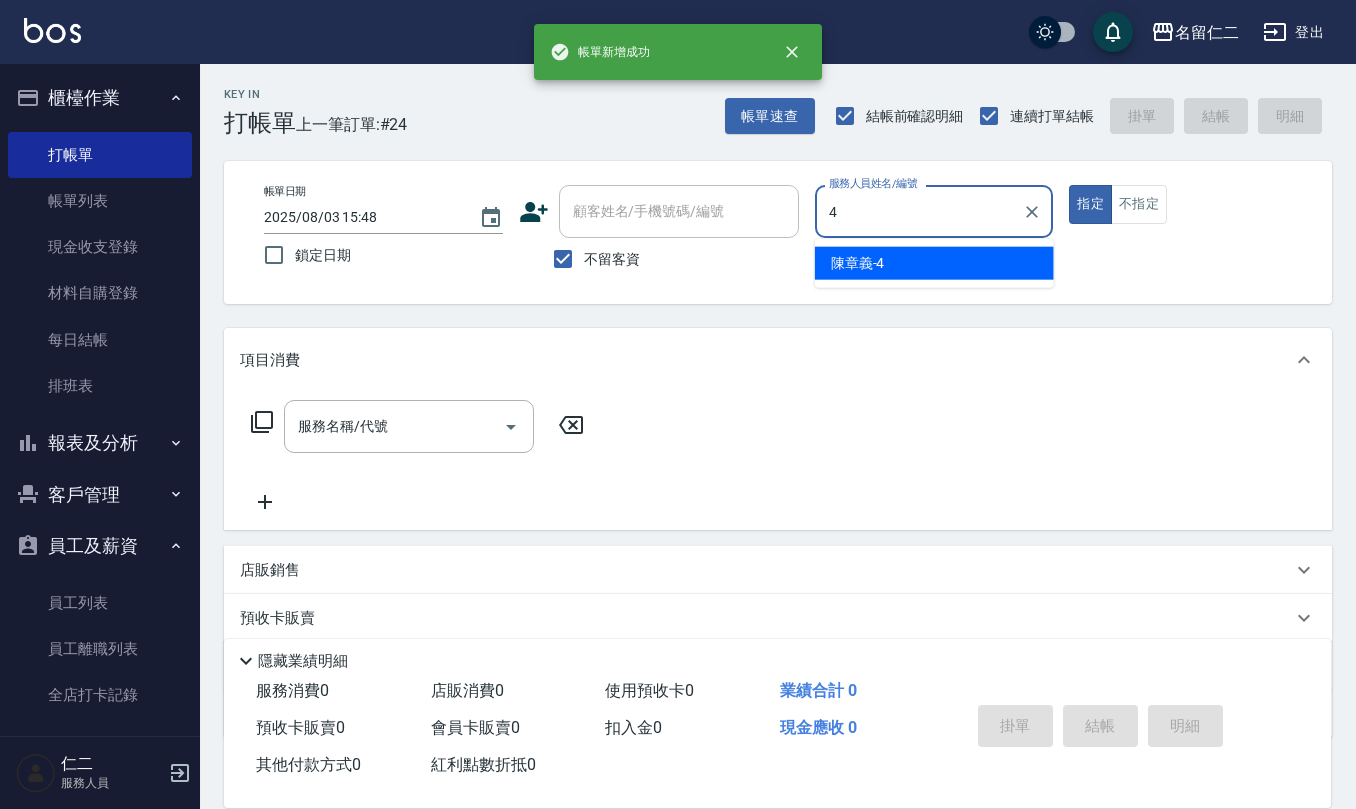 type on "[NAME]-[PHONE]" 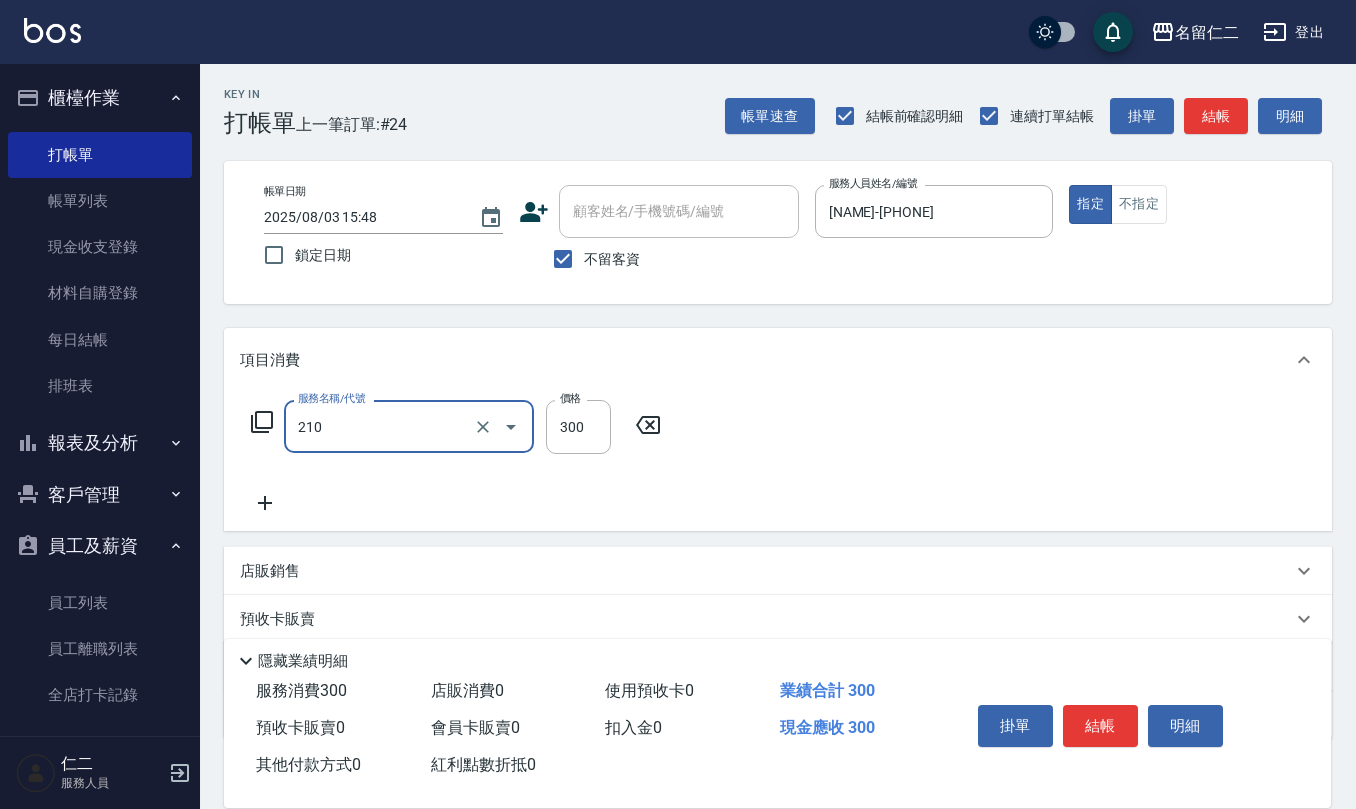 type on "歐娜洗髮精(210)" 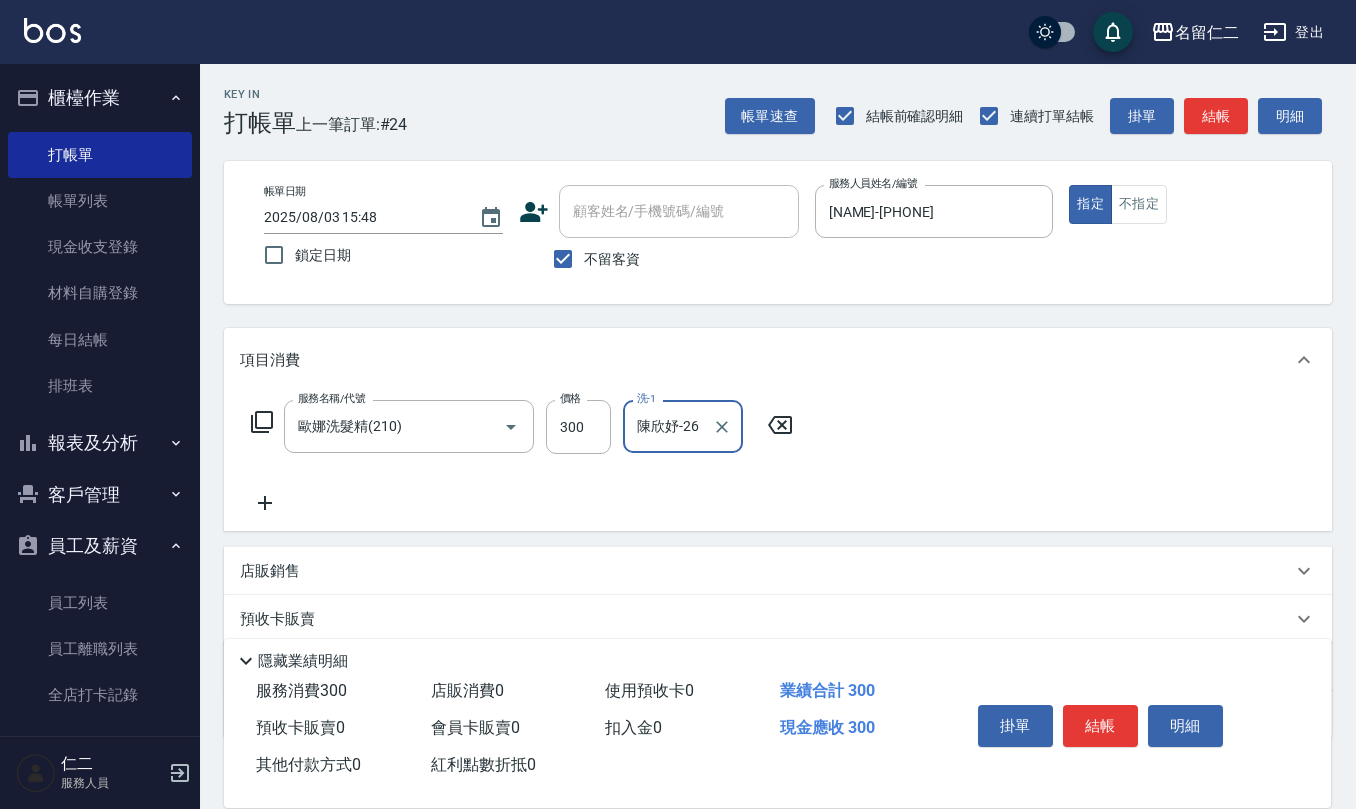 type on "陳欣妤-26" 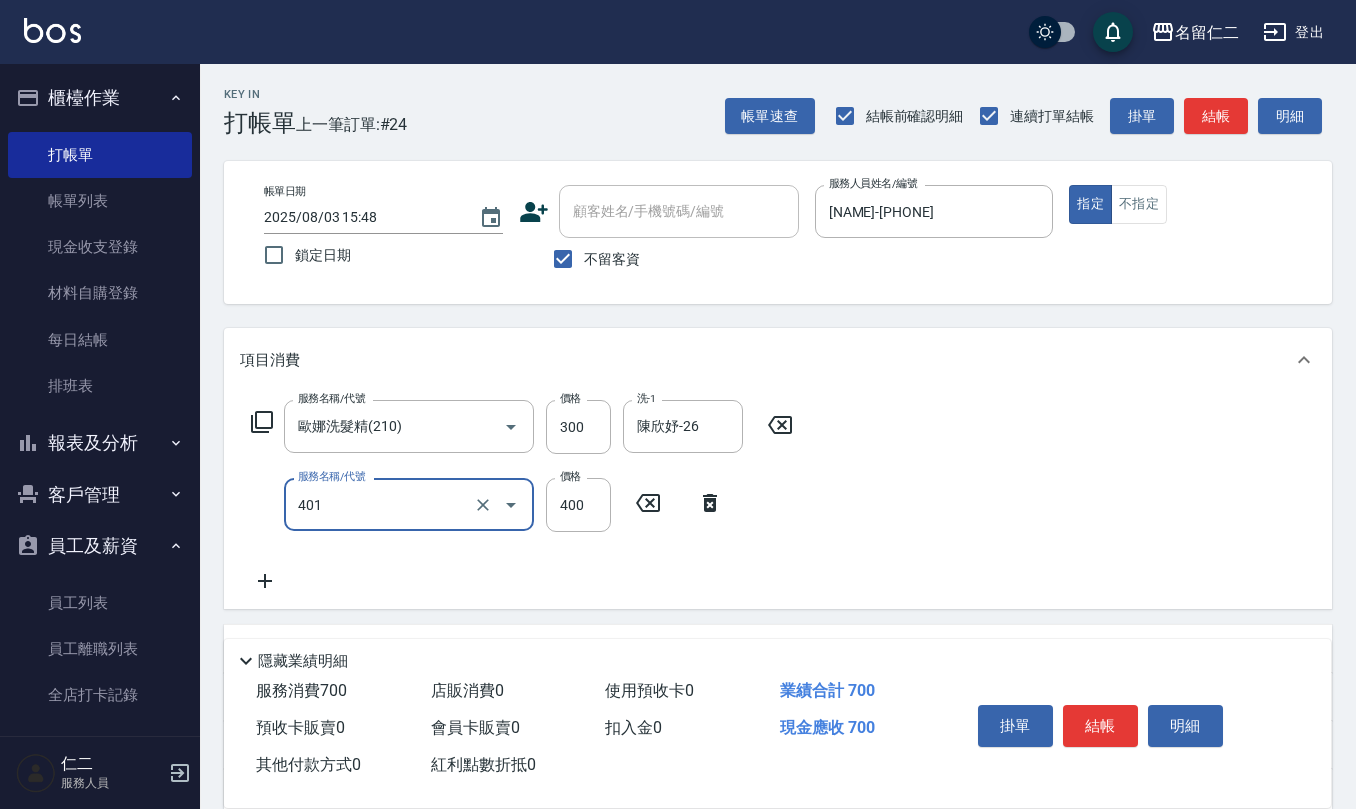 type on "剪髮(401)" 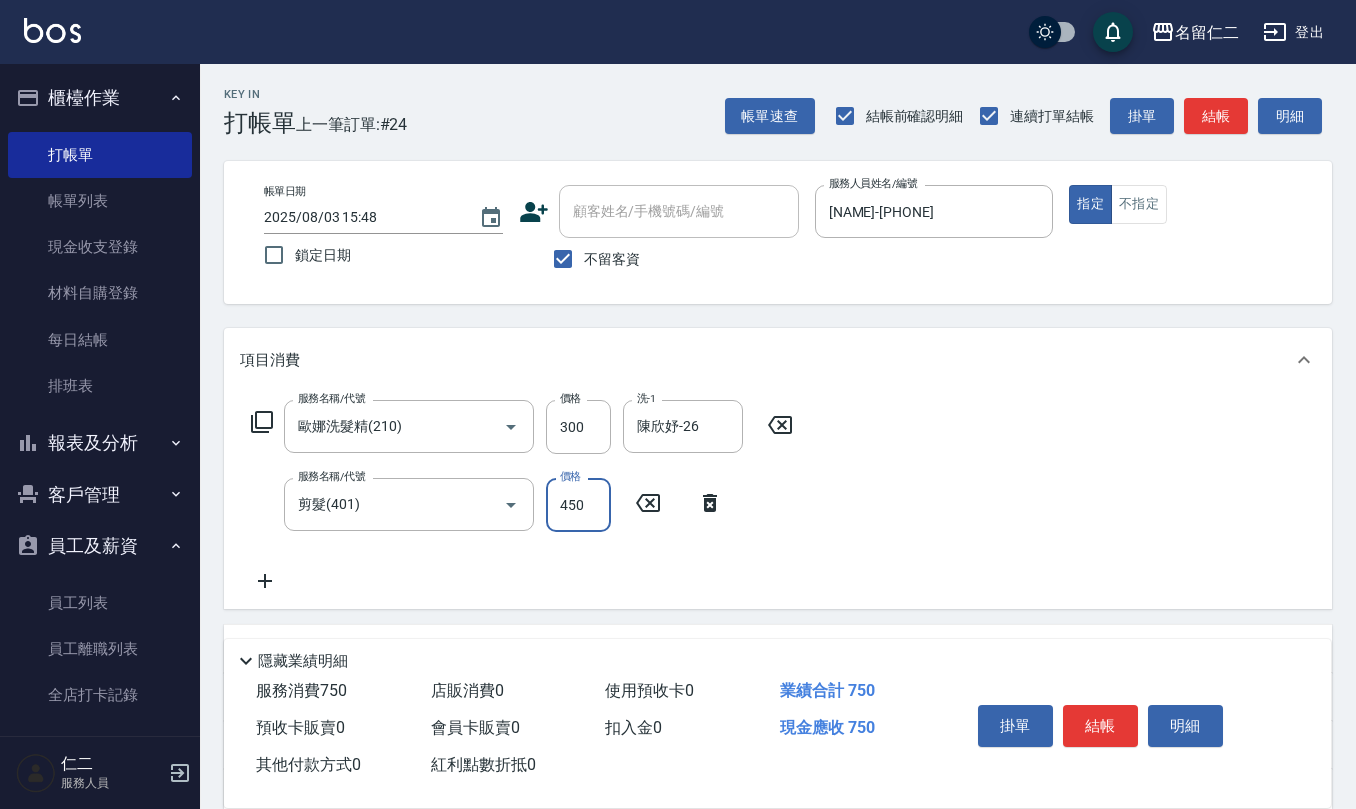 type on "450" 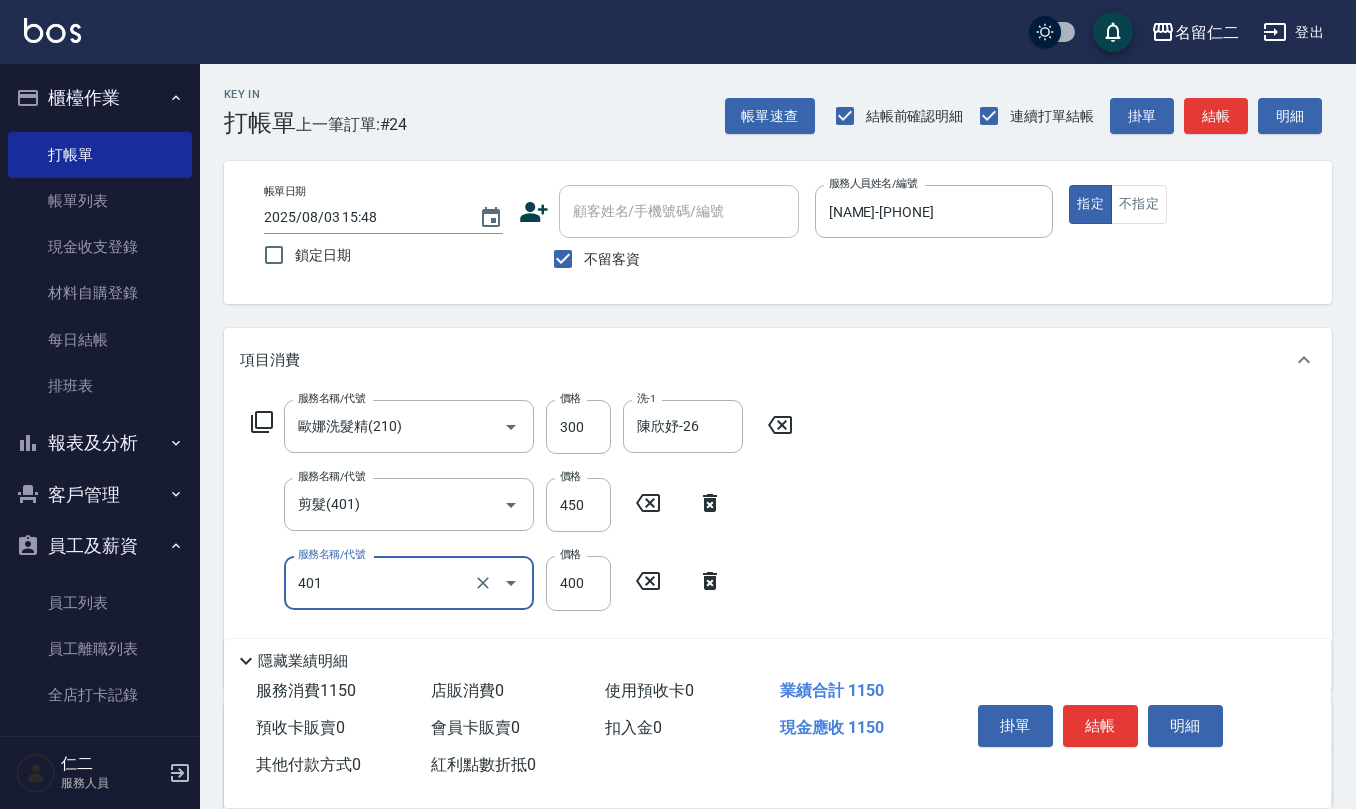 type on "剪髮(401)" 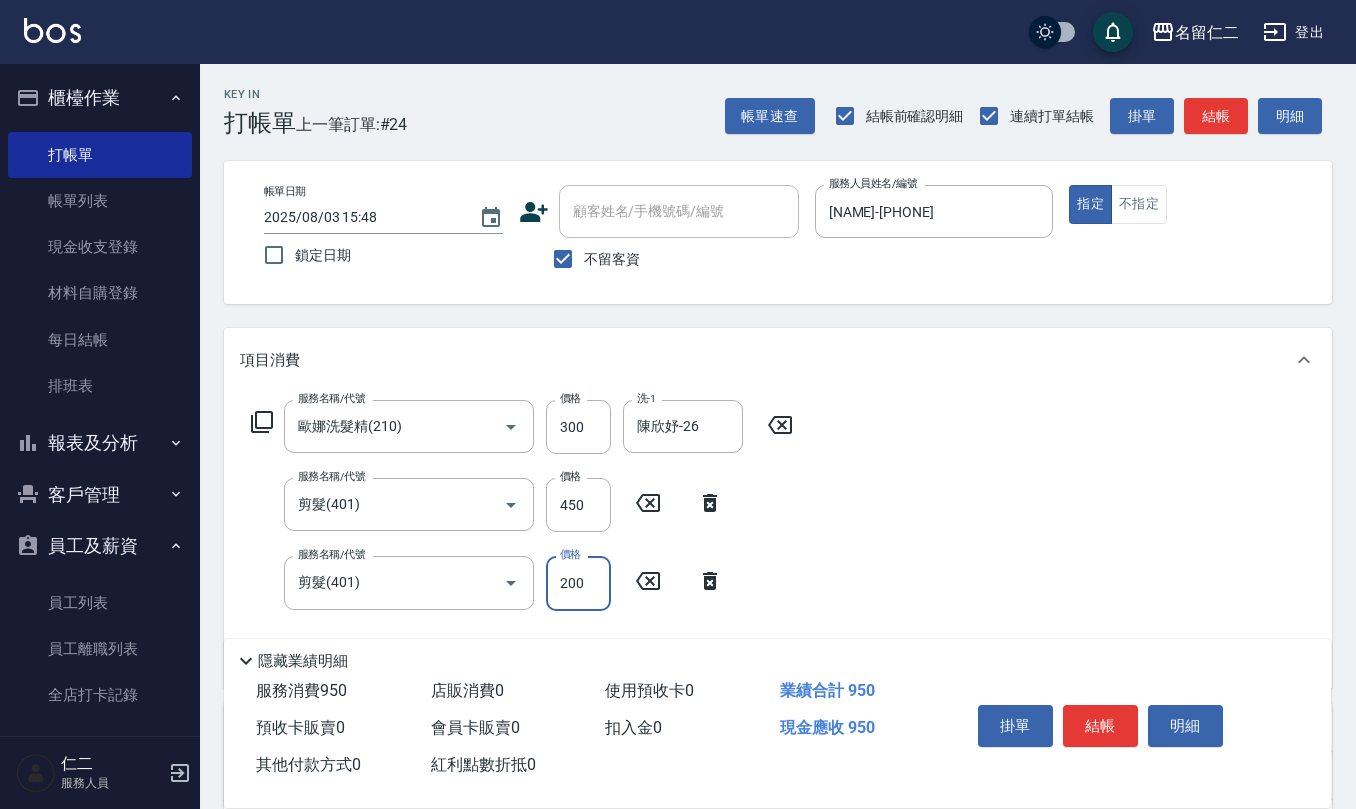 type on "200" 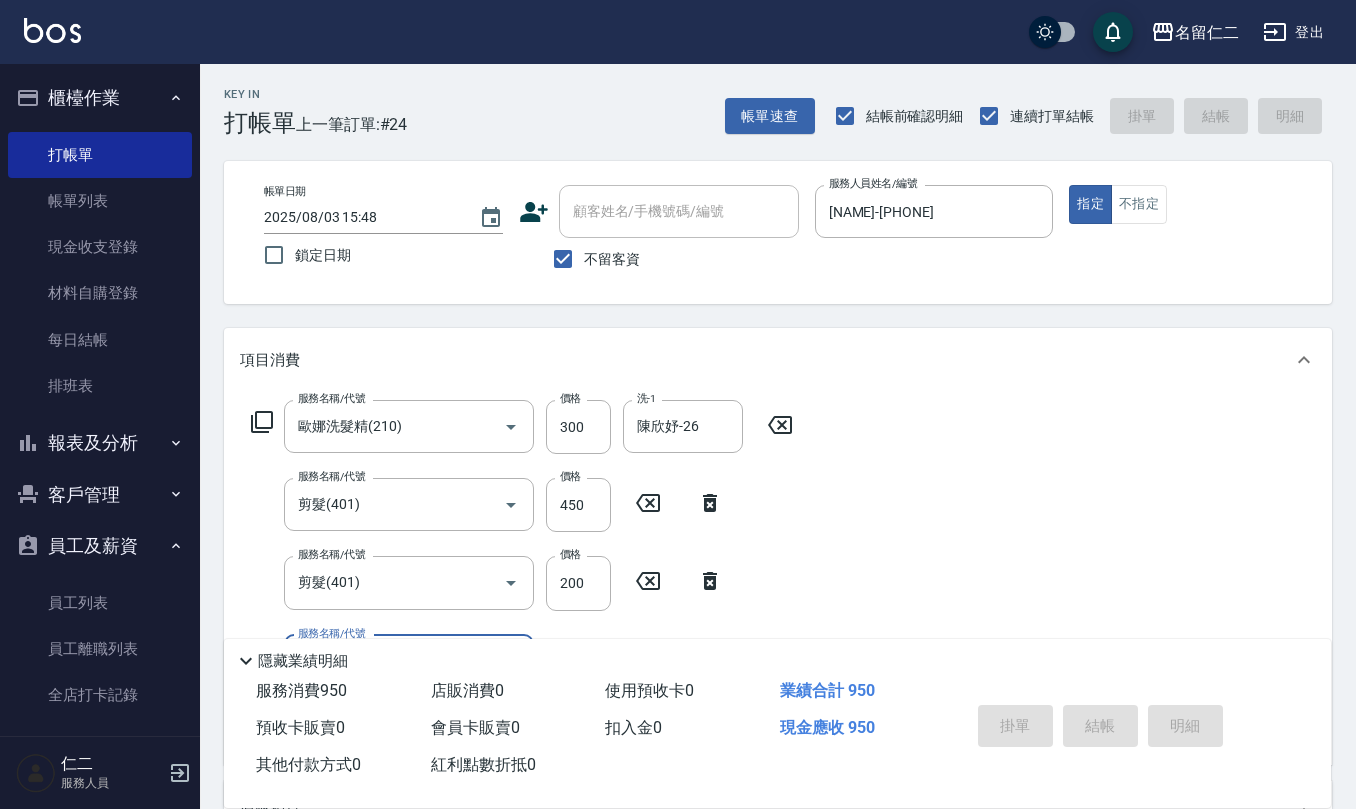 type 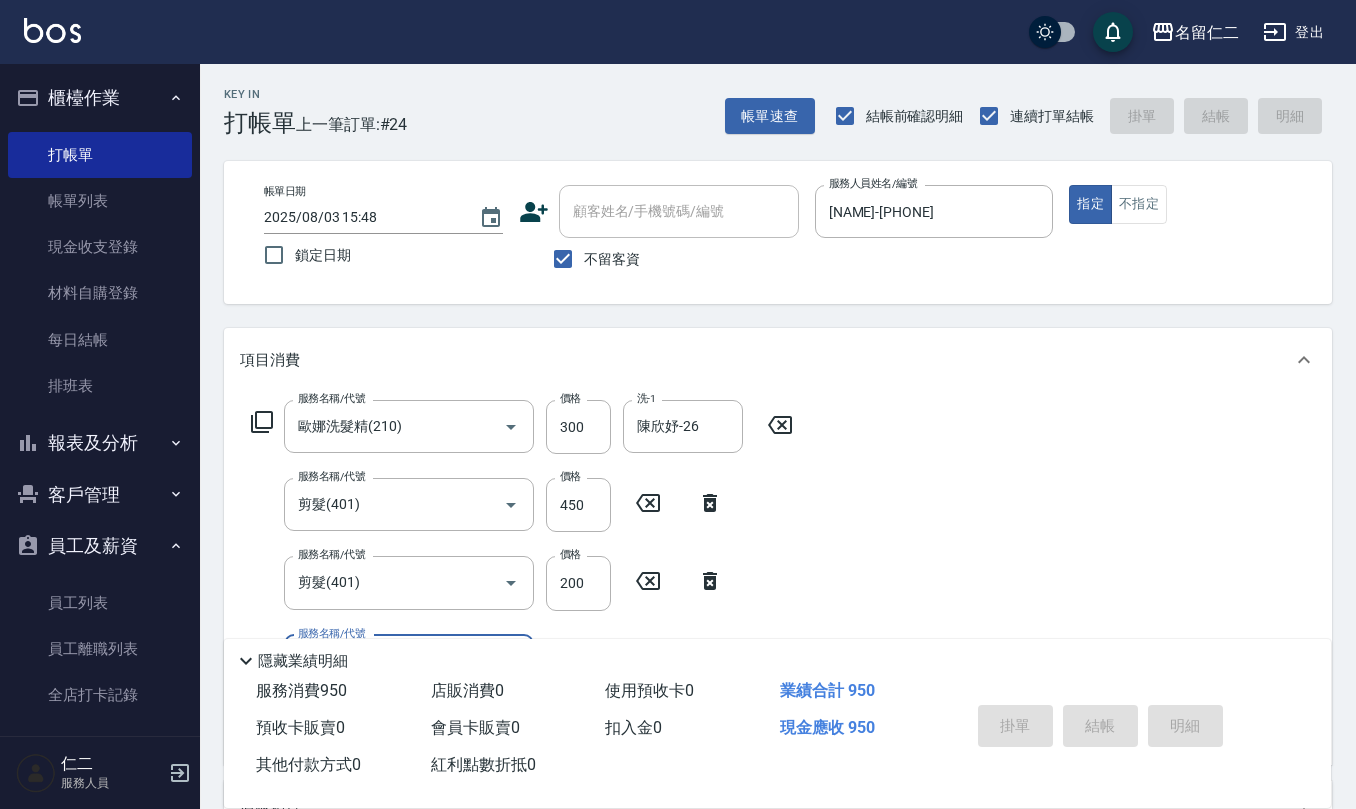 type 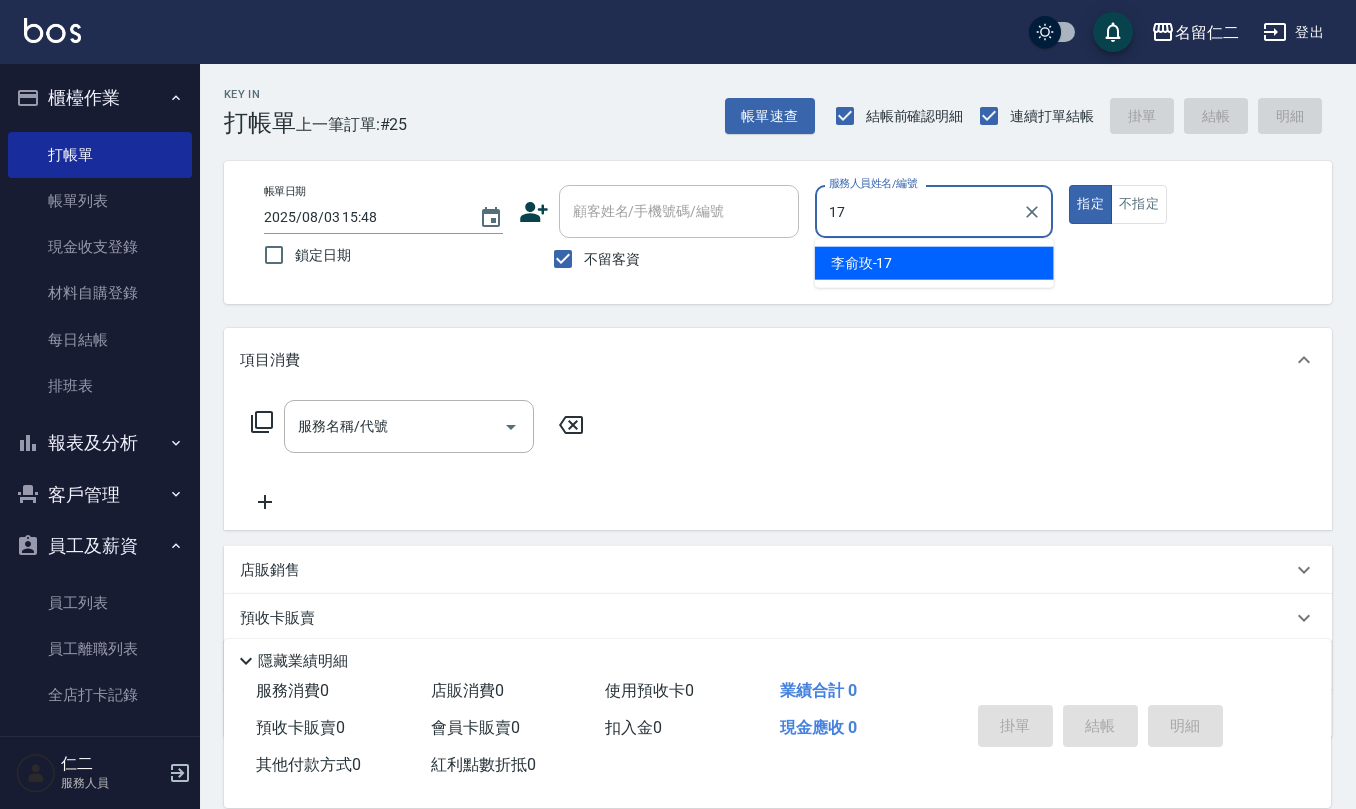 type on "李俞玫-17" 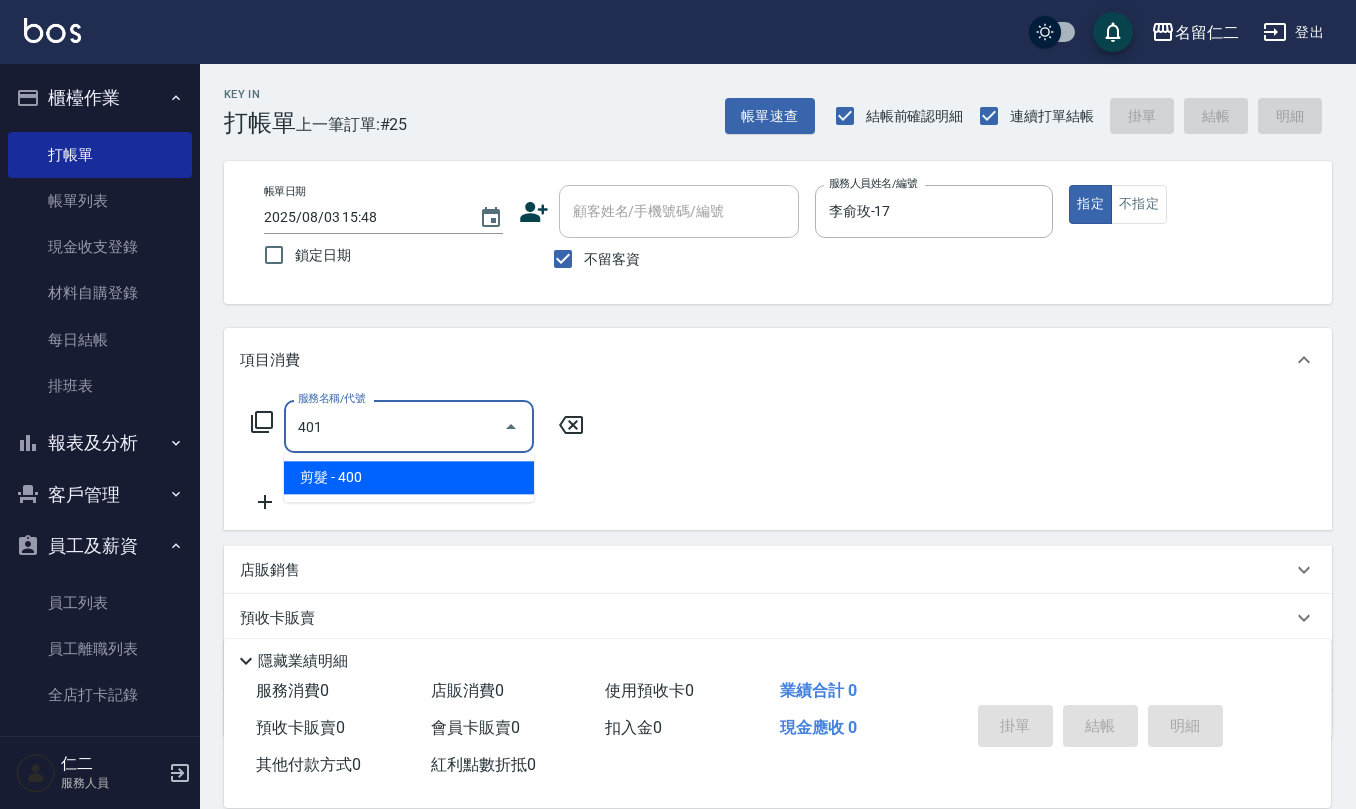 type on "剪髮(401)" 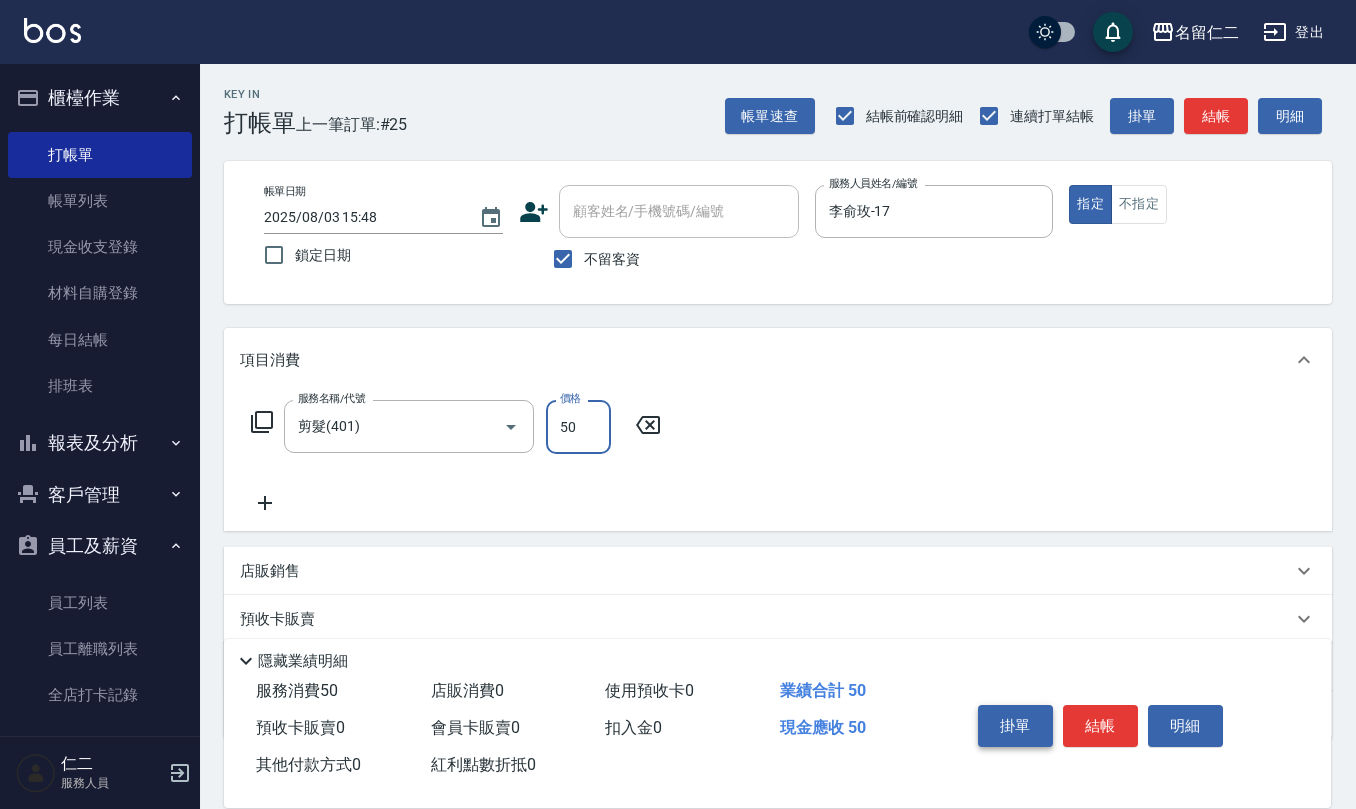 type on "50" 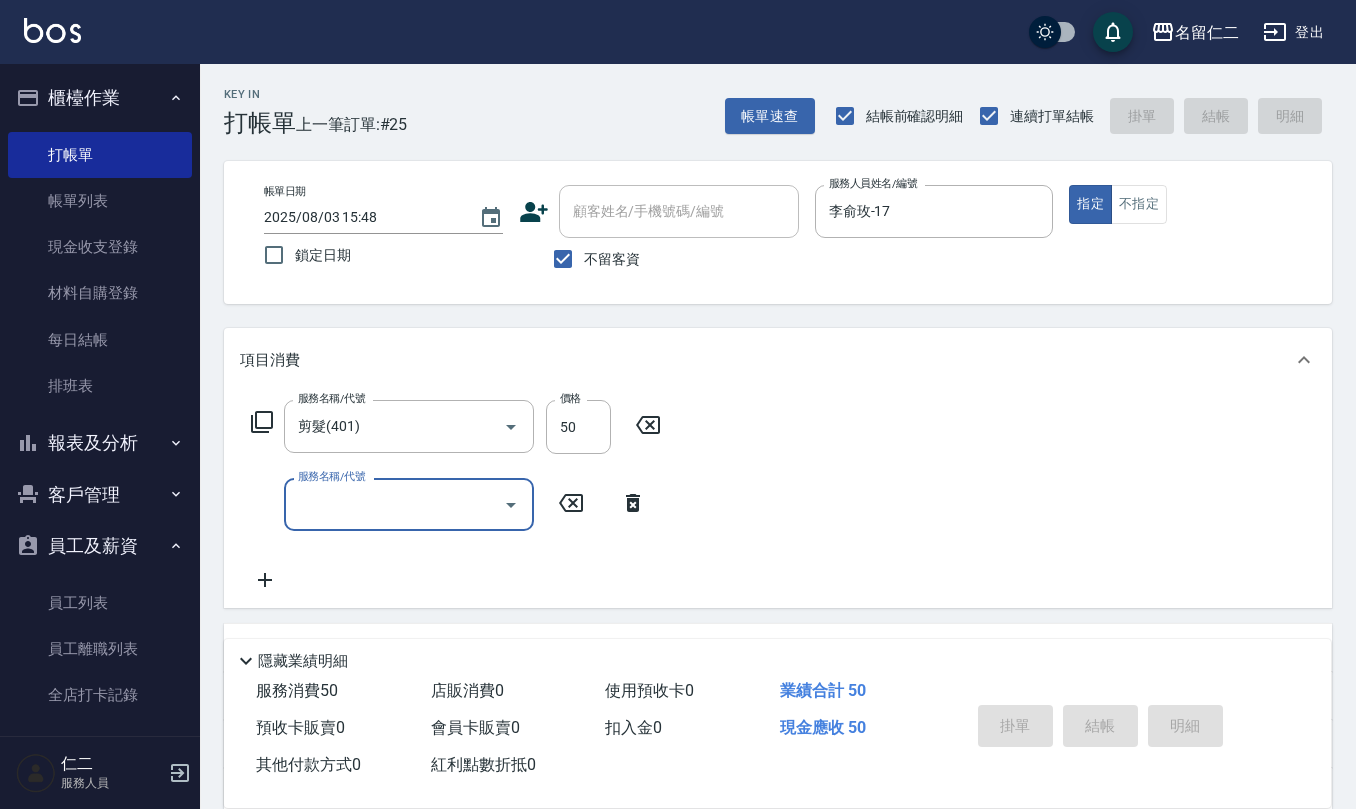 type 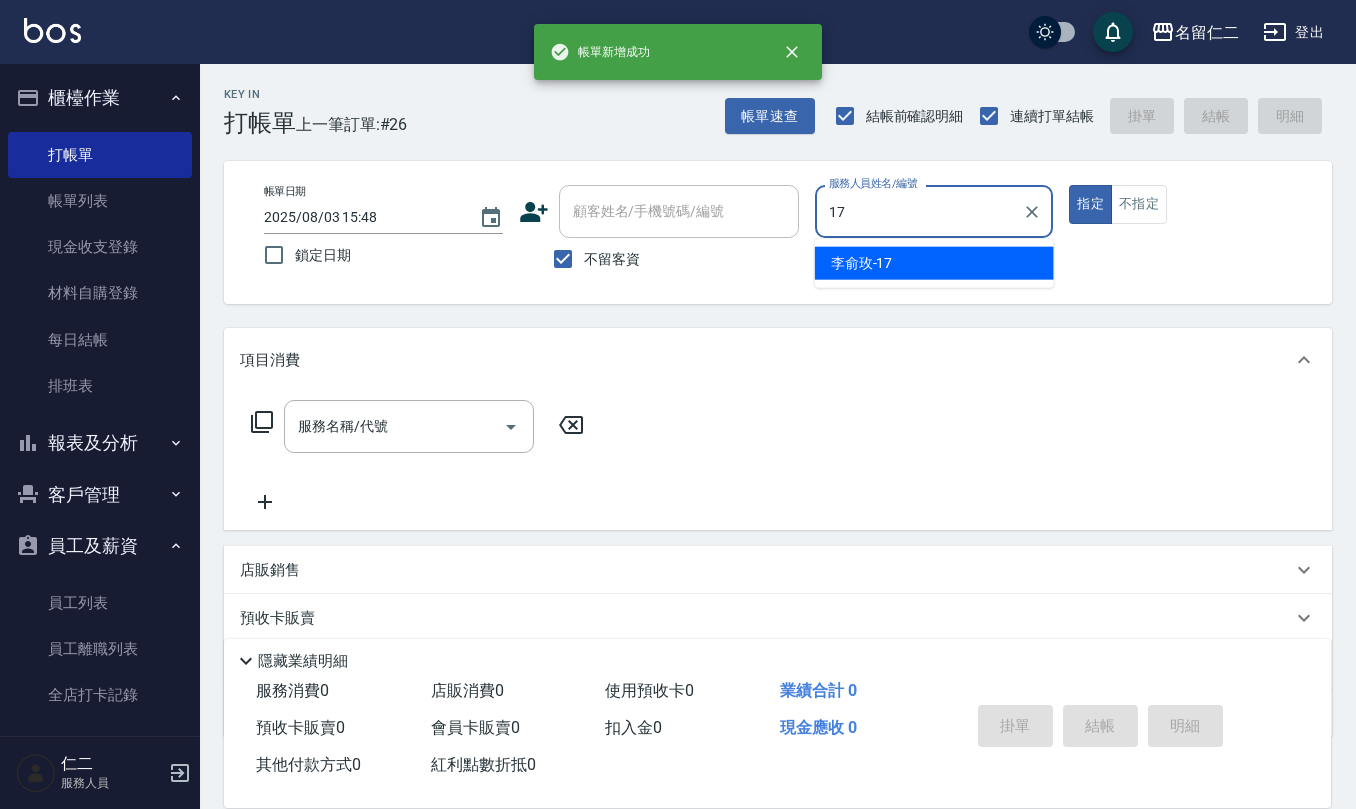 type on "李俞玫-17" 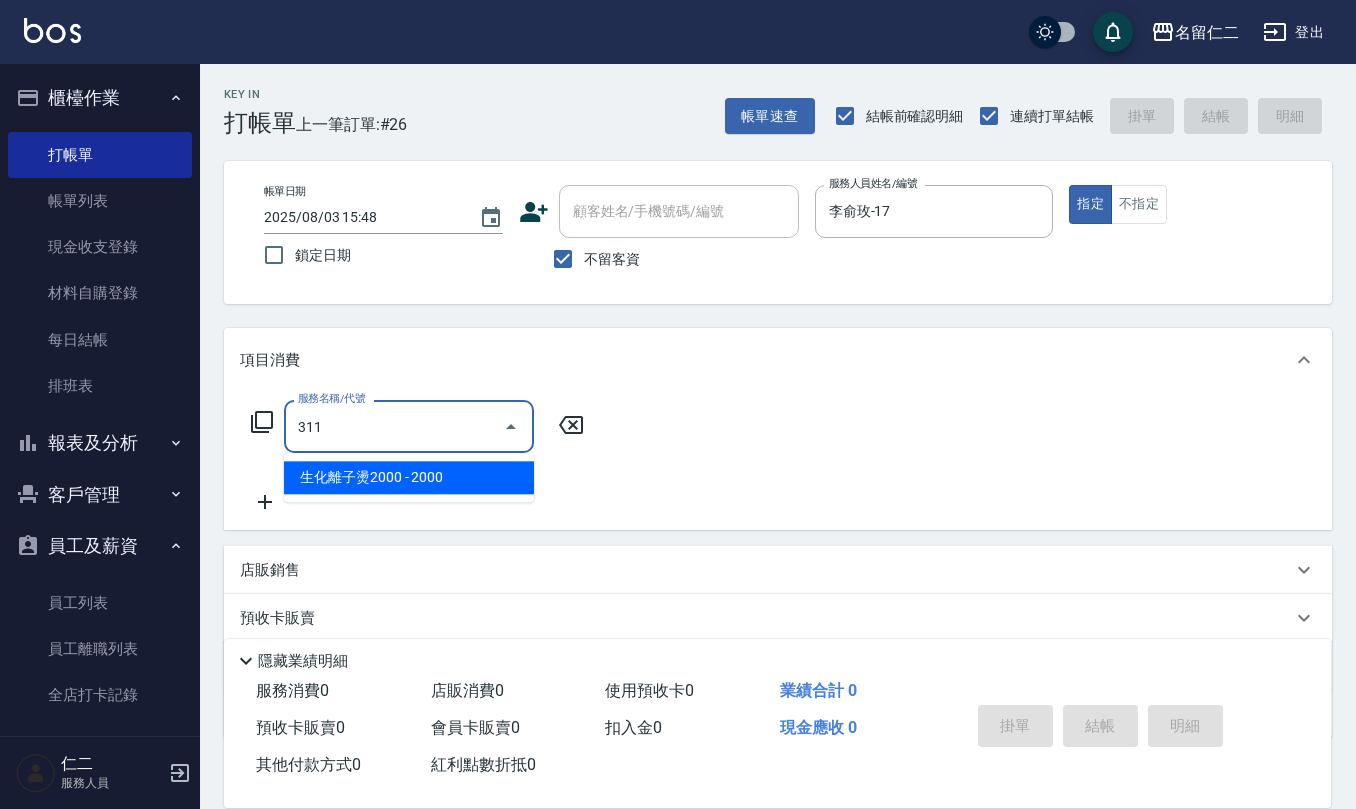 type on "生化離子燙2000(311)" 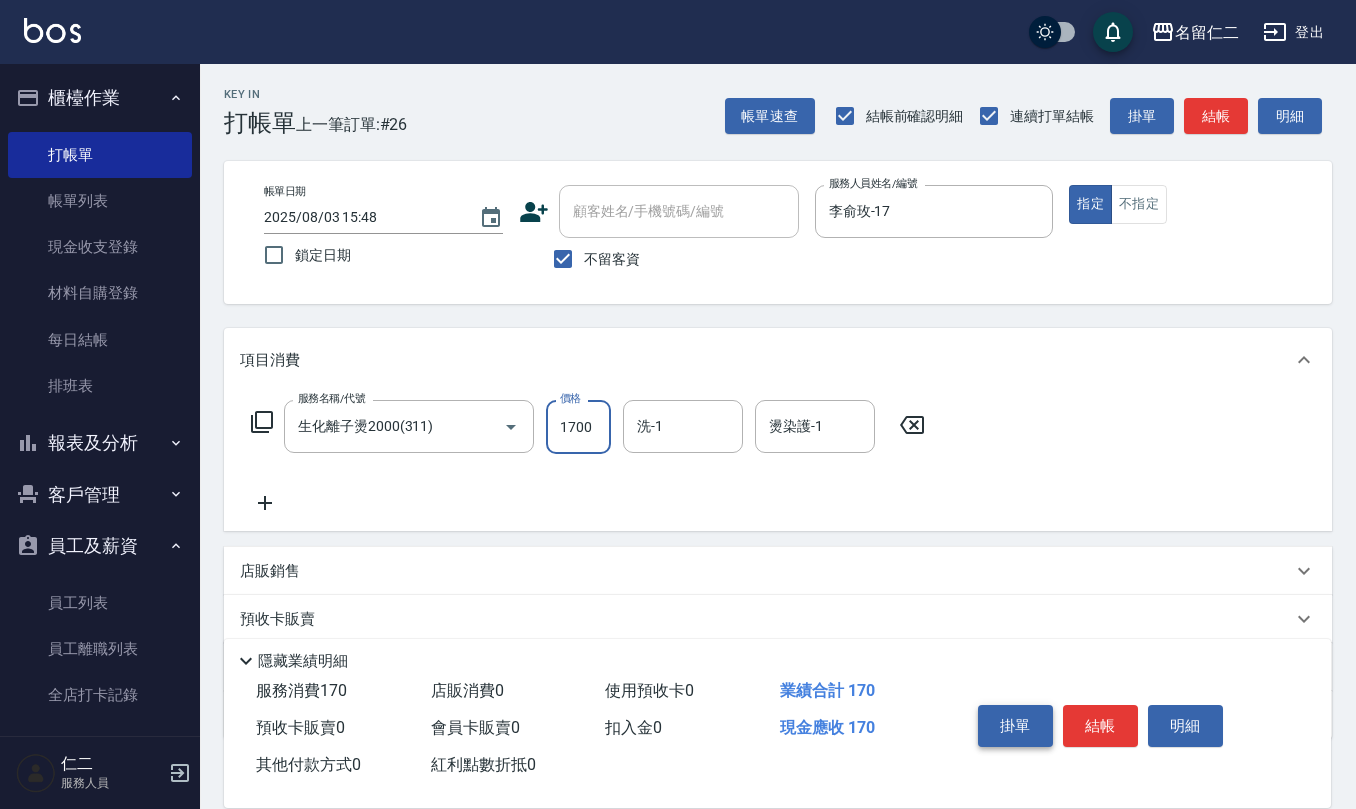type on "1700" 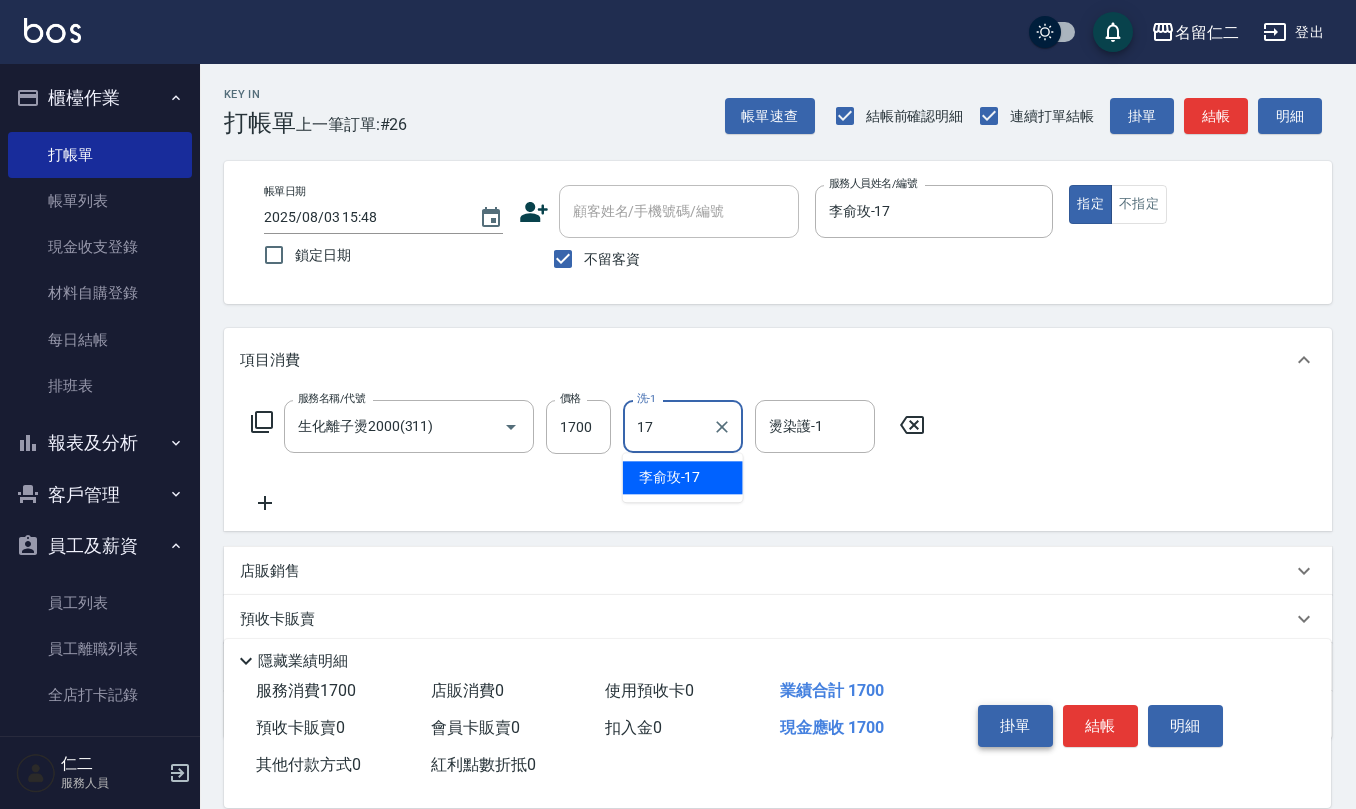 type on "李俞玫-17" 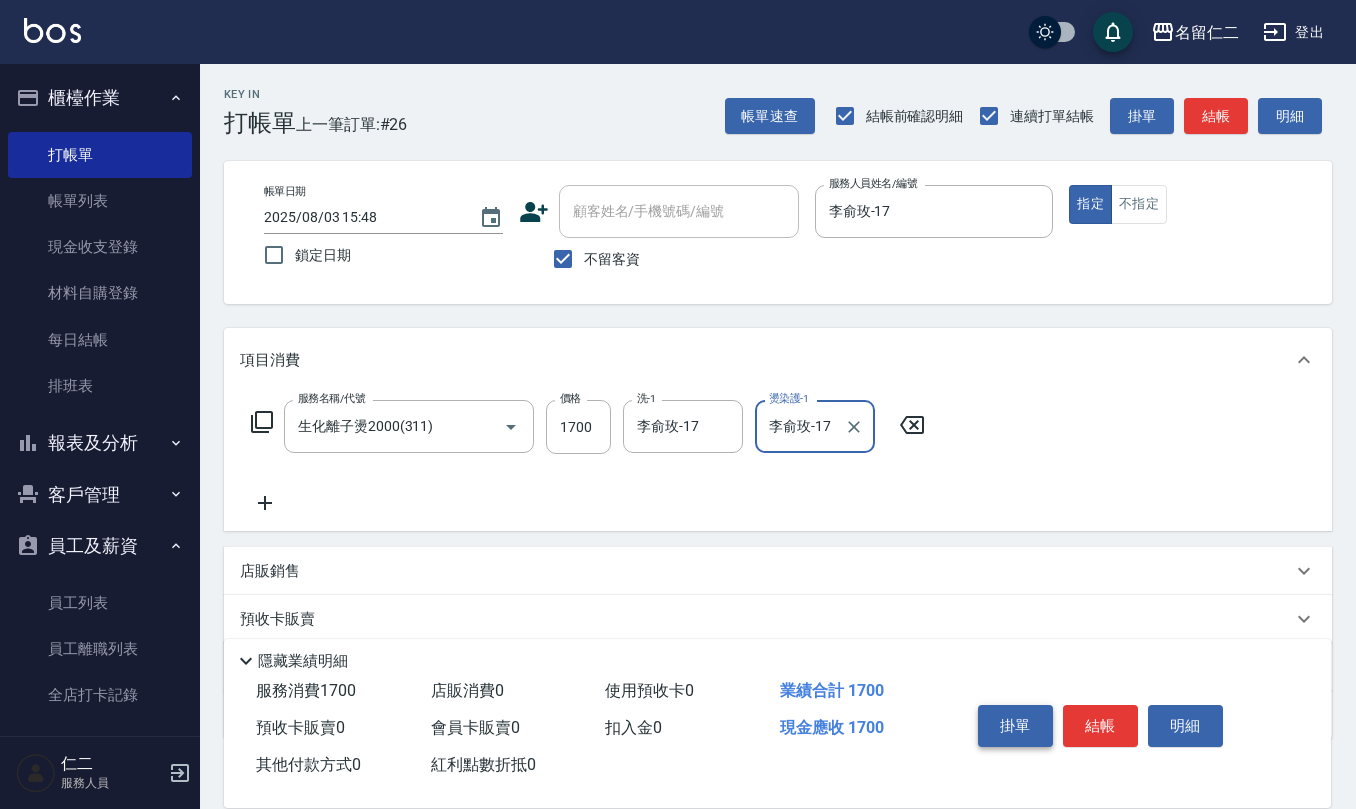 type on "李俞玫-17" 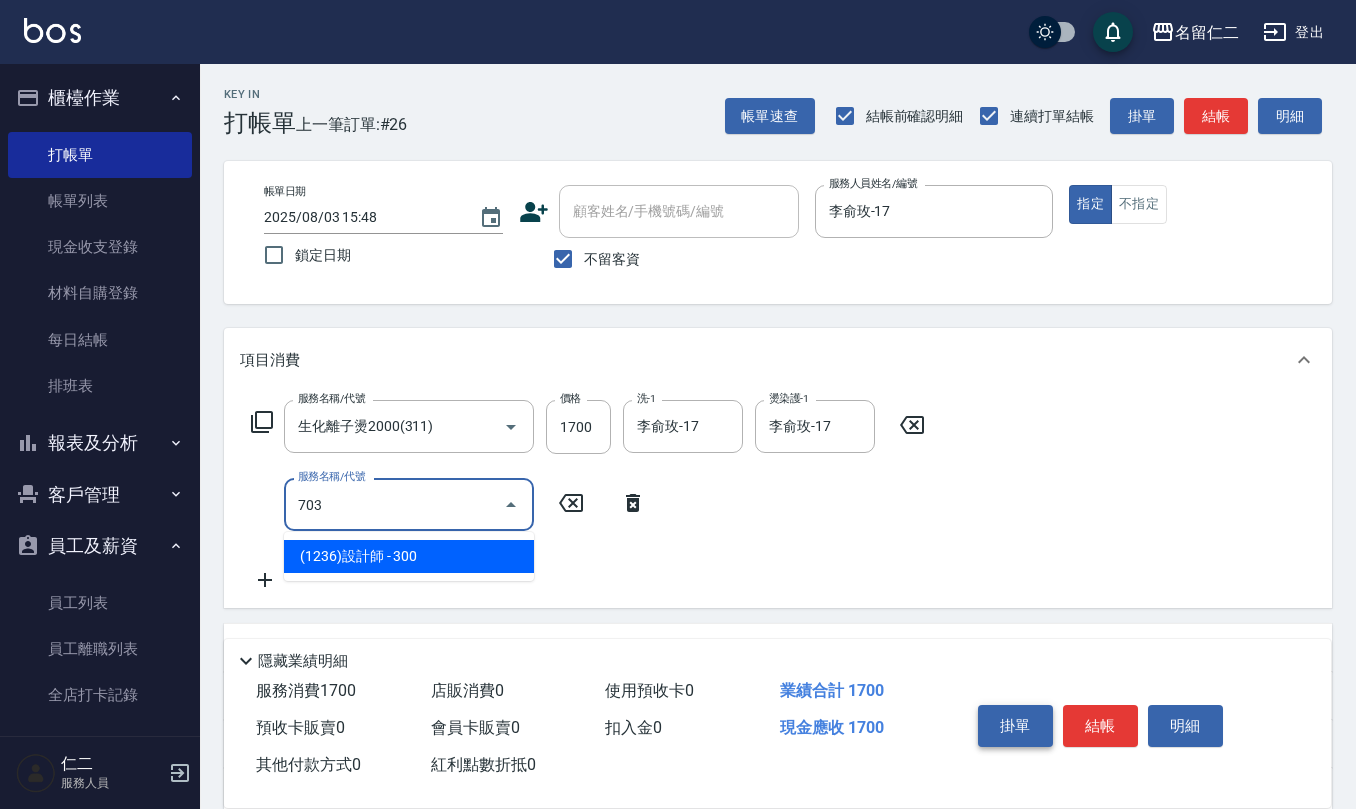 type on "(1236)設計師(703)" 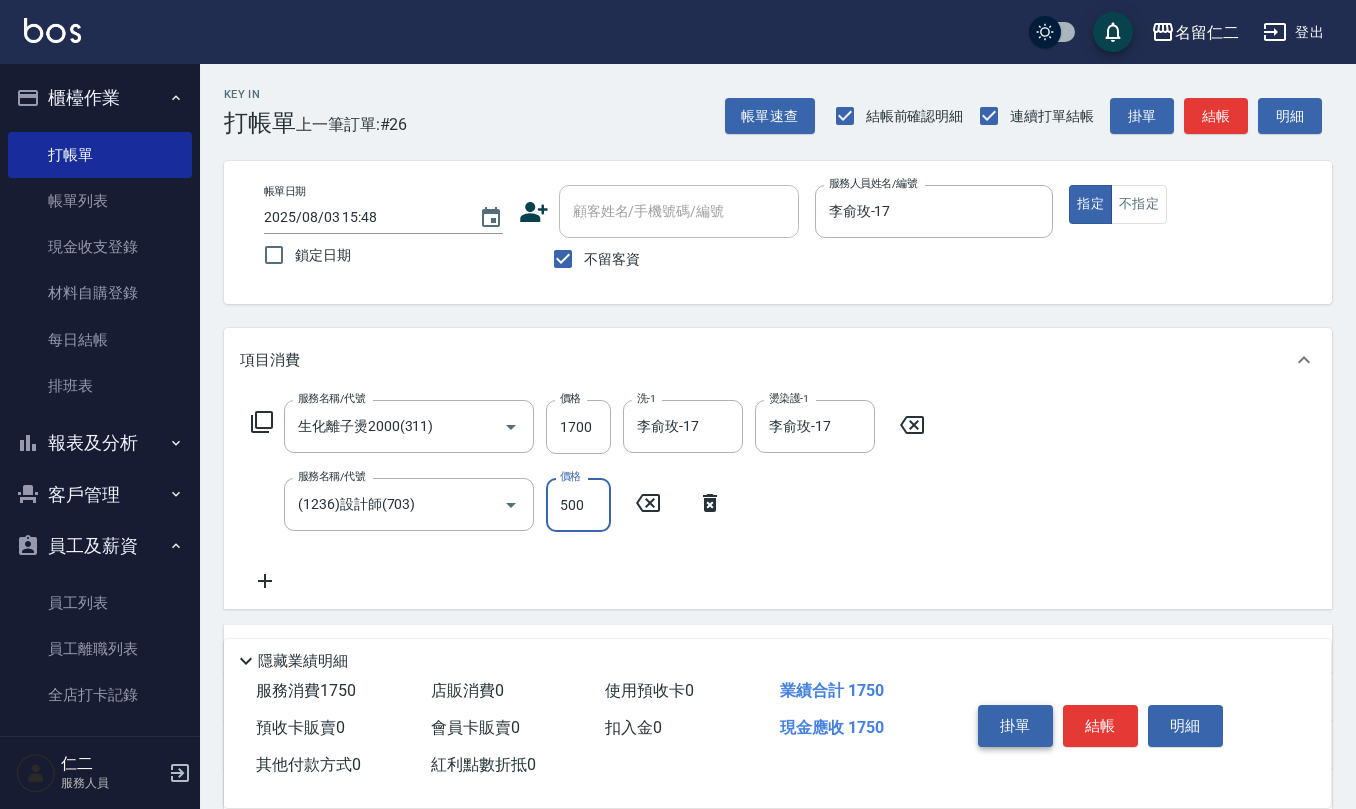 type on "500" 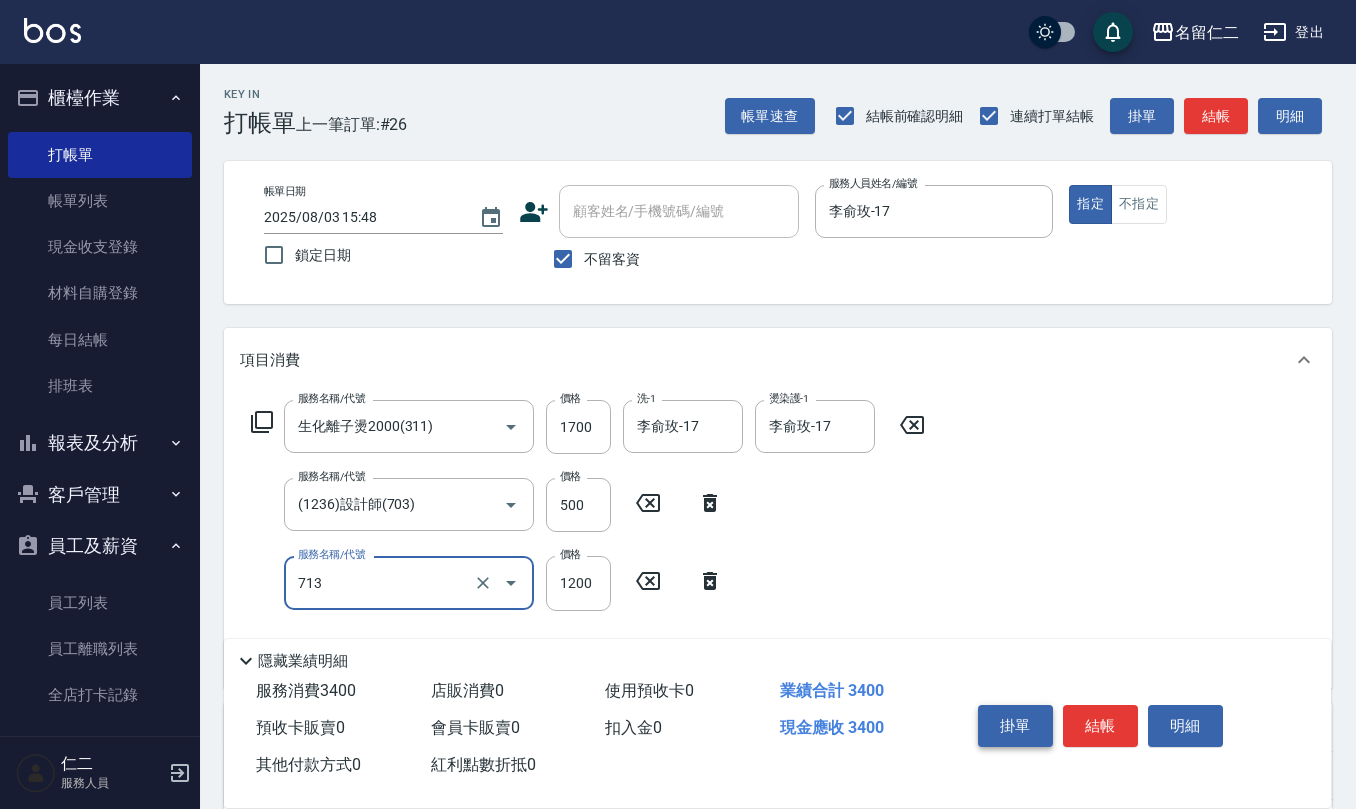 type on "水樣結構式1200(713)" 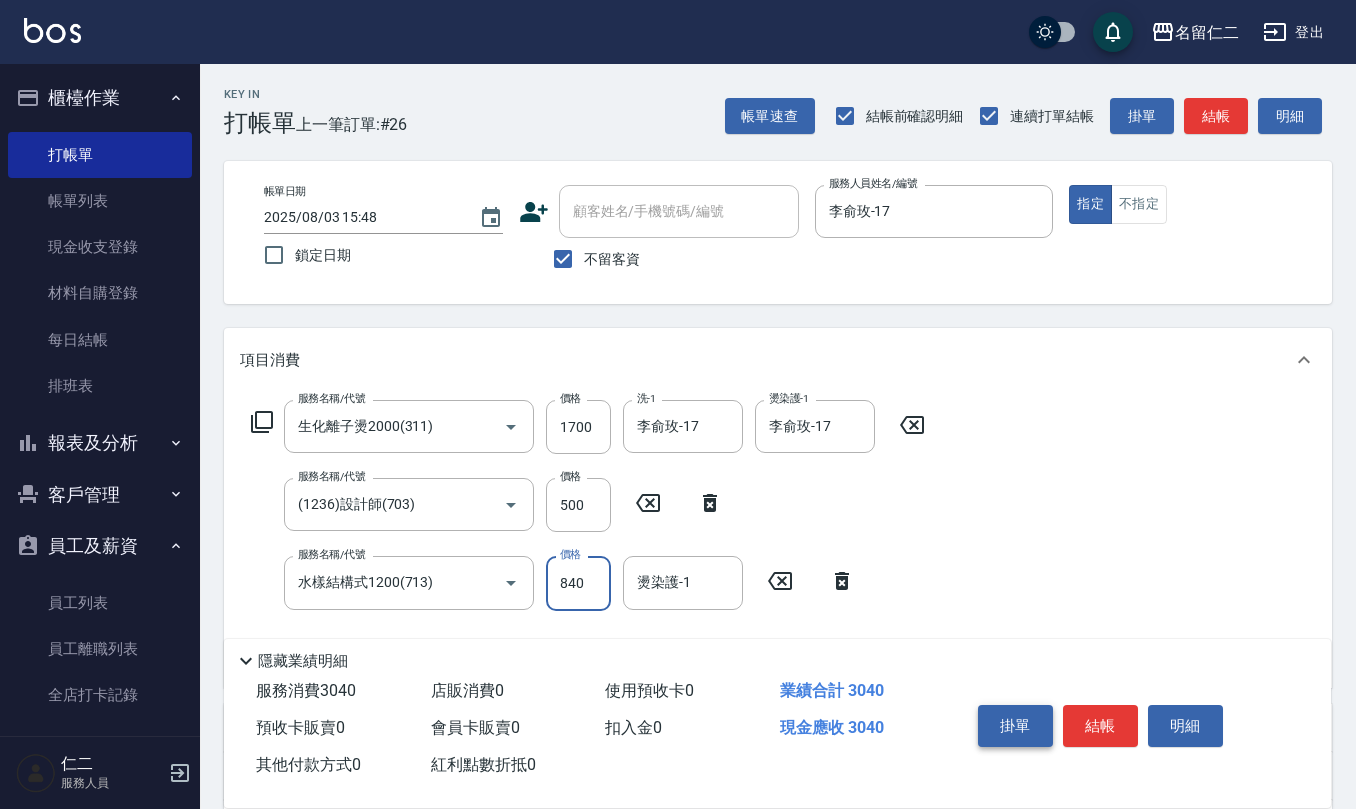 type on "840" 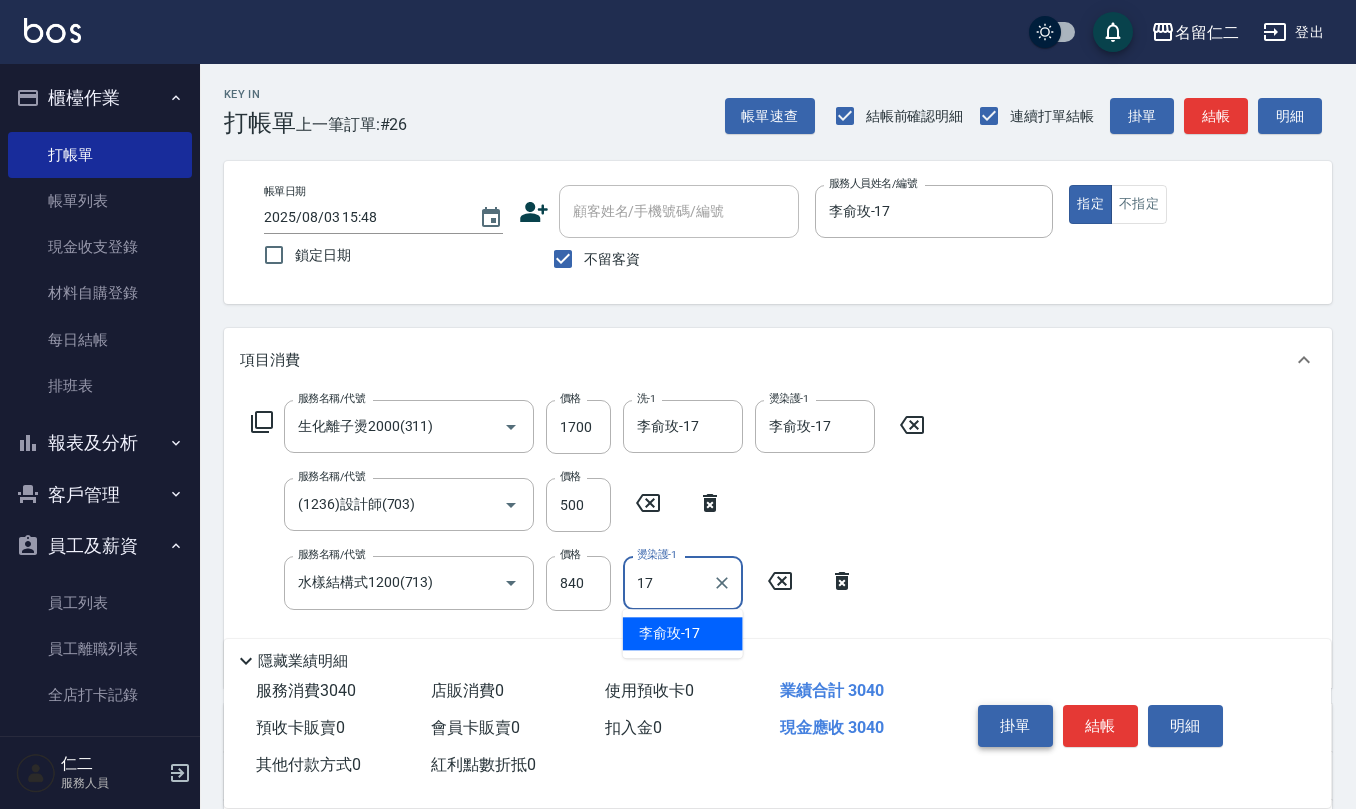 type on "李俞玫-17" 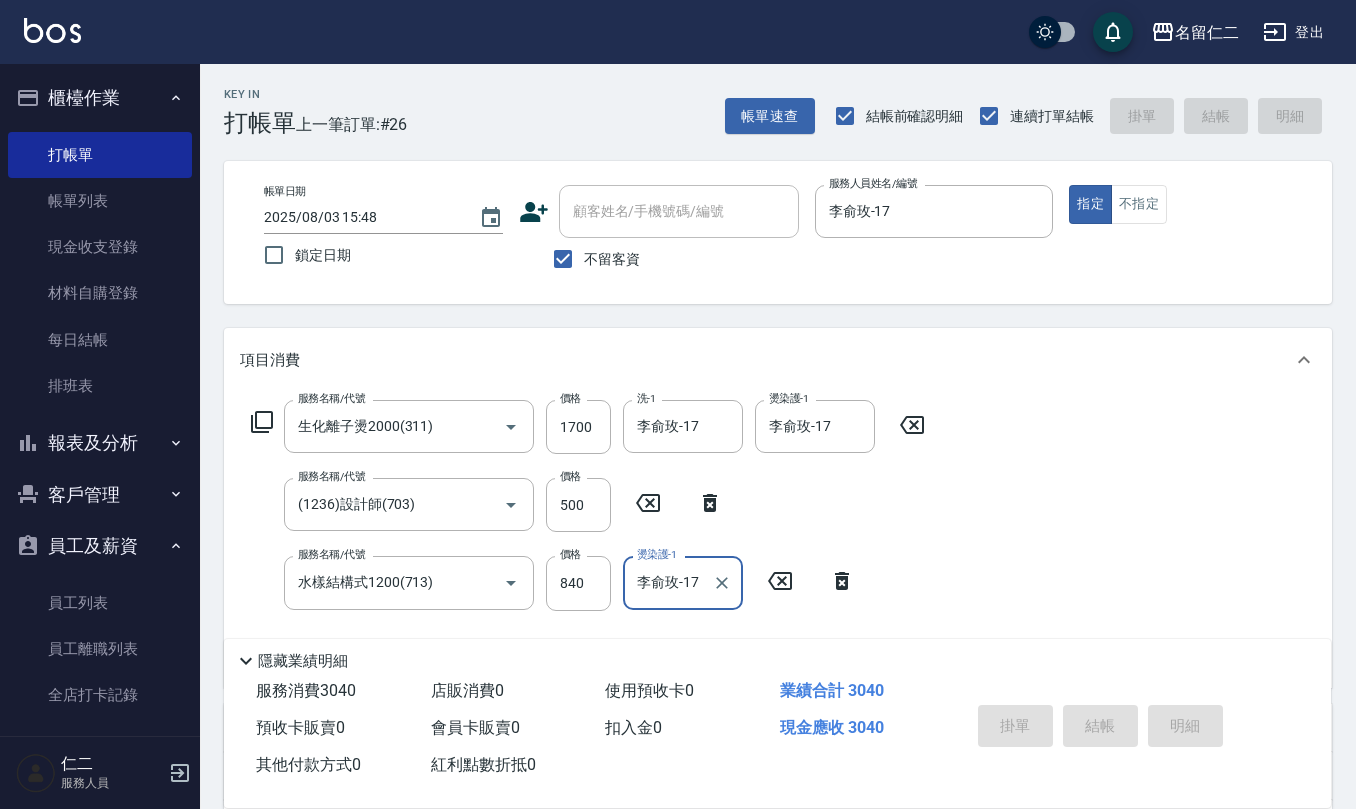 type 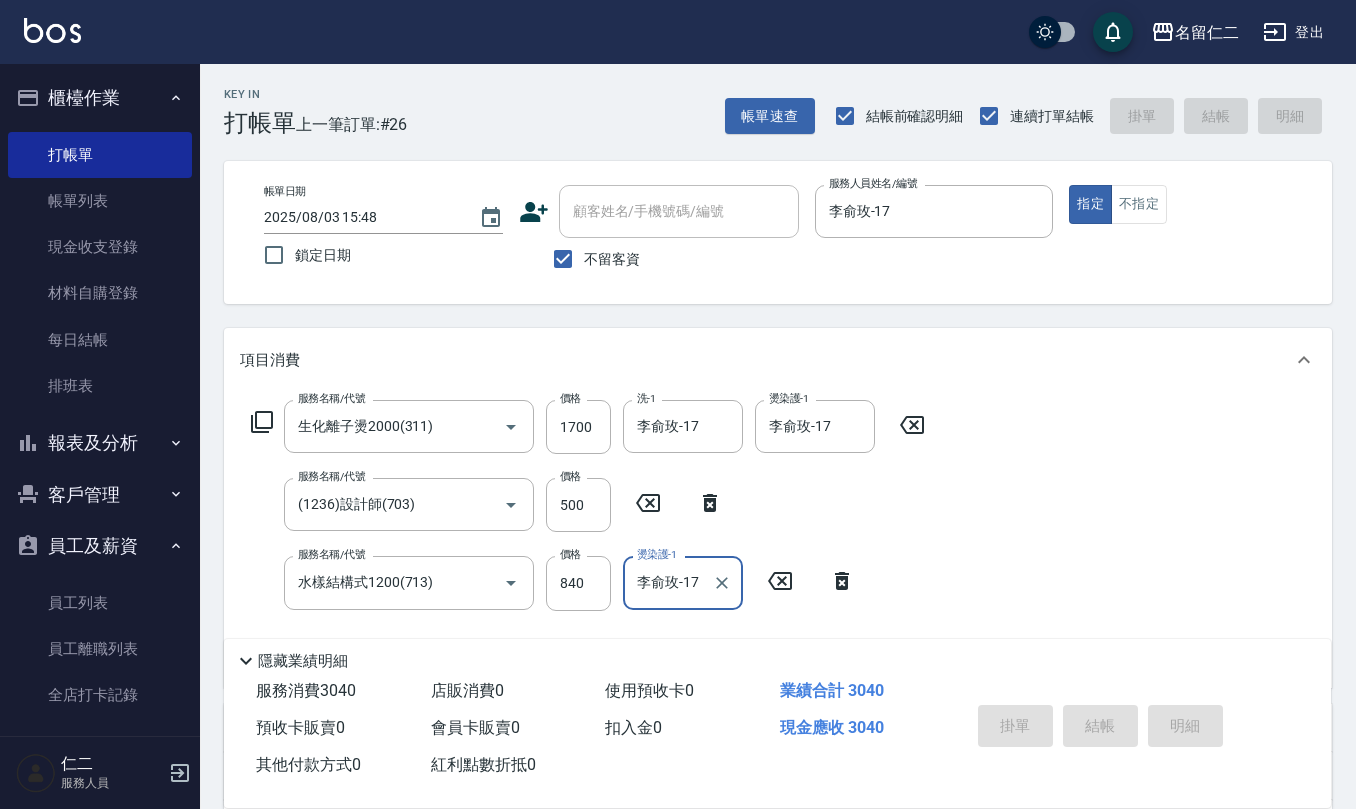 type 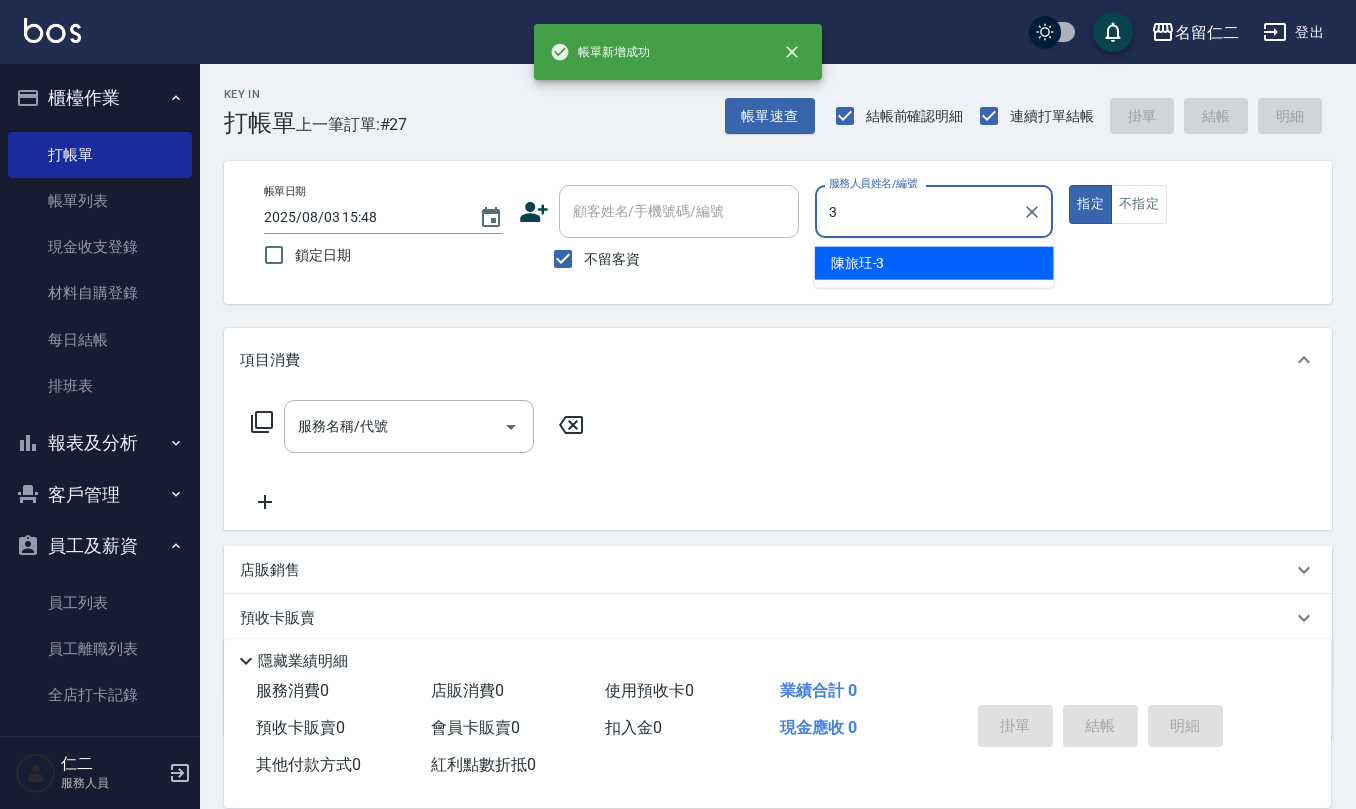 type on "陳旅玨-3" 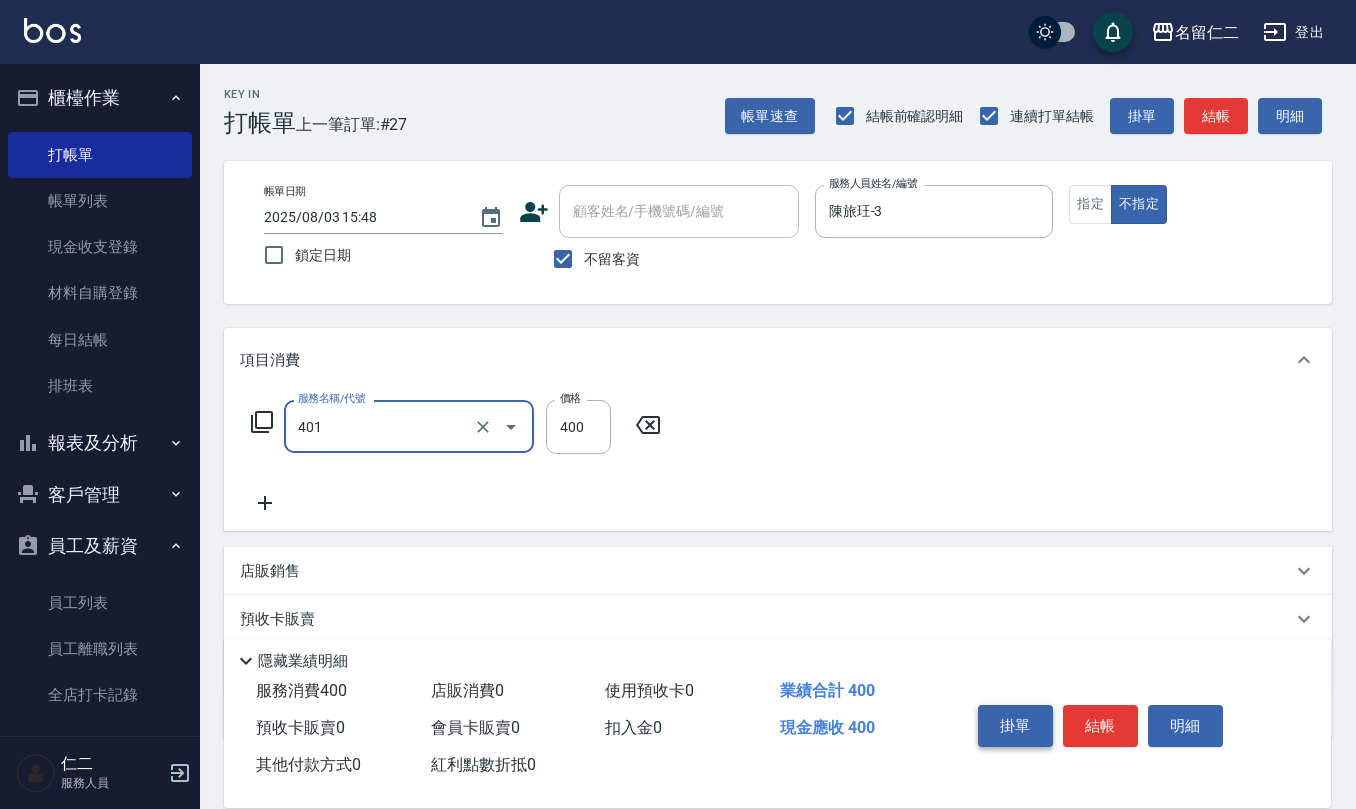 type on "剪髮(401)" 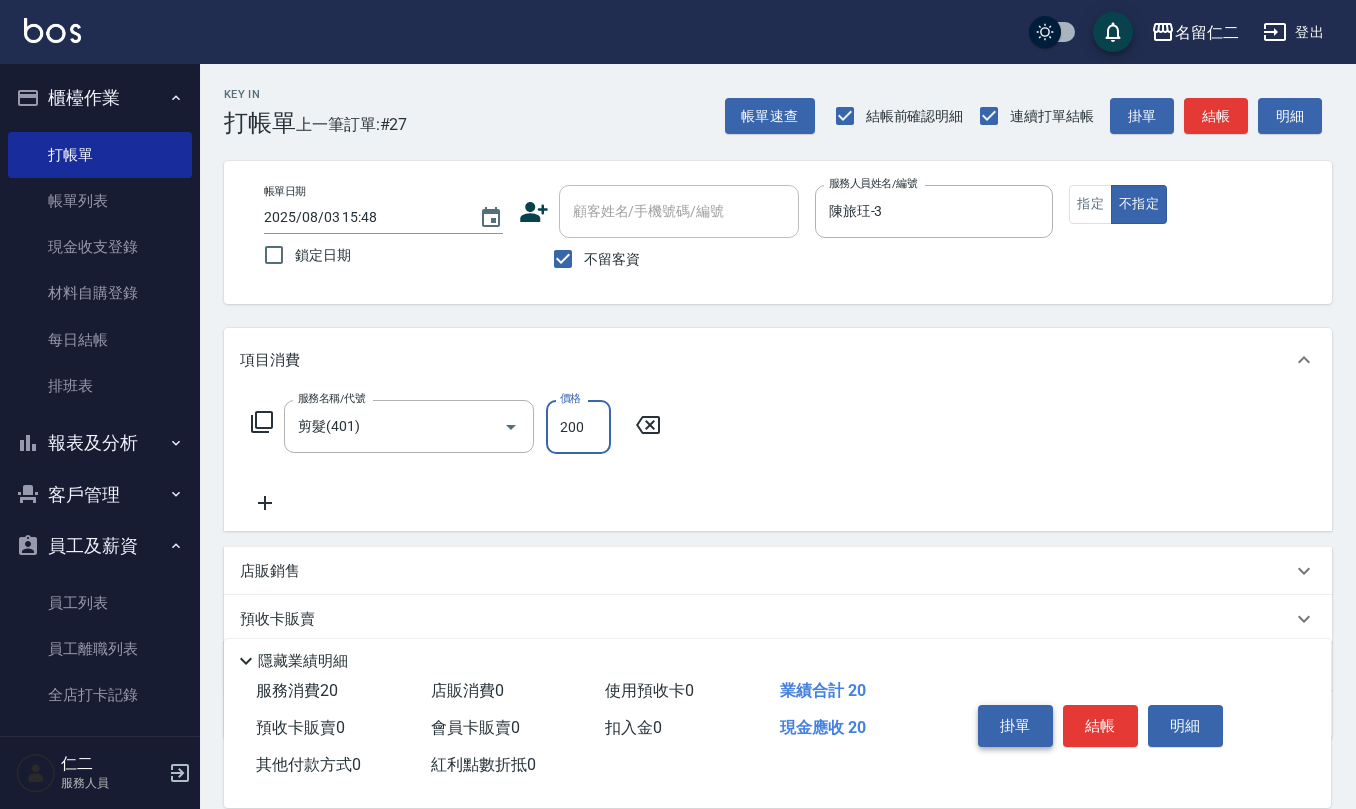 type on "200" 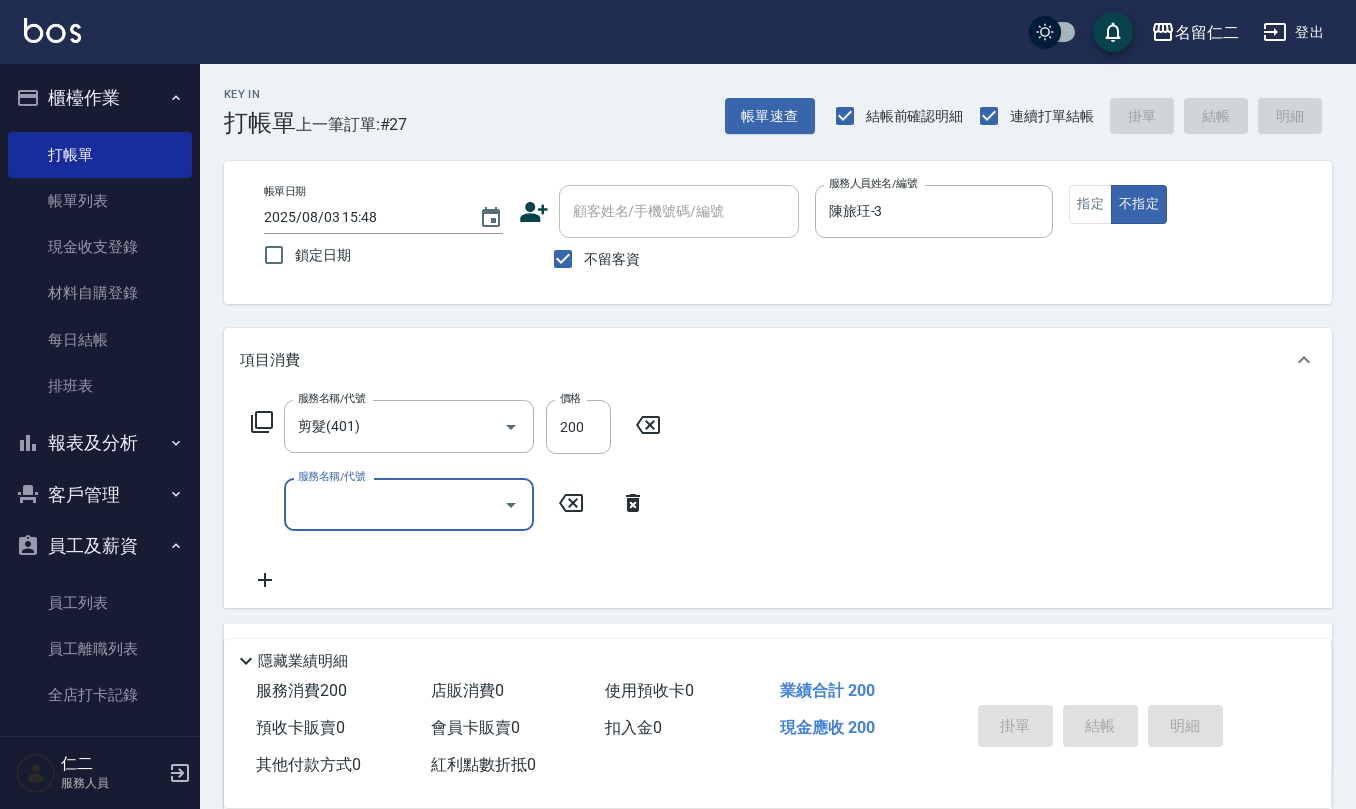 type 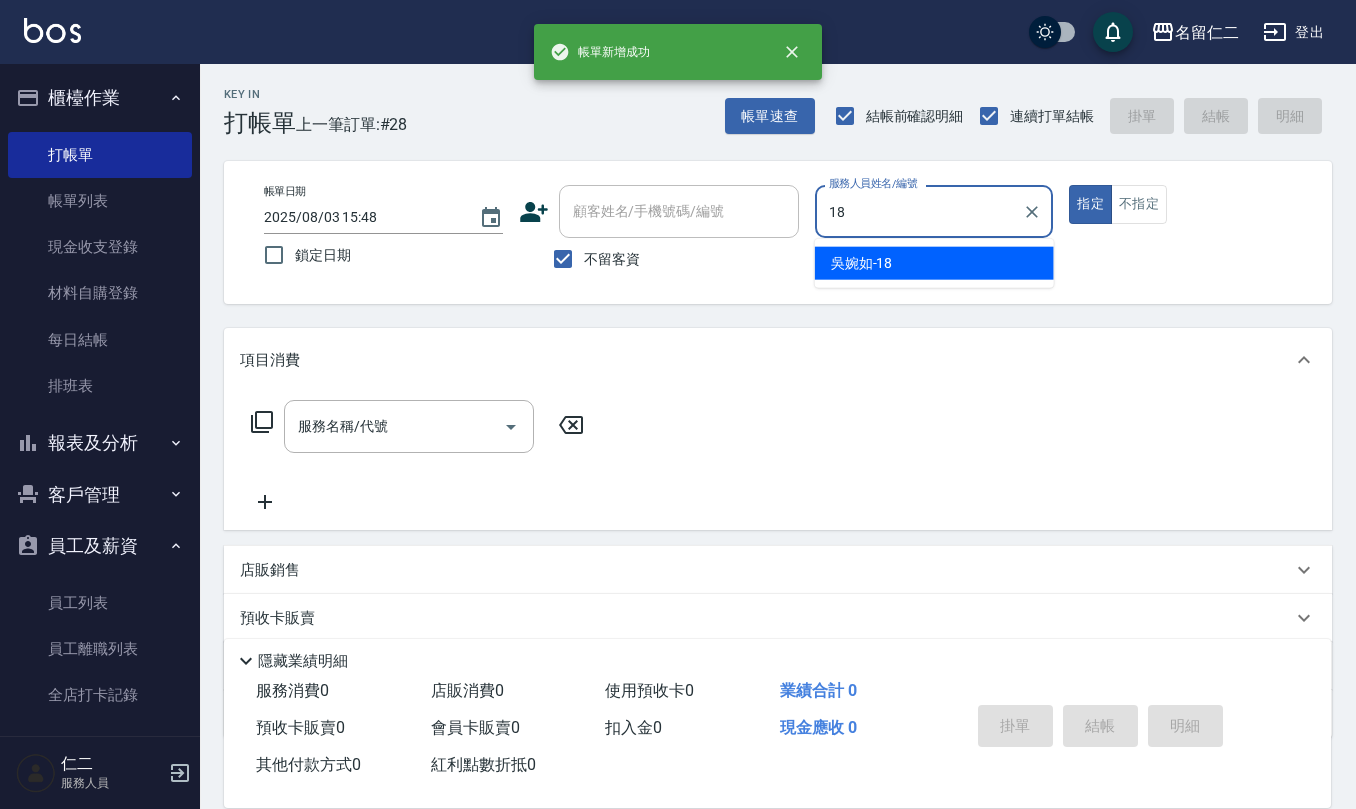 type on "吳婉如-18" 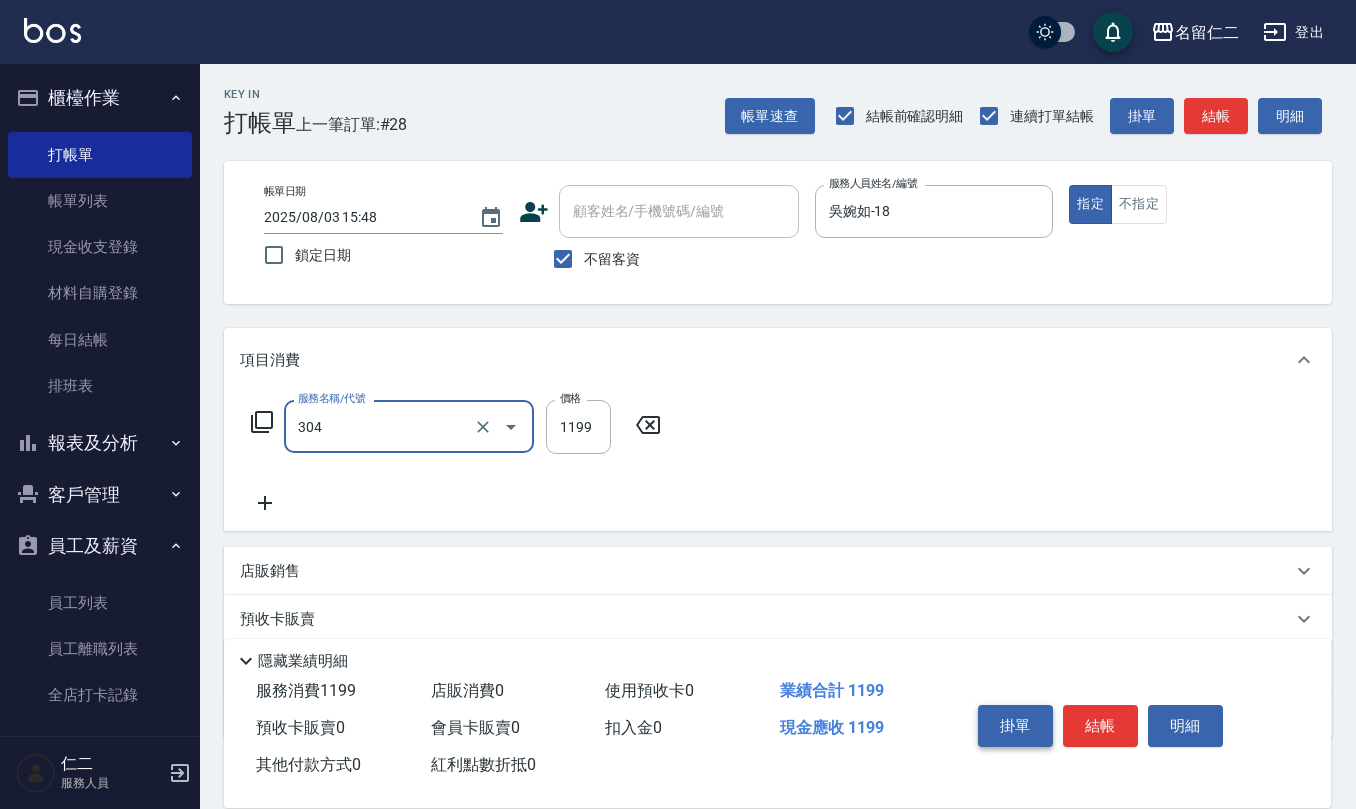 type on "離子燙(特價)(304)" 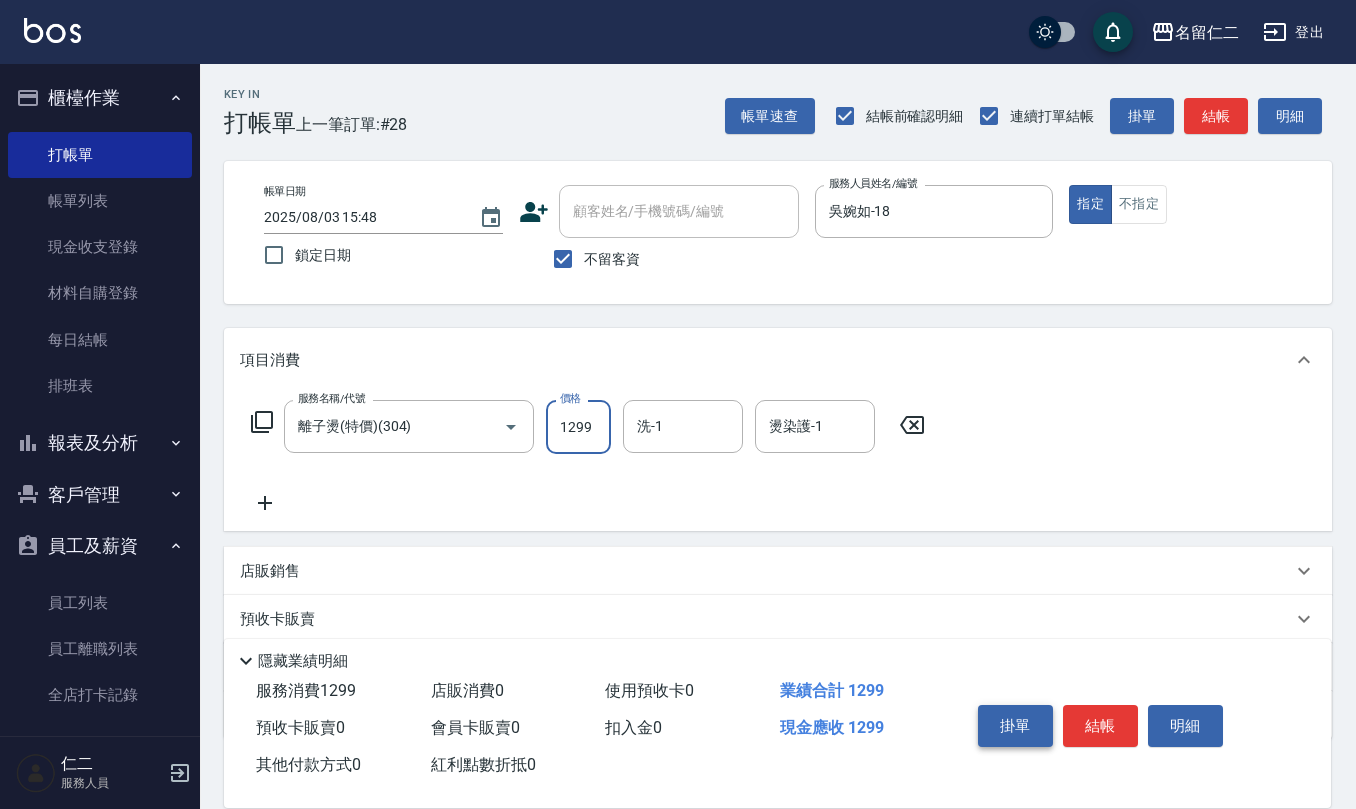 type on "1299" 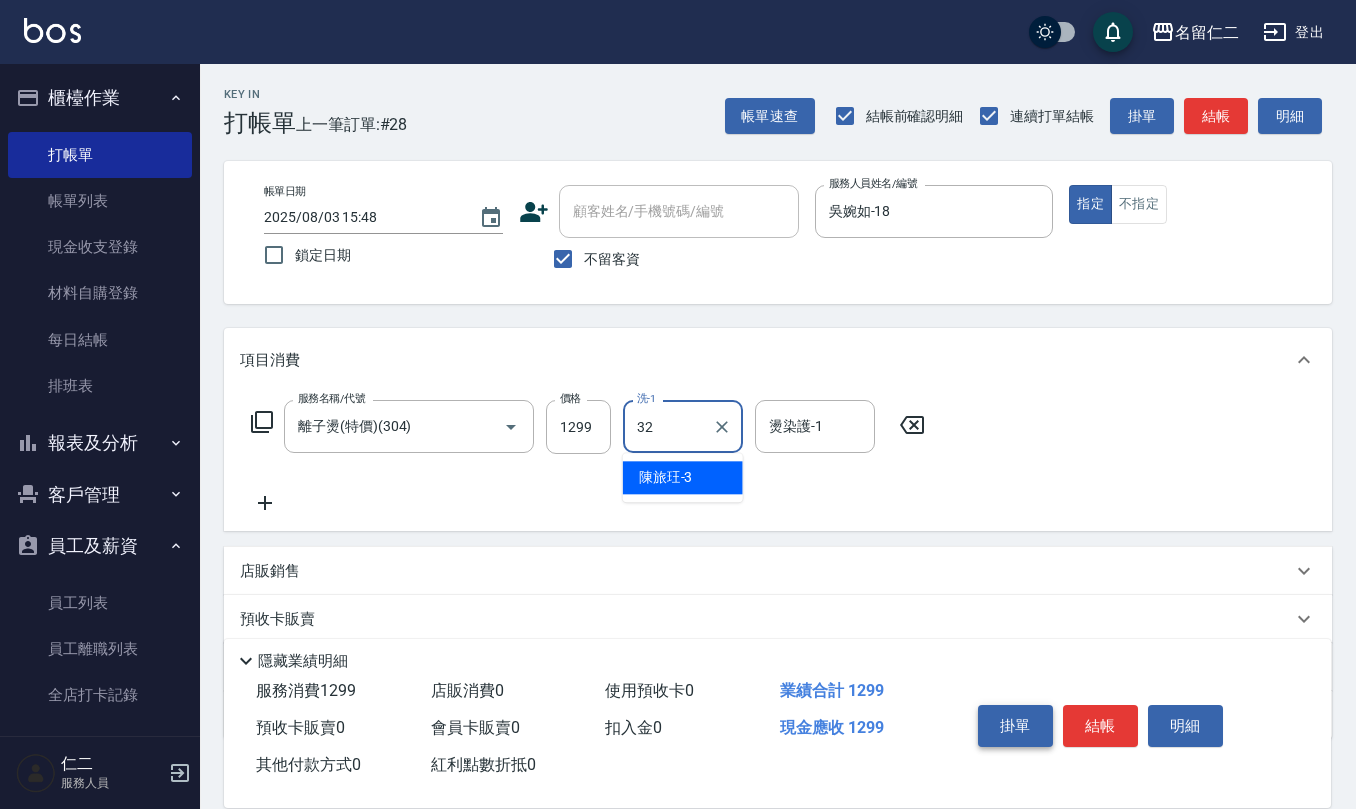type on "葉冠佑-32" 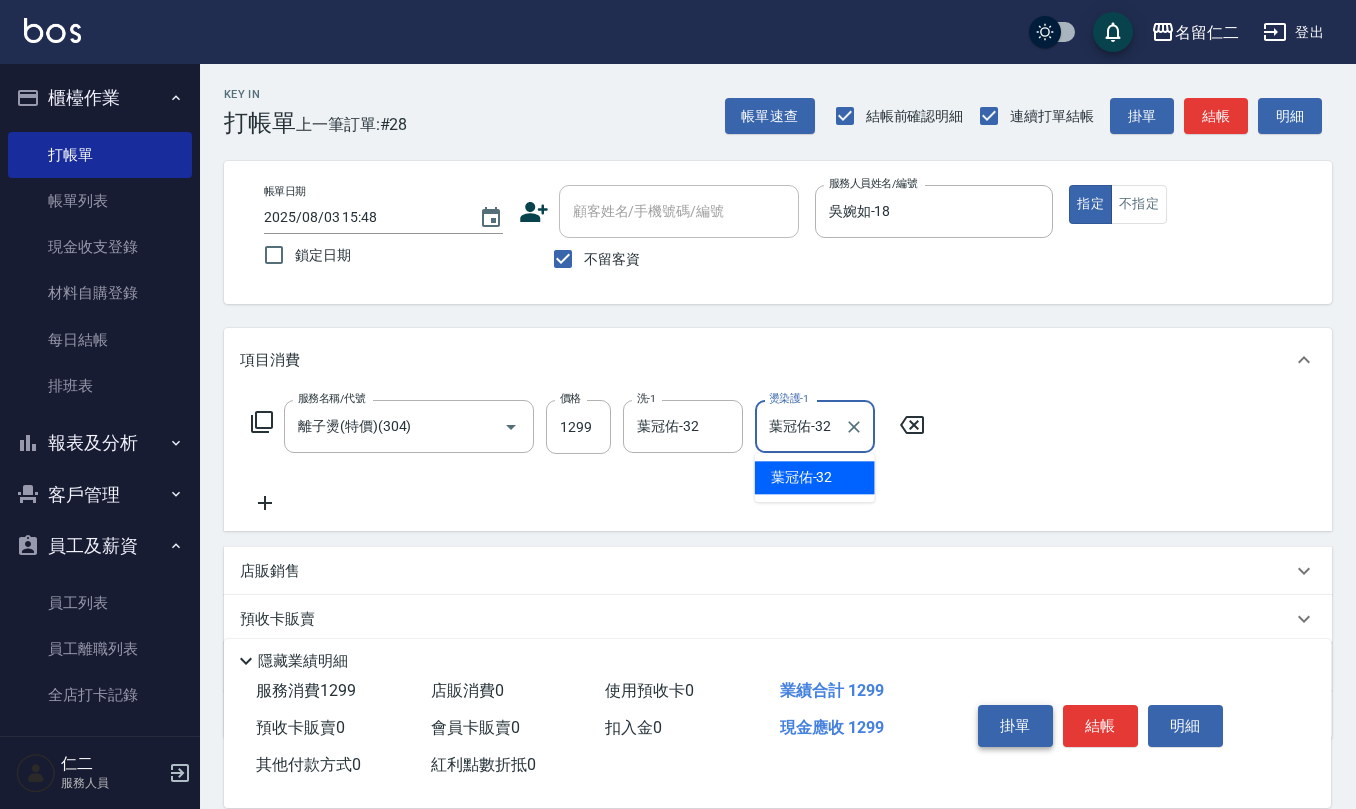 type on "葉冠佑-32" 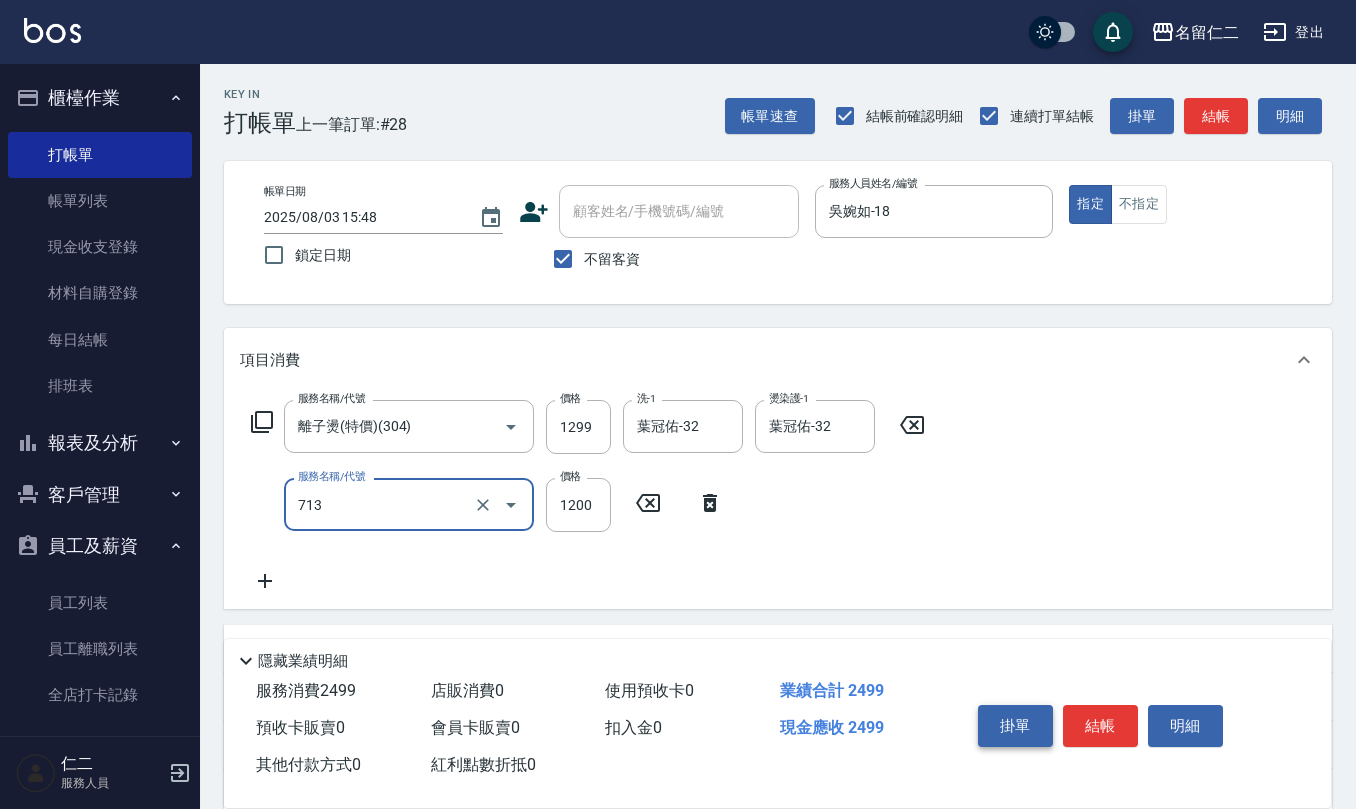 type on "水樣結構式1200(713)" 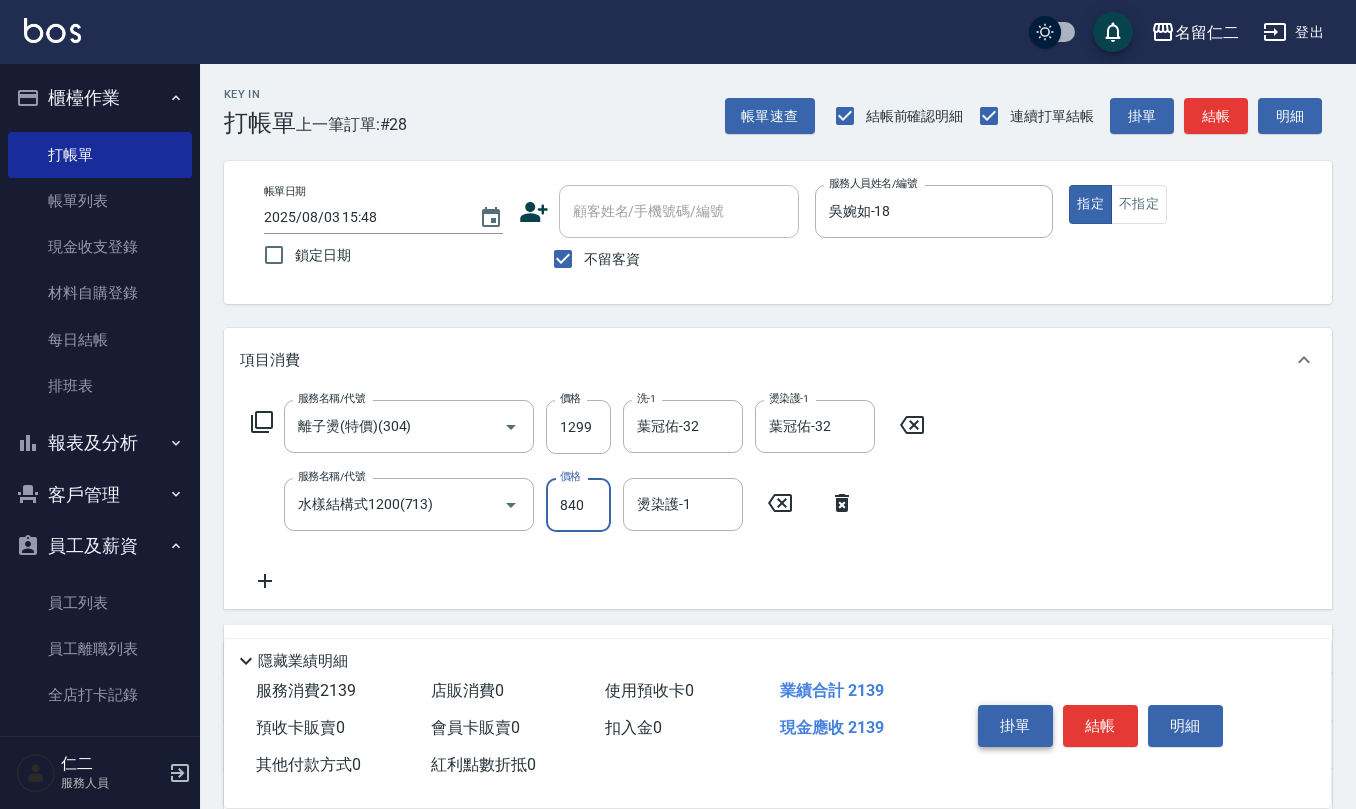 type on "840" 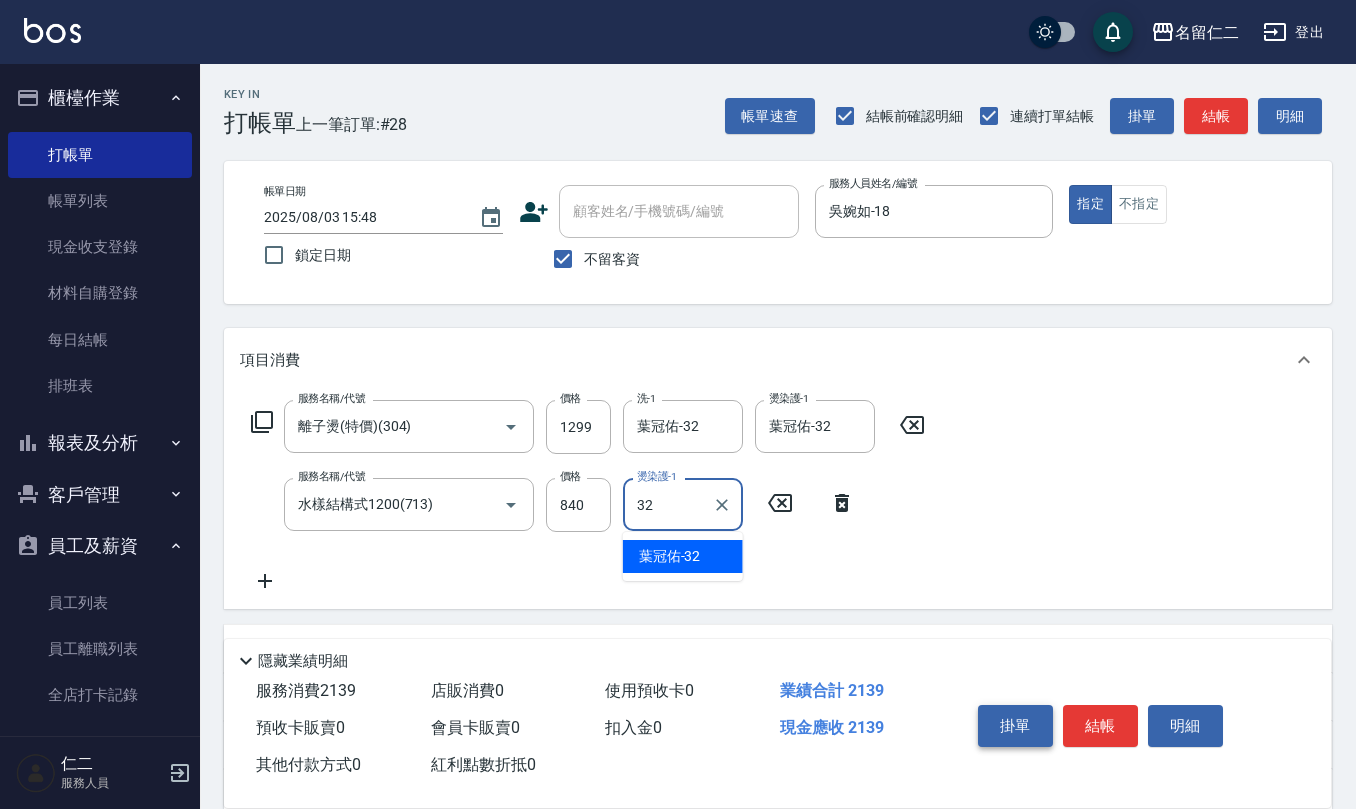 type on "葉冠佑-32" 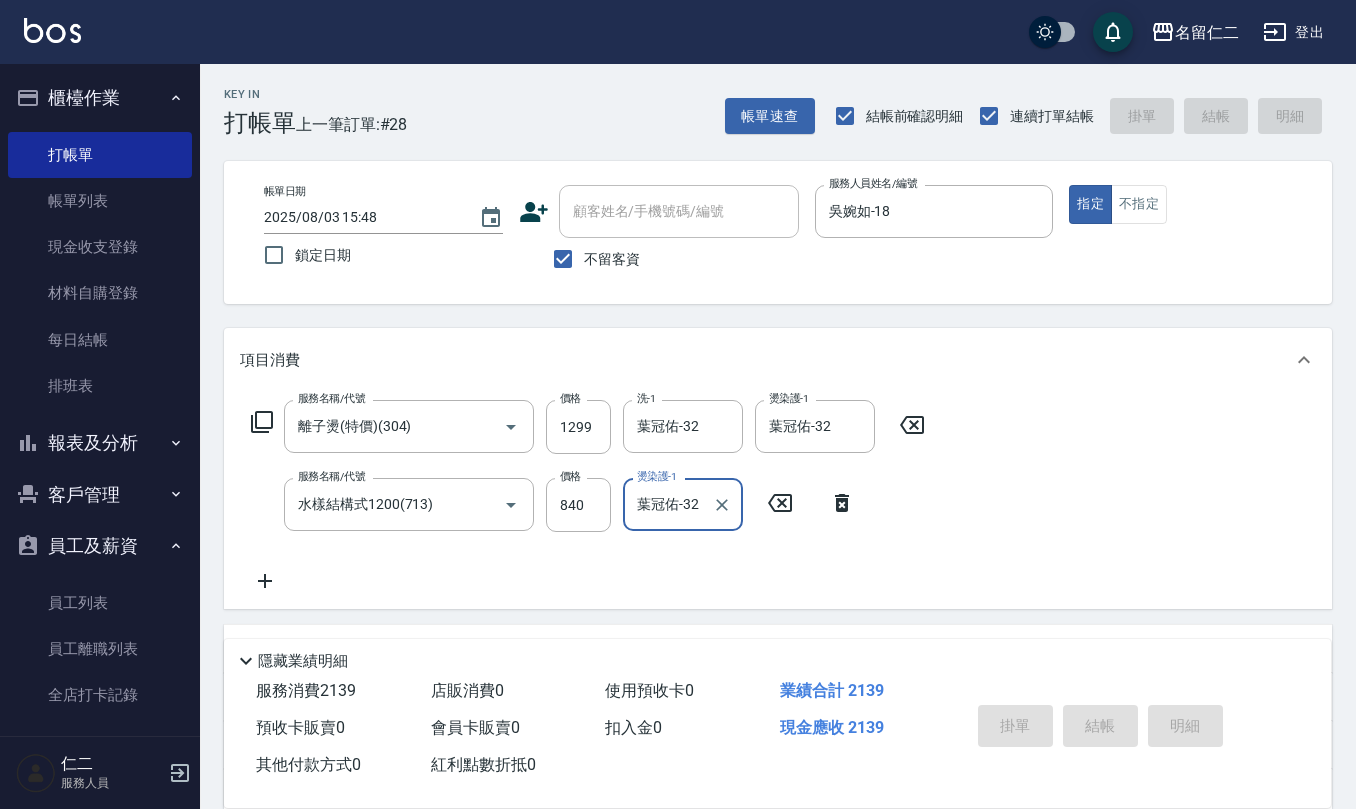 type on "2025/08/03 15:49" 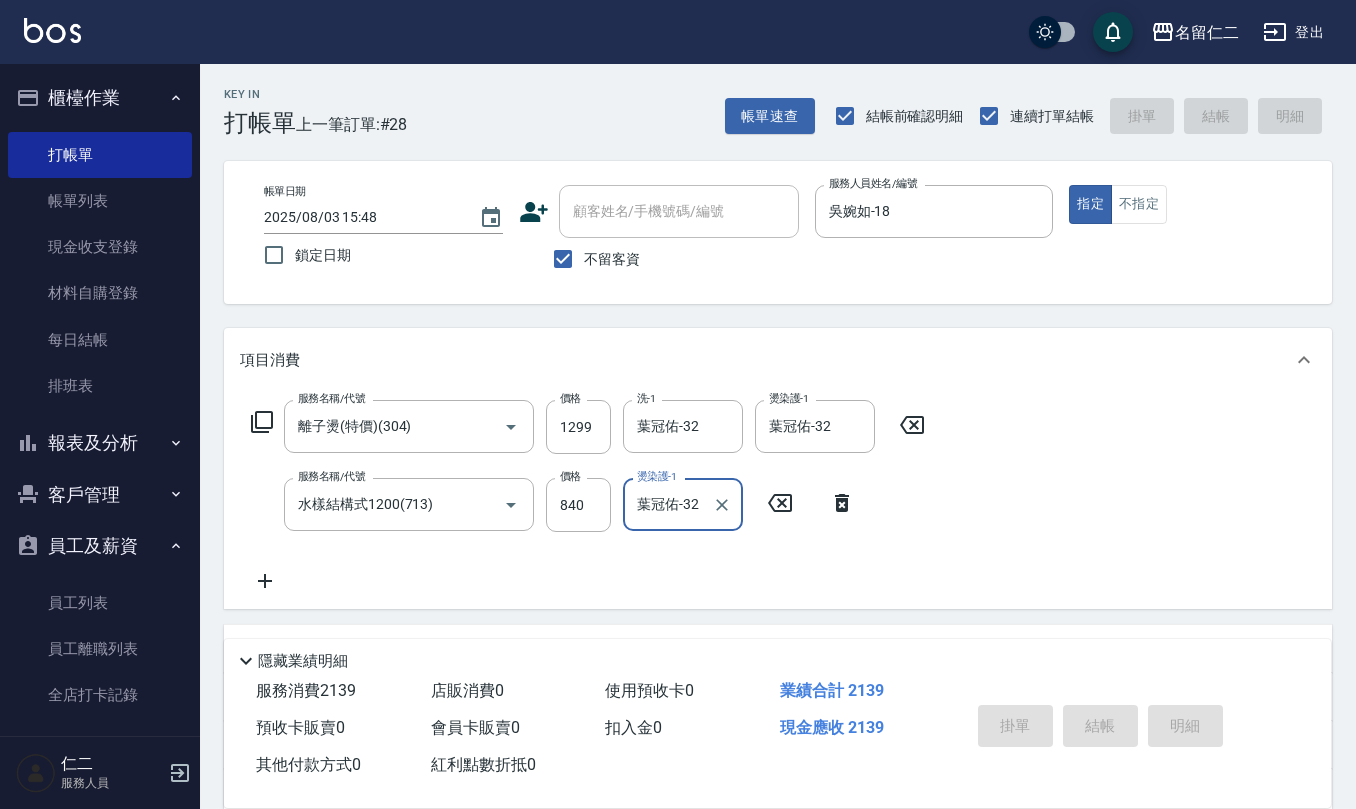 type 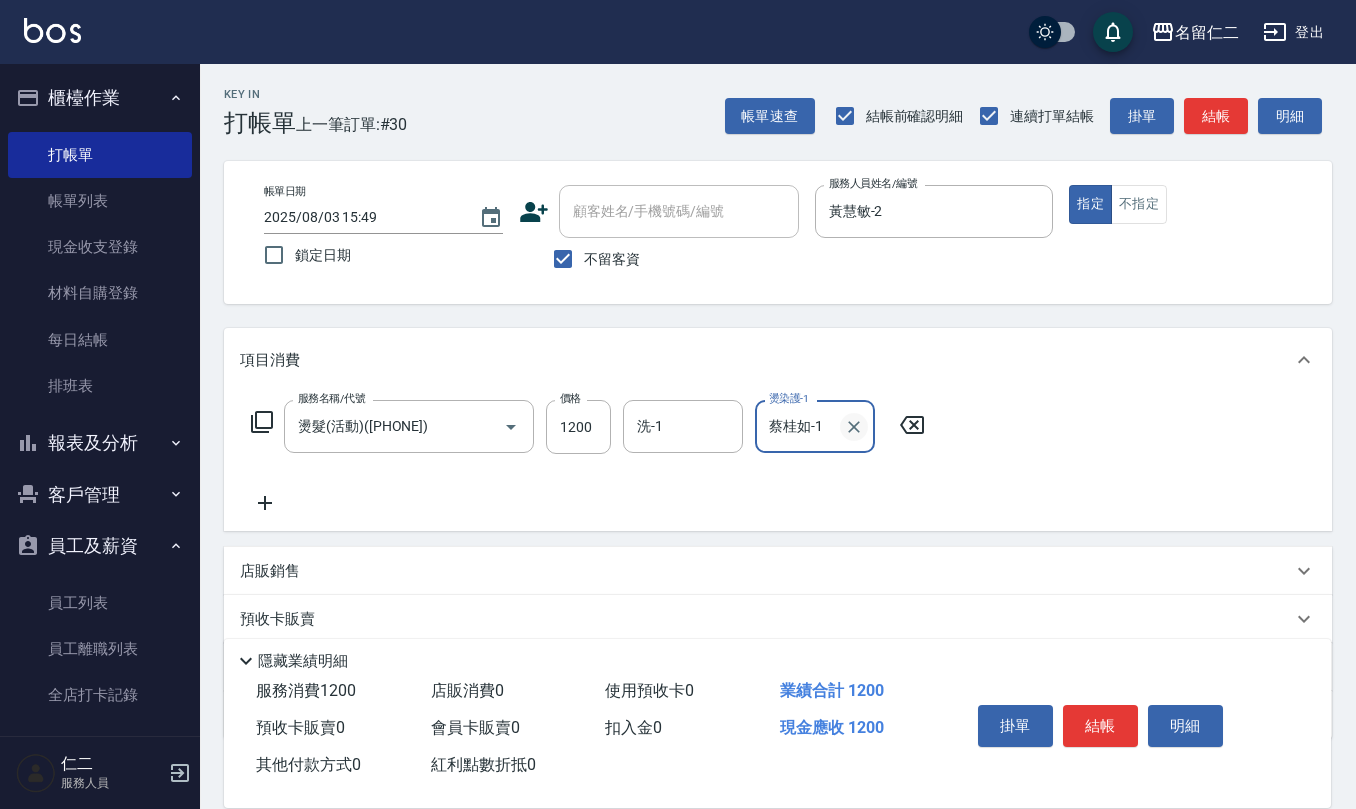 click 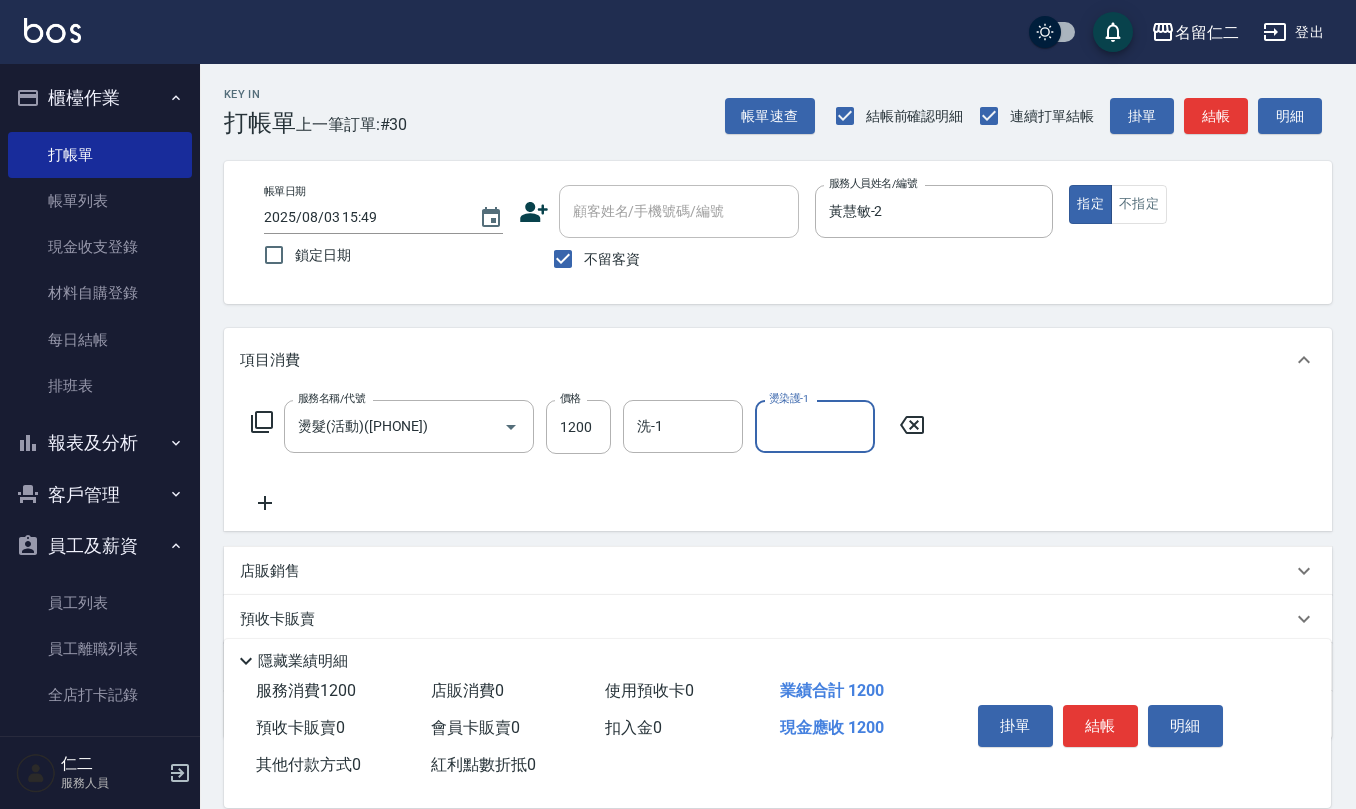 click 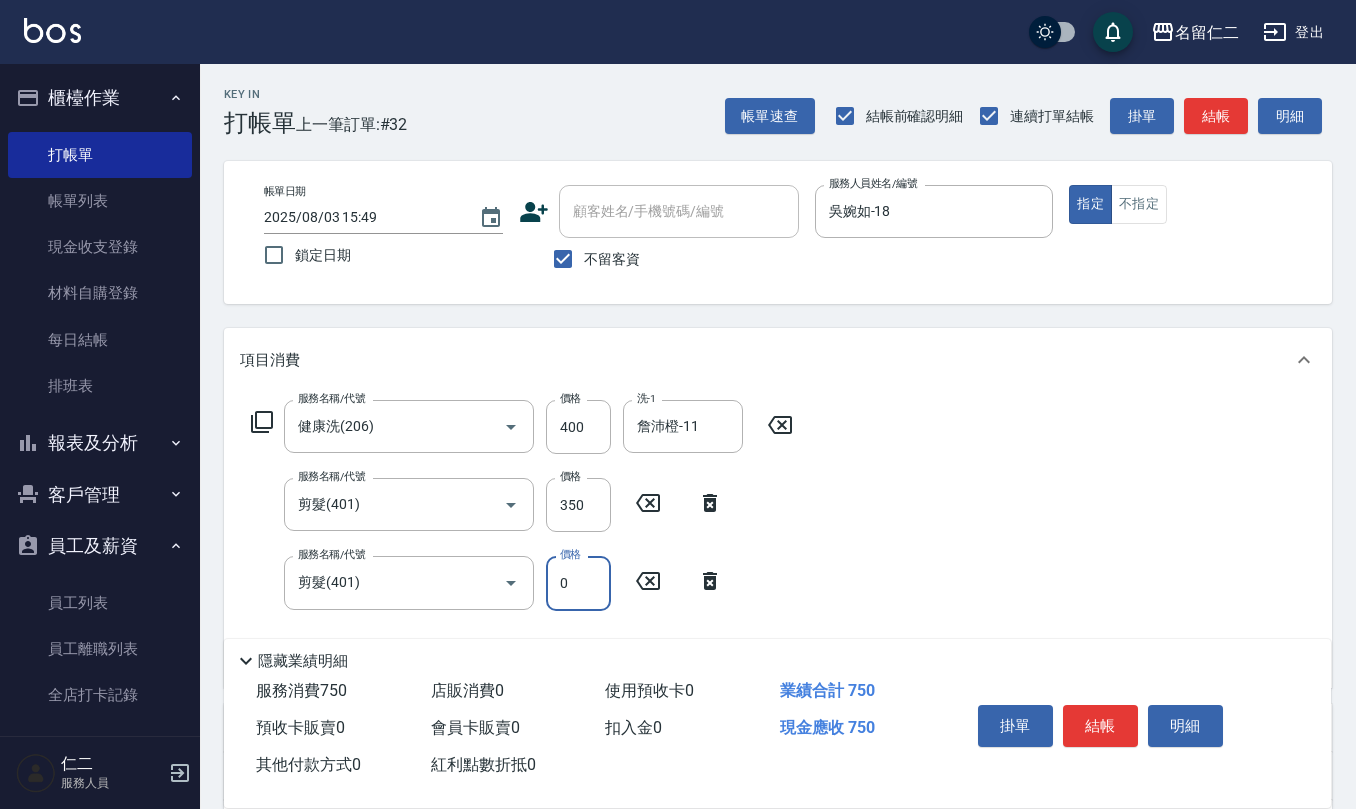 click 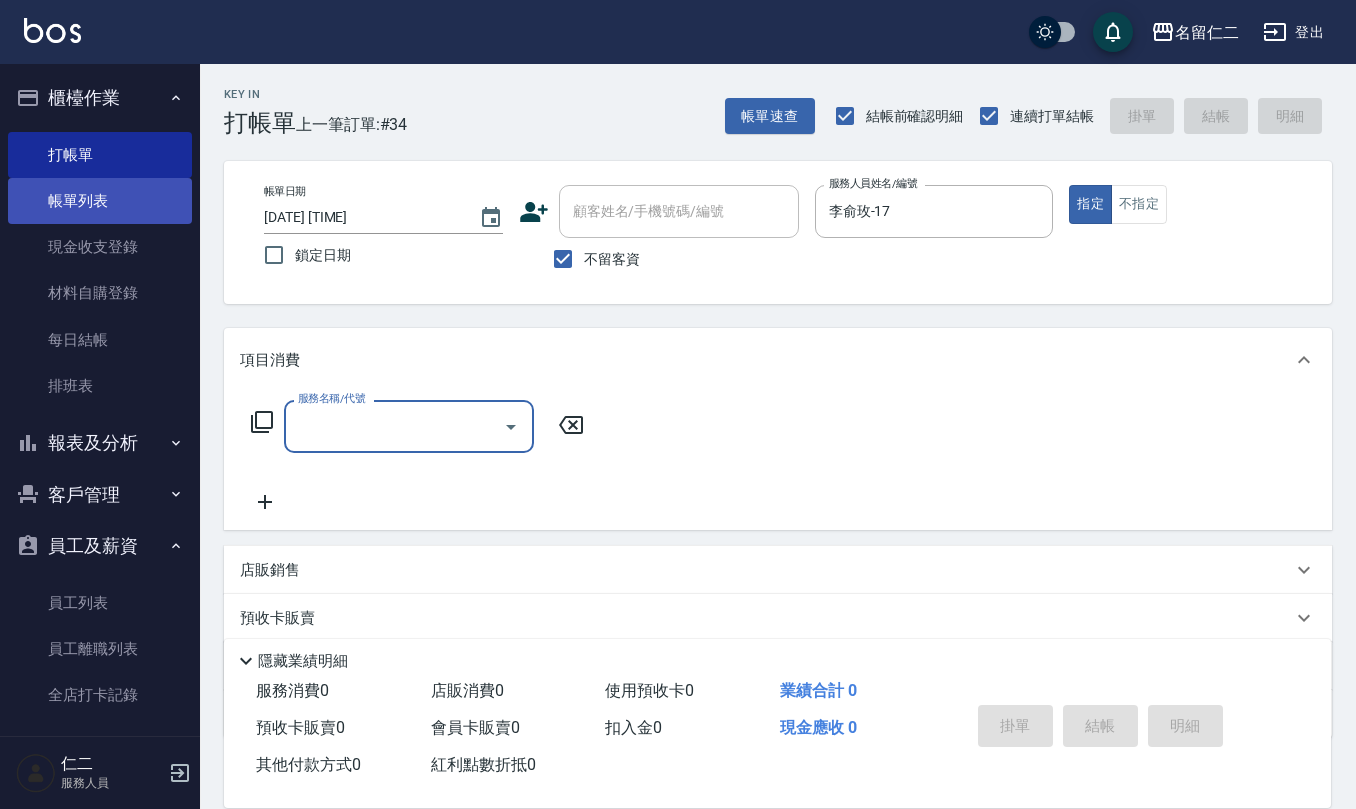 click on "帳單列表" at bounding box center (100, 201) 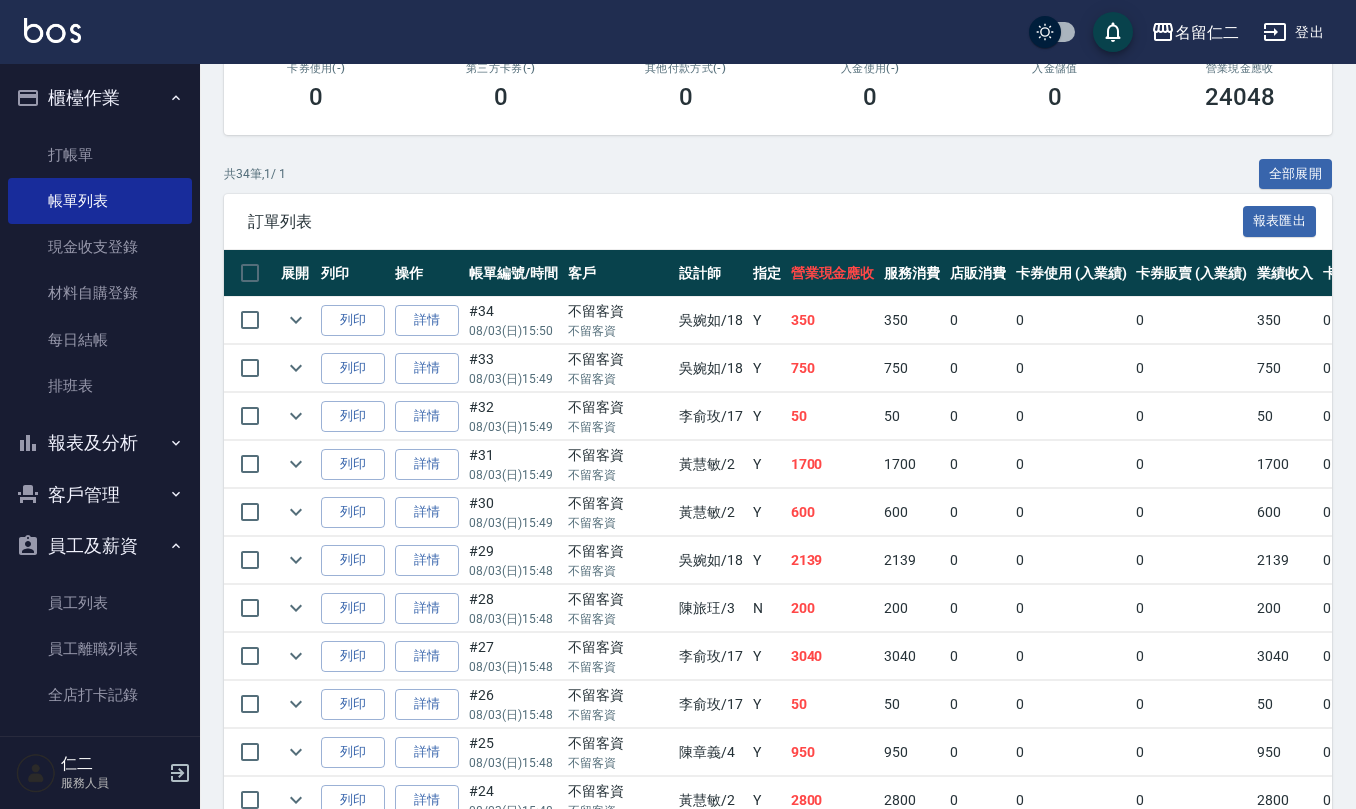 scroll, scrollTop: 400, scrollLeft: 0, axis: vertical 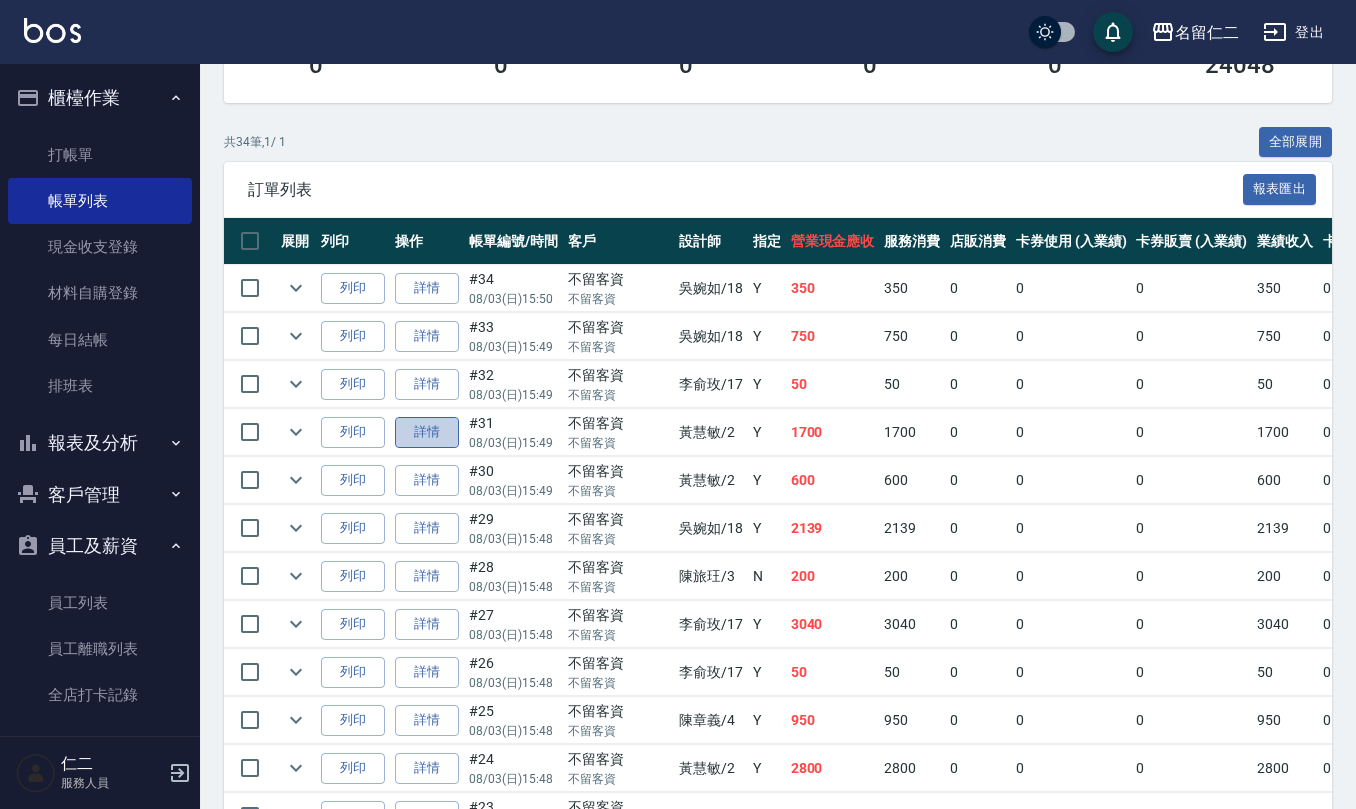 click on "詳情" at bounding box center (427, 432) 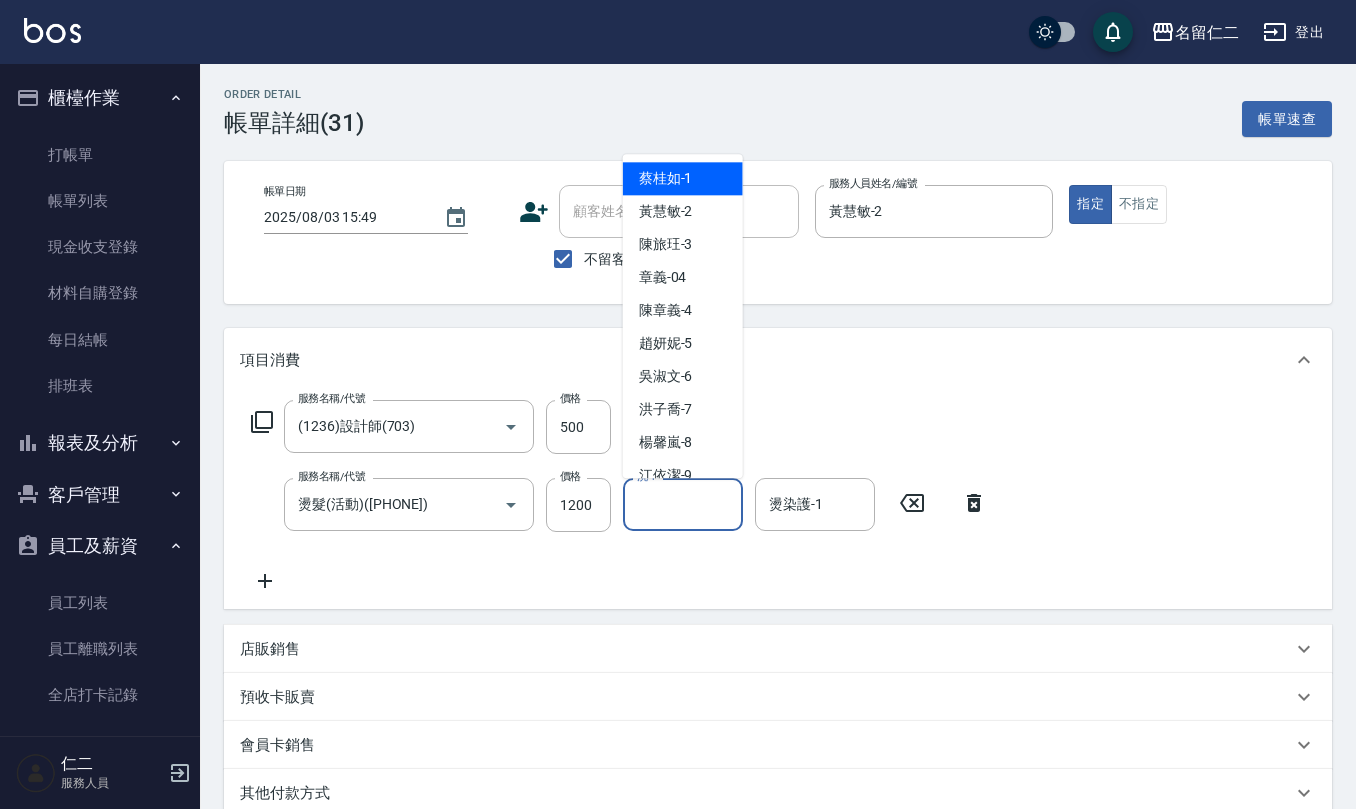 click on "洗-1" at bounding box center (683, 504) 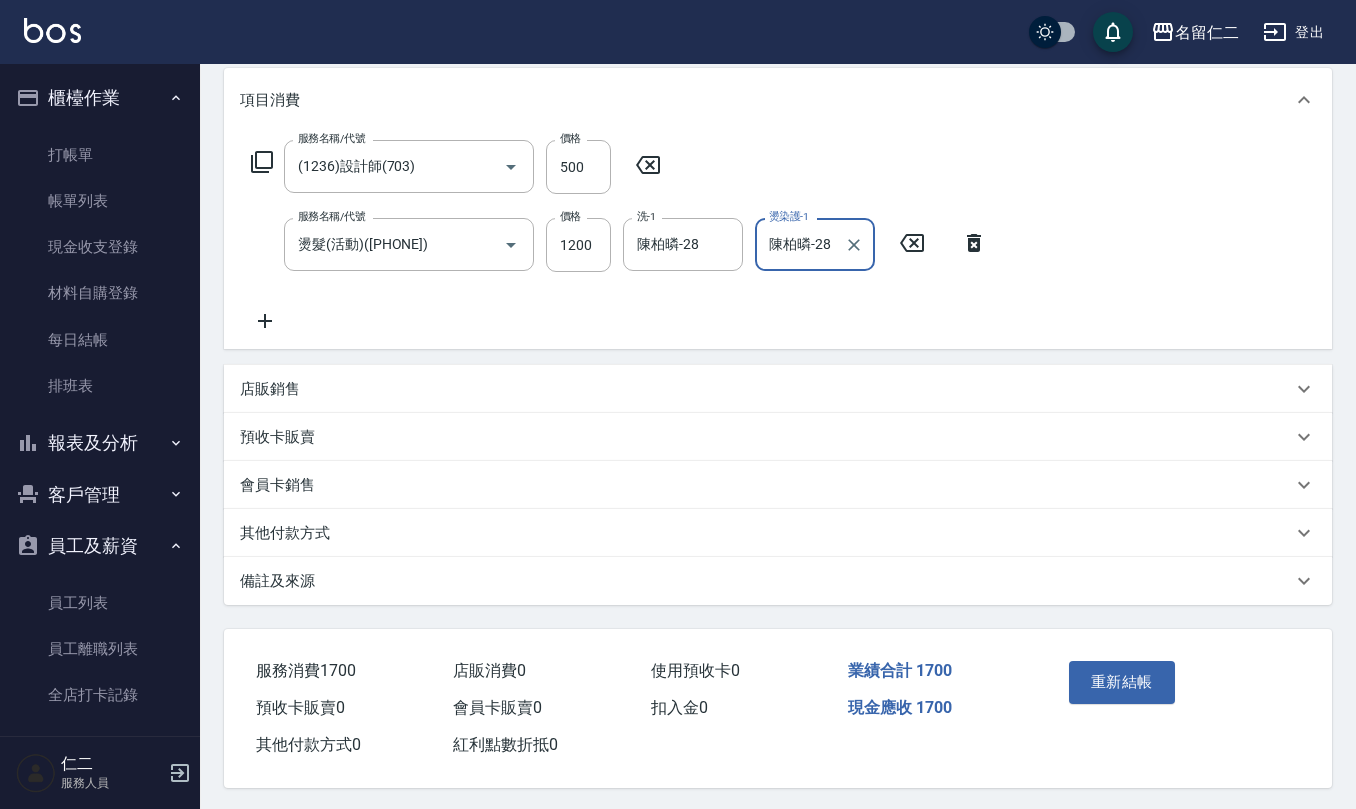 scroll, scrollTop: 268, scrollLeft: 0, axis: vertical 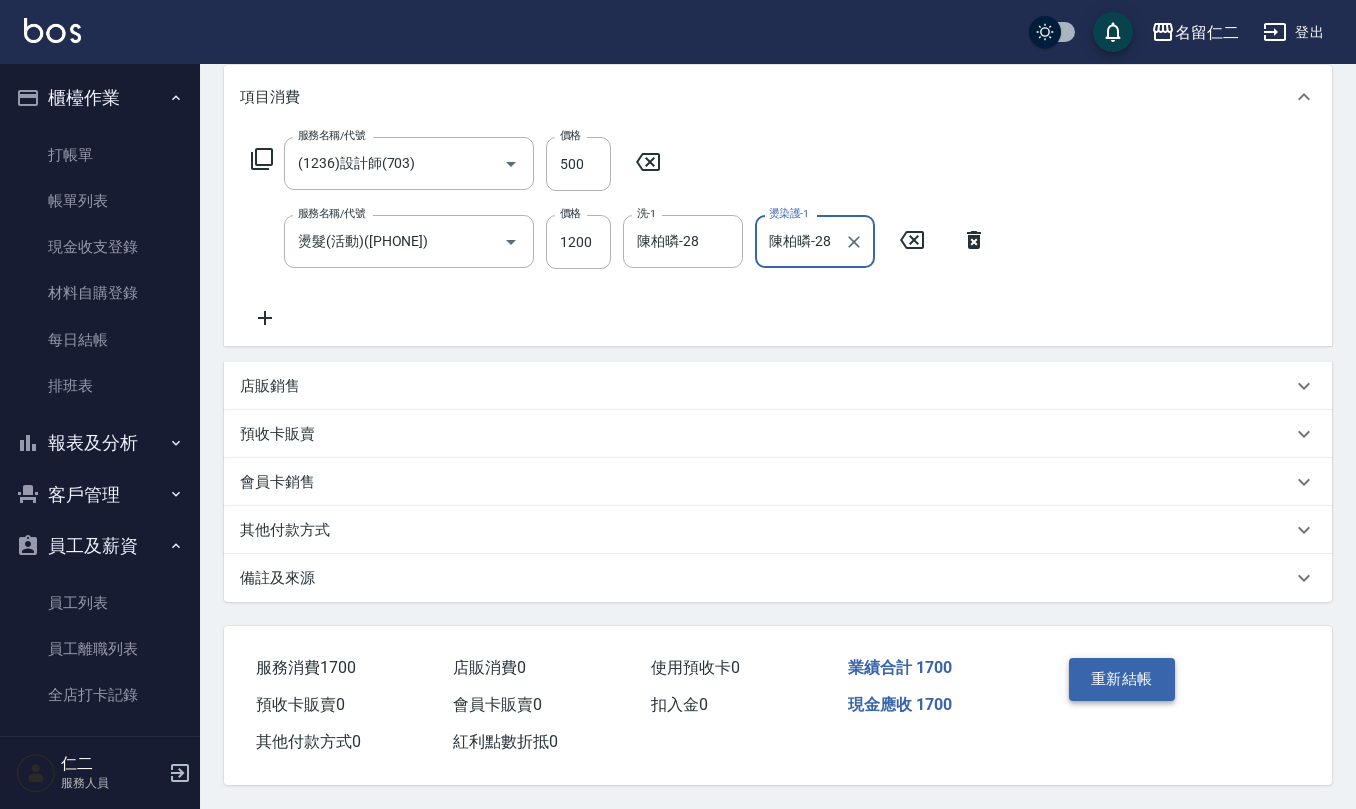 click on "重新結帳" at bounding box center [1122, 679] 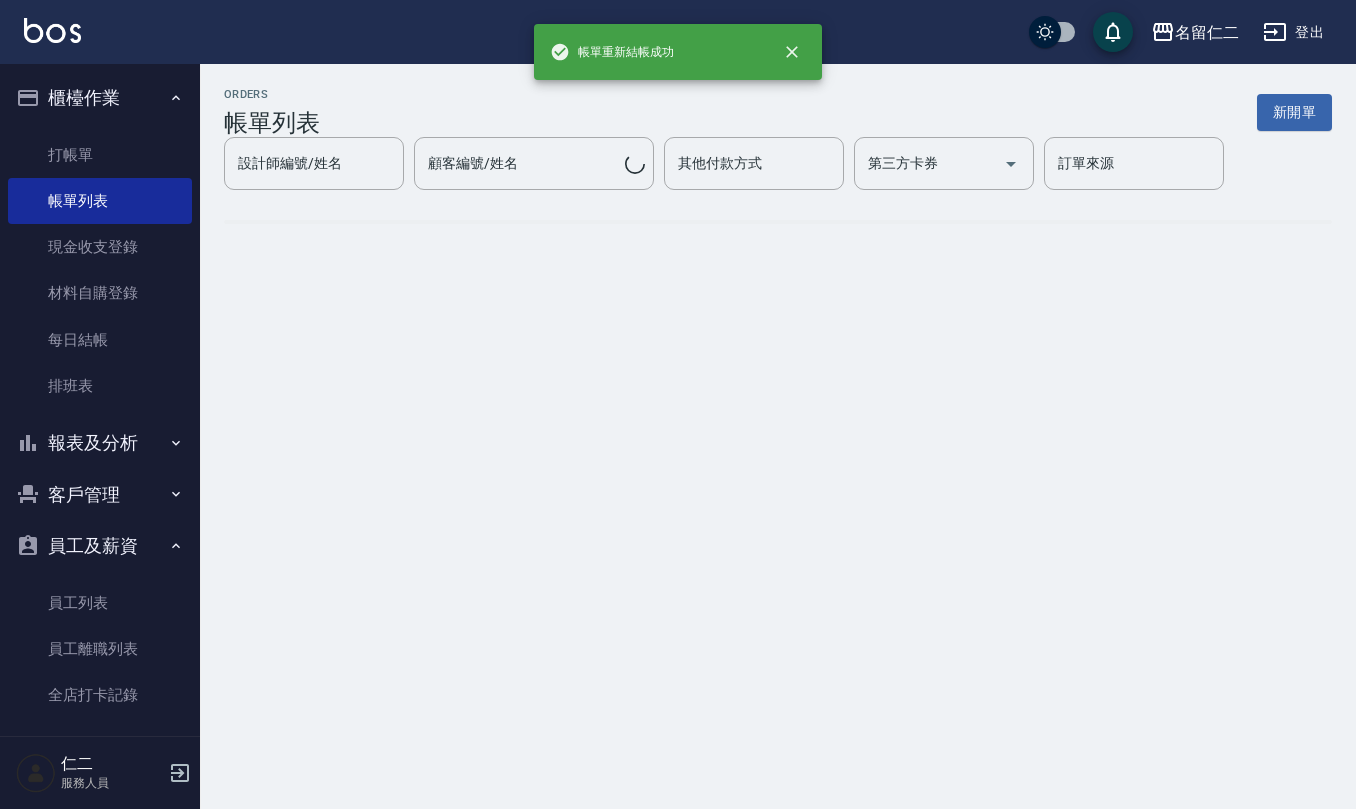 scroll, scrollTop: 0, scrollLeft: 0, axis: both 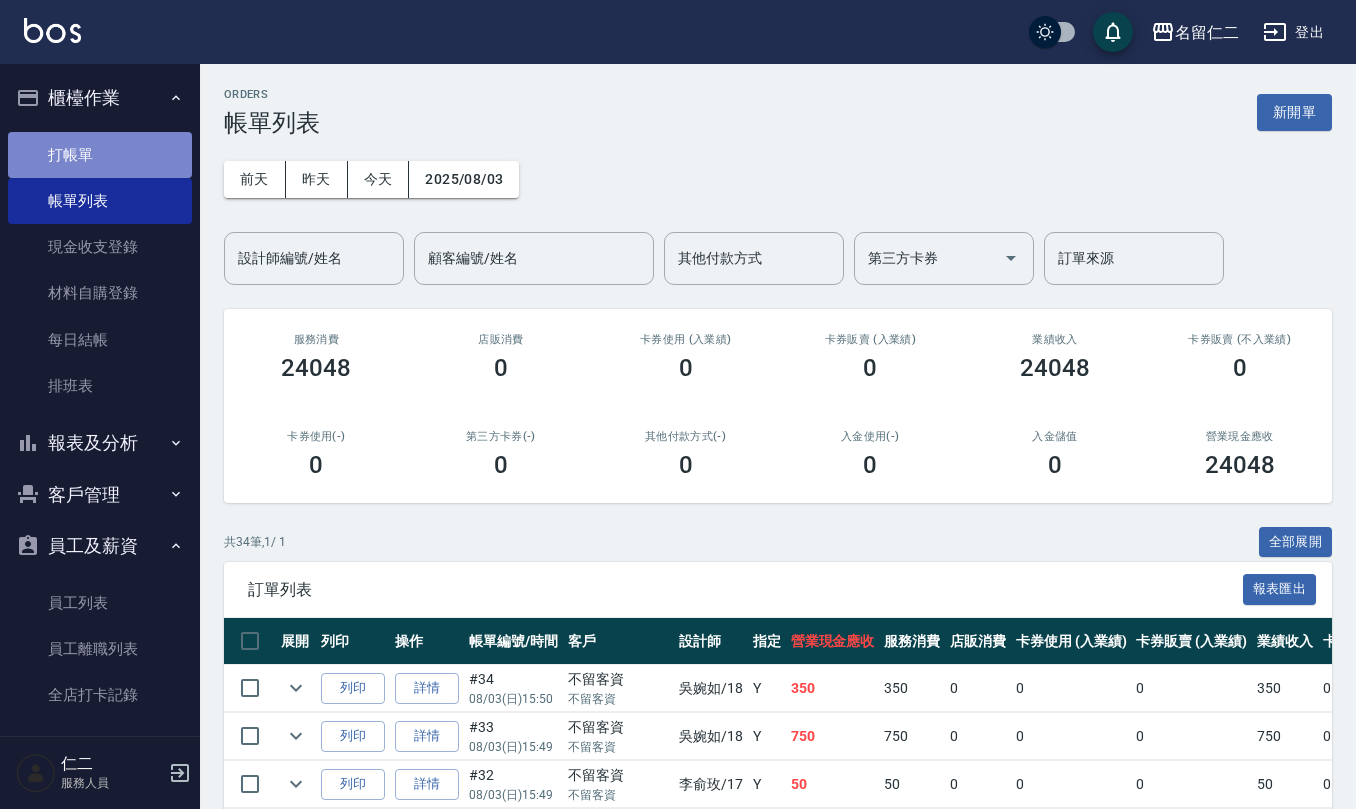 click on "打帳單" at bounding box center [100, 155] 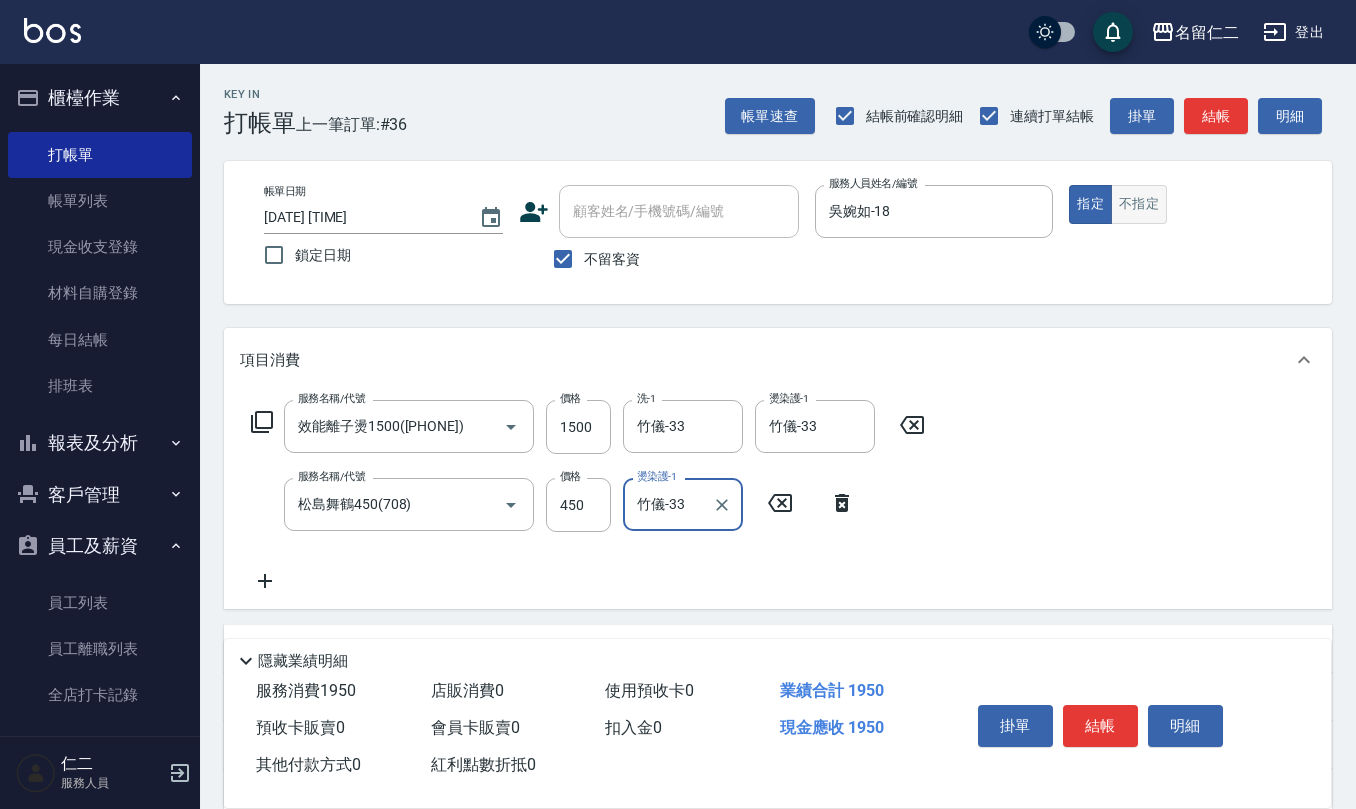 click on "不指定" at bounding box center [1139, 204] 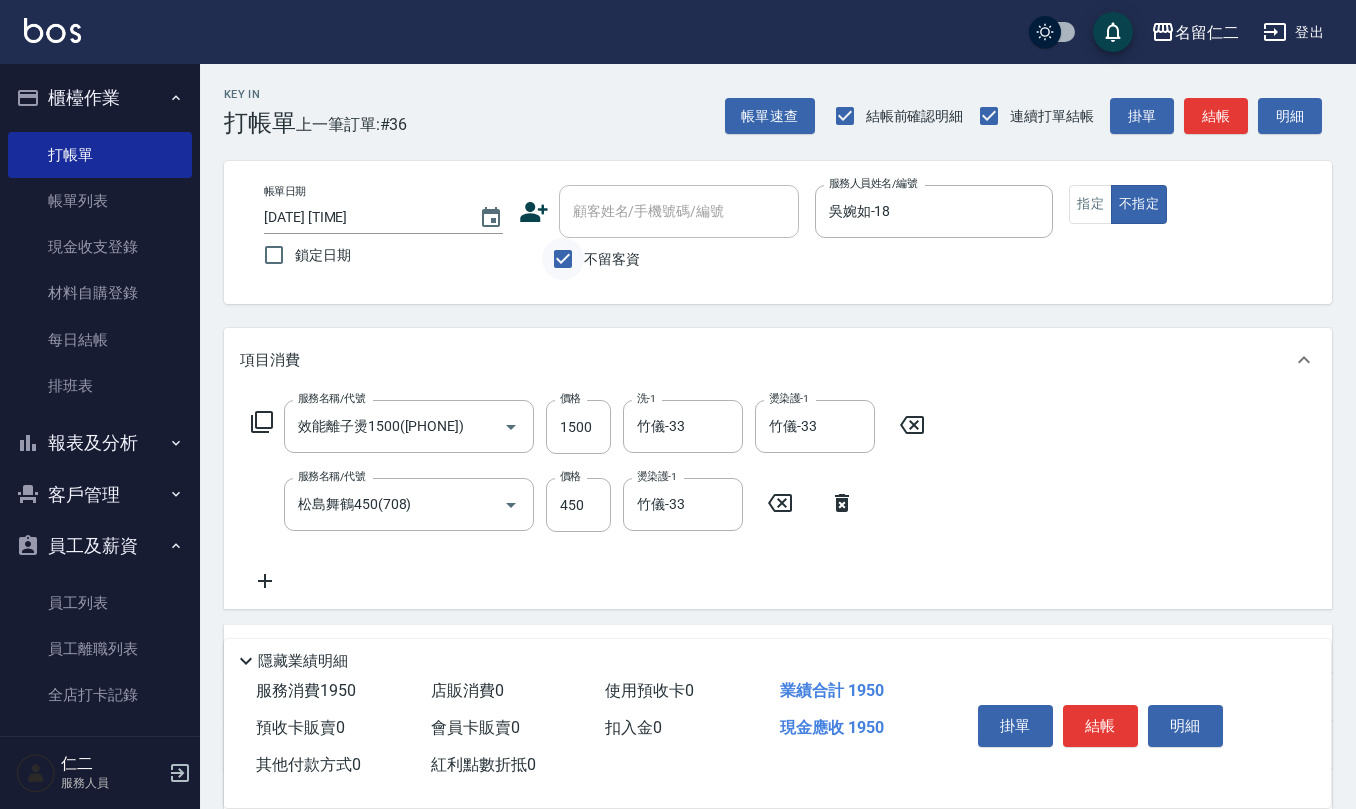 click on "不留客資" at bounding box center (563, 259) 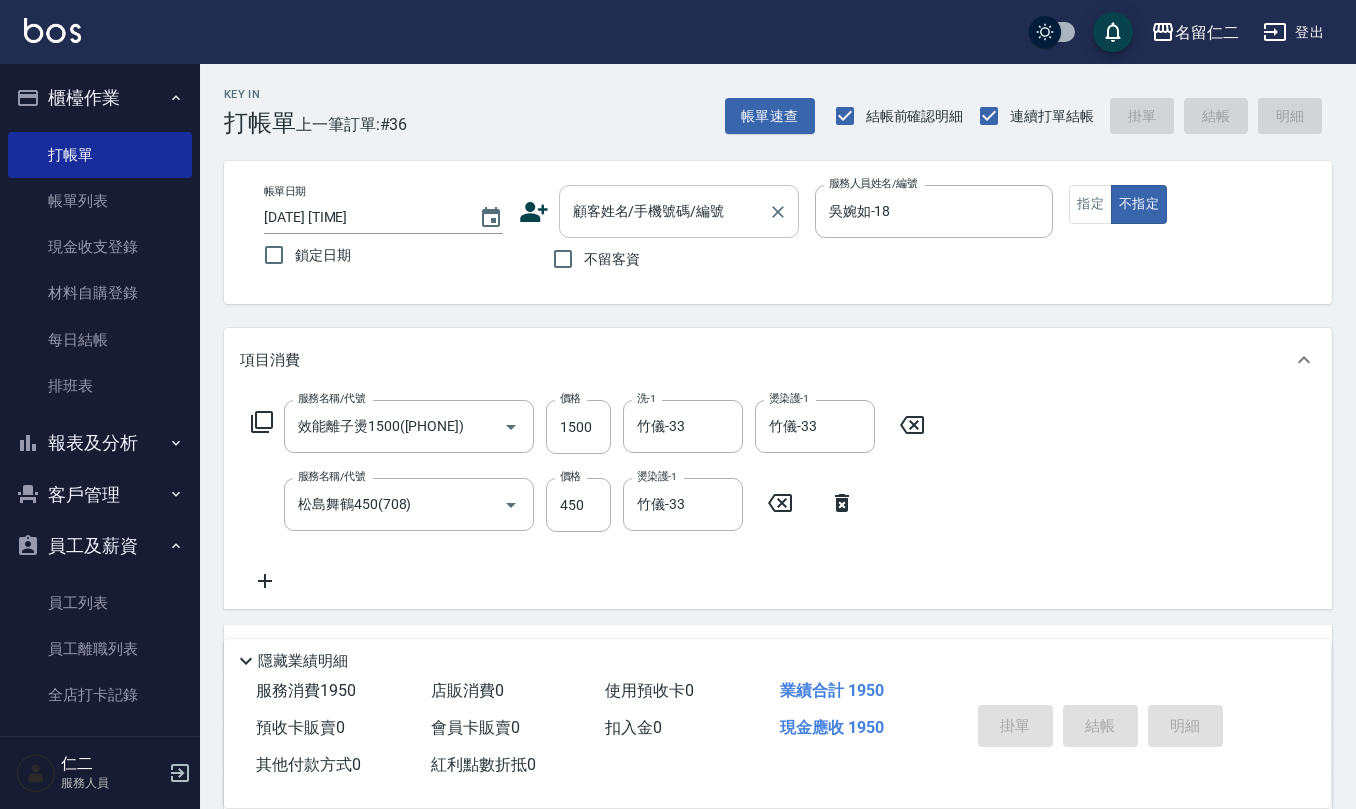 click on "顧客姓名/手機號碼/編號" at bounding box center [664, 211] 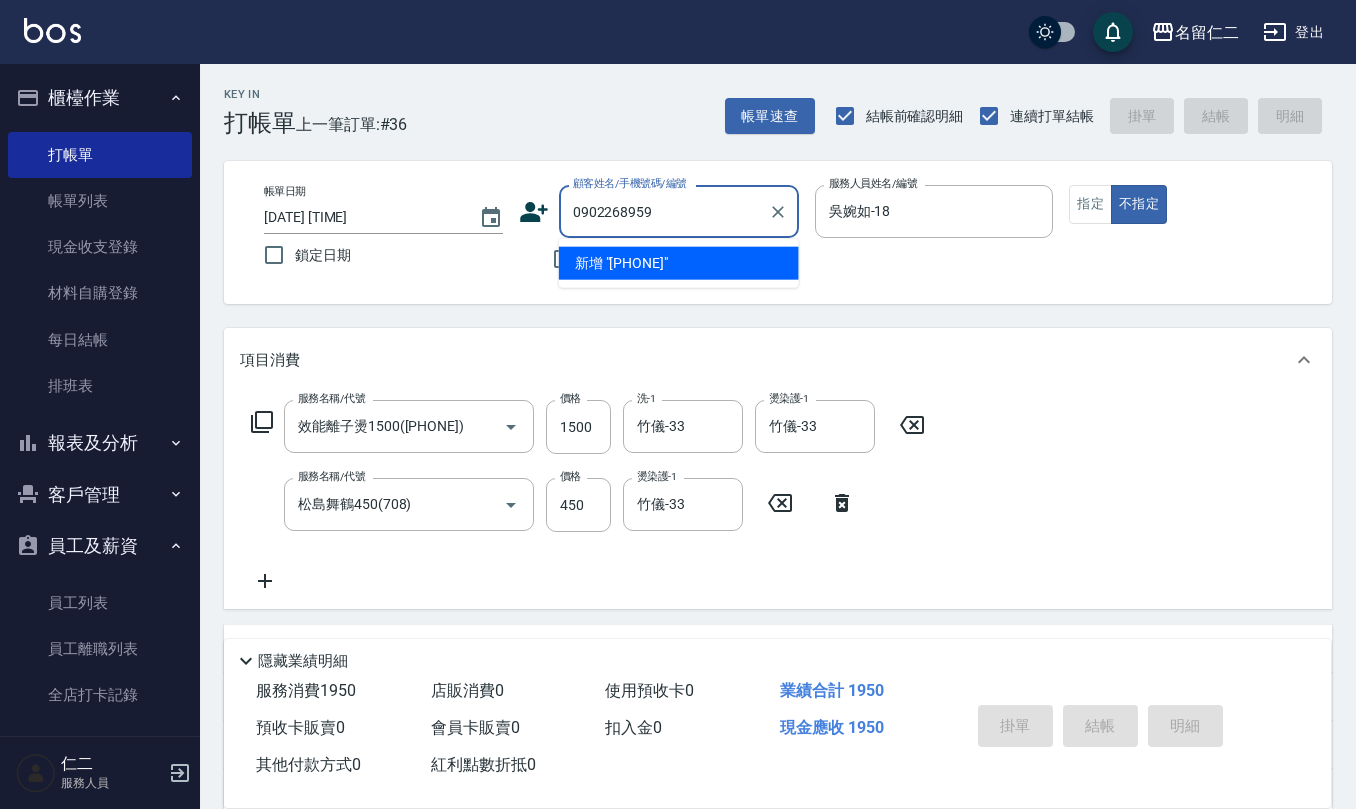 drag, startPoint x: 673, startPoint y: 214, endPoint x: 292, endPoint y: 280, distance: 386.6743 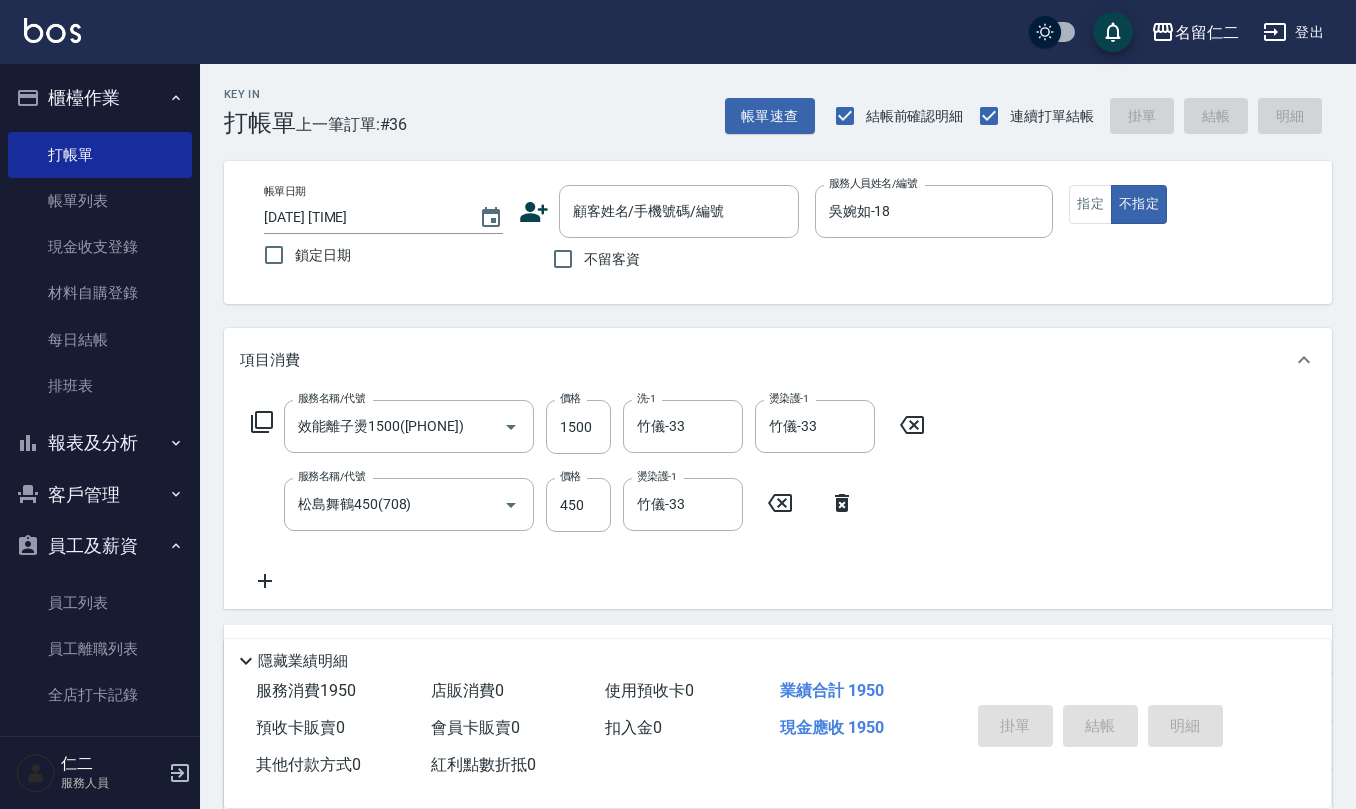 click 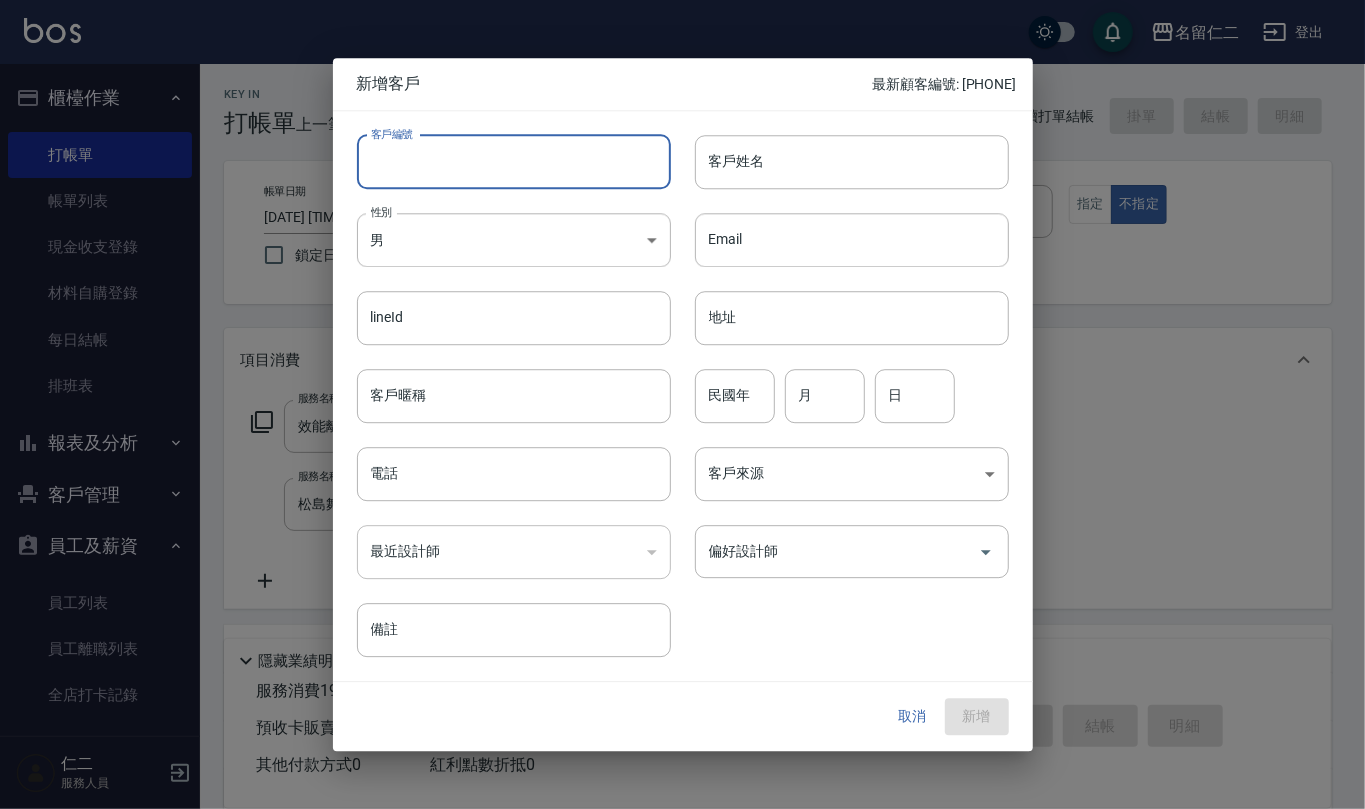 click on "客戶編號" at bounding box center (514, 162) 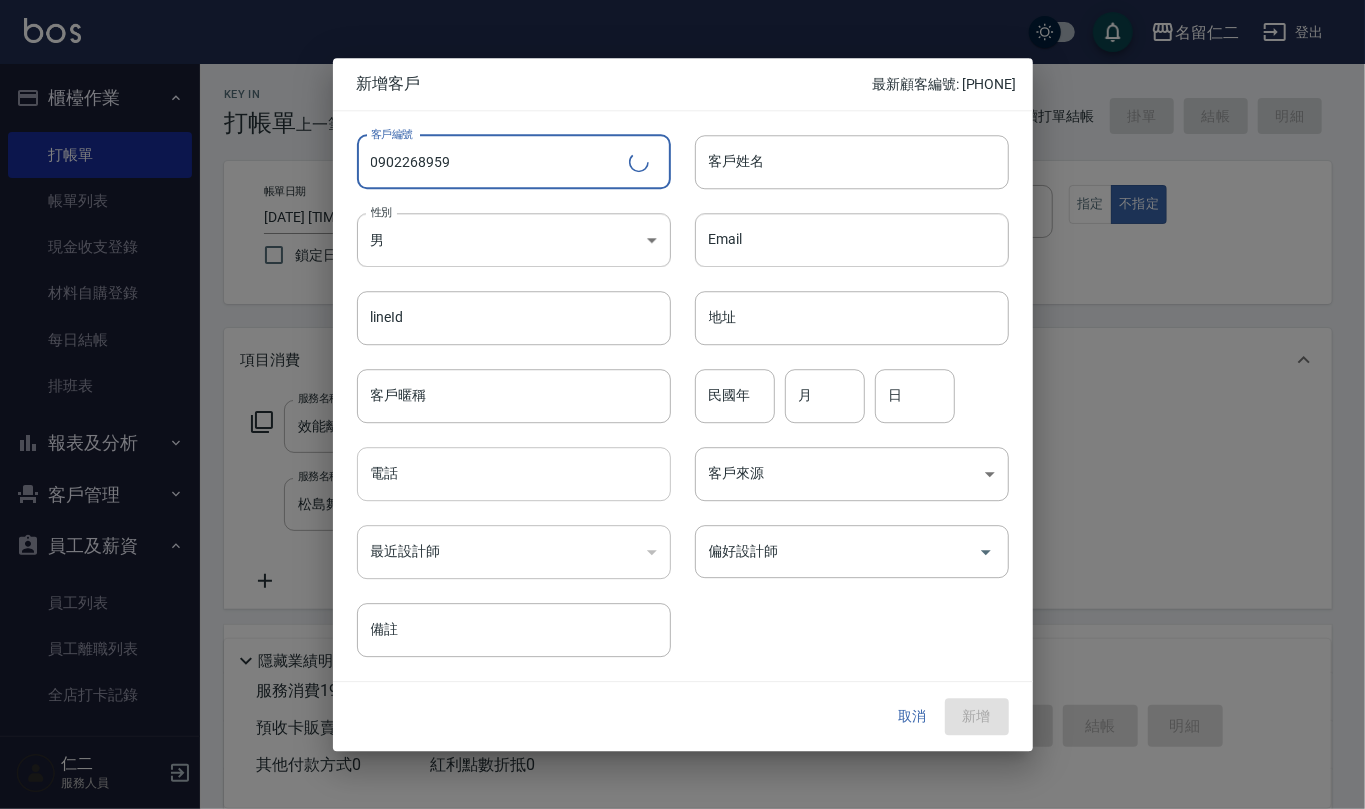 click on "電話" at bounding box center (514, 474) 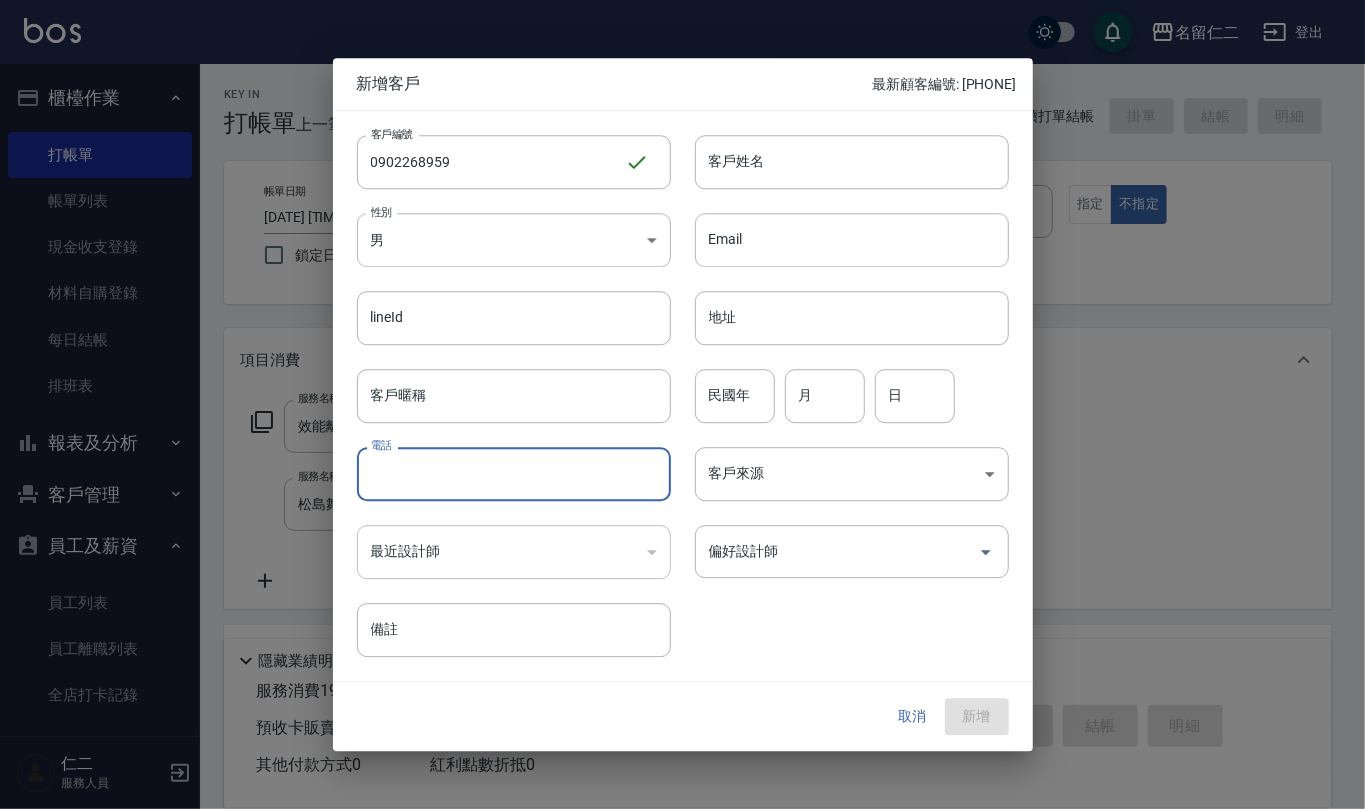 paste on "0902268959" 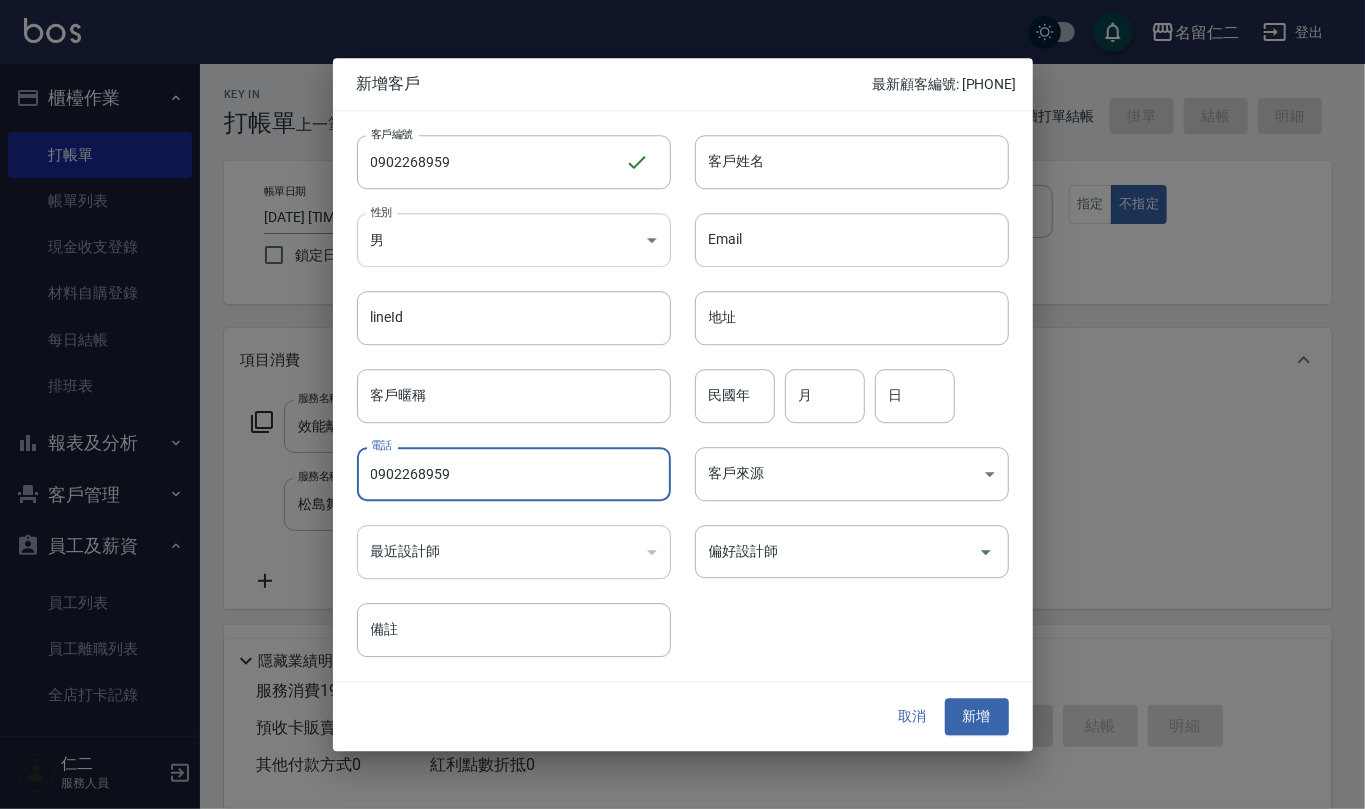 click on "名留仁二 登出 櫃檯作業 打帳單 帳單列表 現金收支登錄 材料自購登錄 每日結帳 排班表 報表及分析 報表目錄 店家區間累計表 店家日報表 互助日報表 互助月報表 互助點數明細 互助業績報表 設計師業績表 設計師日報表 設計師業績分析表 設計師業績月報表 商品消耗明細 單一服務項目查詢 收支分類明細表 費用分析表 客戶管理 客戶列表 員工及薪資 員工列表 員工離職列表 全店打卡記錄 商品管理 商品列表 行銷工具 活動發券明細 仁二 服務人員 Key In 打帳單 上一筆訂單:#36 帳單速查 結帳前確認明細 連續打單結帳 掛單 結帳 明細 帳單日期 [DATE] [TIME] 鎖定日期 顧客姓名/手機號碼/編號 顧客姓名/手機號碼/編號 不留客資 服務人員姓名/編號 吳婉如-[PHONE] 服務人員姓名/編號 指定 不指定 項目消費 服務名稱/代號 效能離子燙1500([PHONE]) 服務名稱/代號 價格 1500 價格 洗-1 竹儀-[PHONE]" at bounding box center [682, 526] 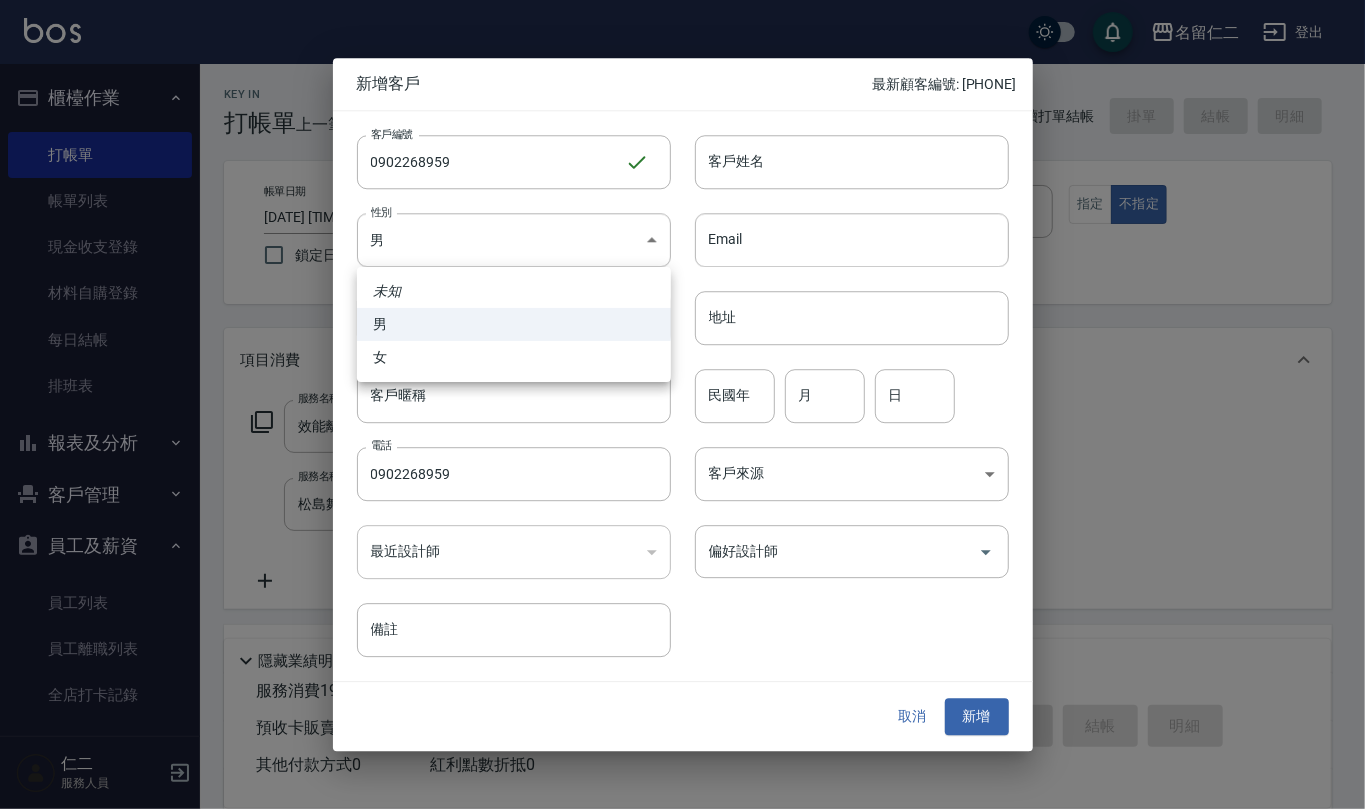 click on "女" at bounding box center [514, 357] 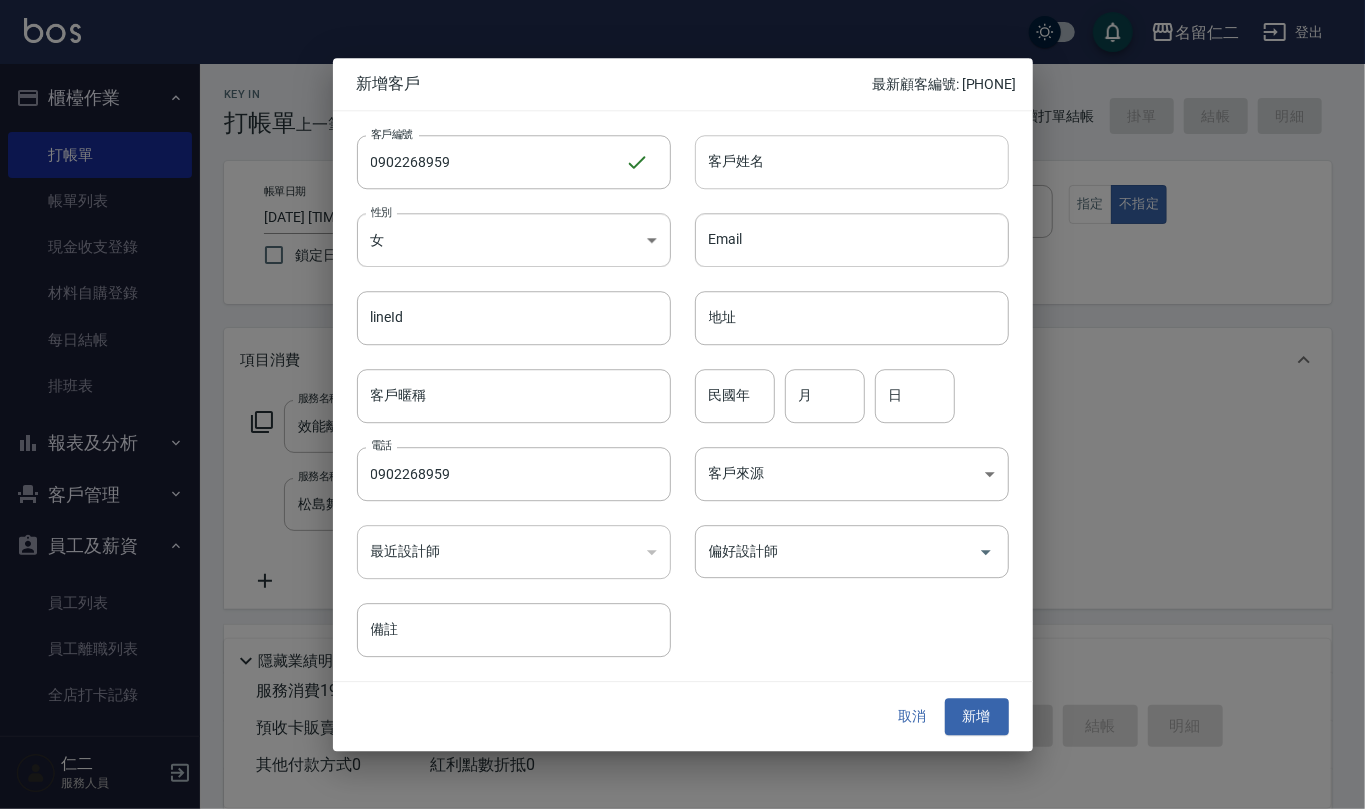 drag, startPoint x: 753, startPoint y: 169, endPoint x: 881, endPoint y: 142, distance: 130.81667 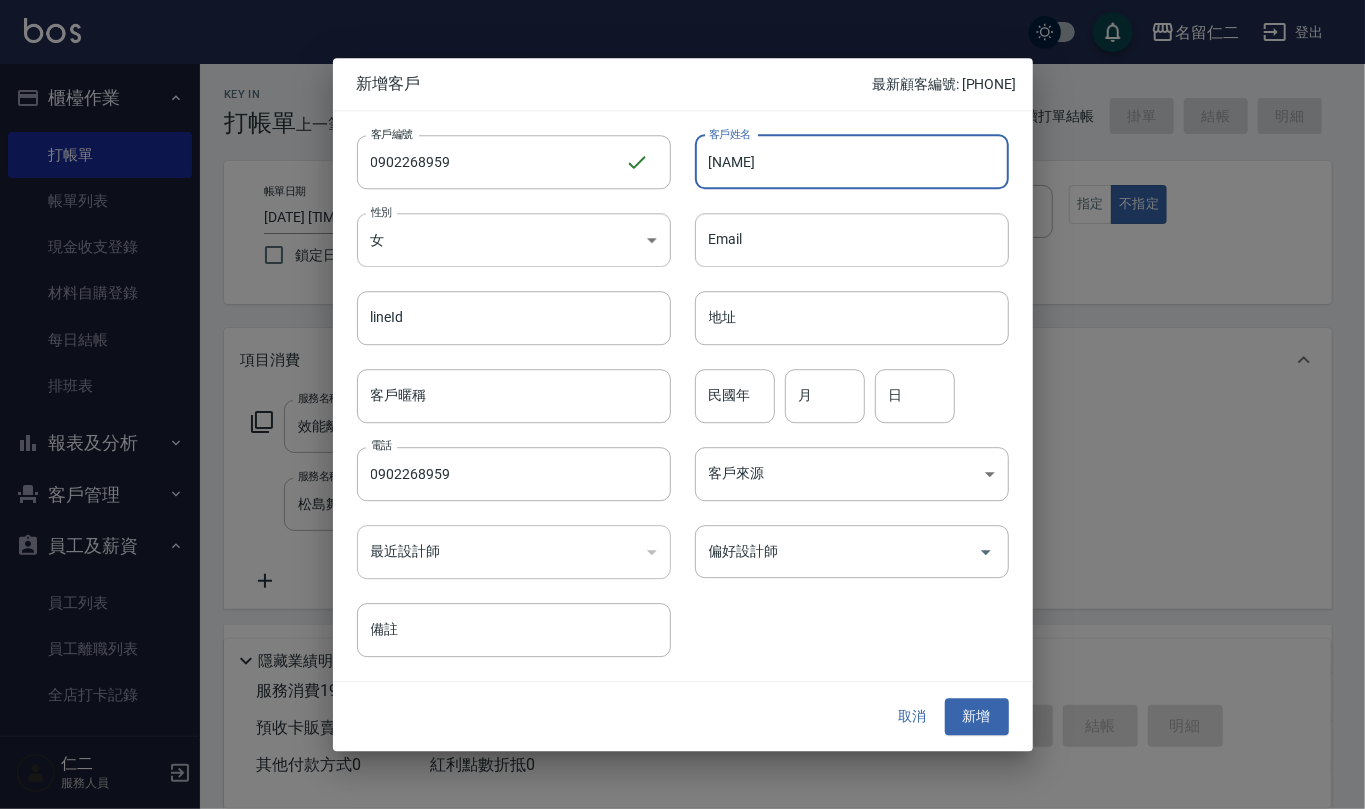 click on "民國年" at bounding box center [735, 396] 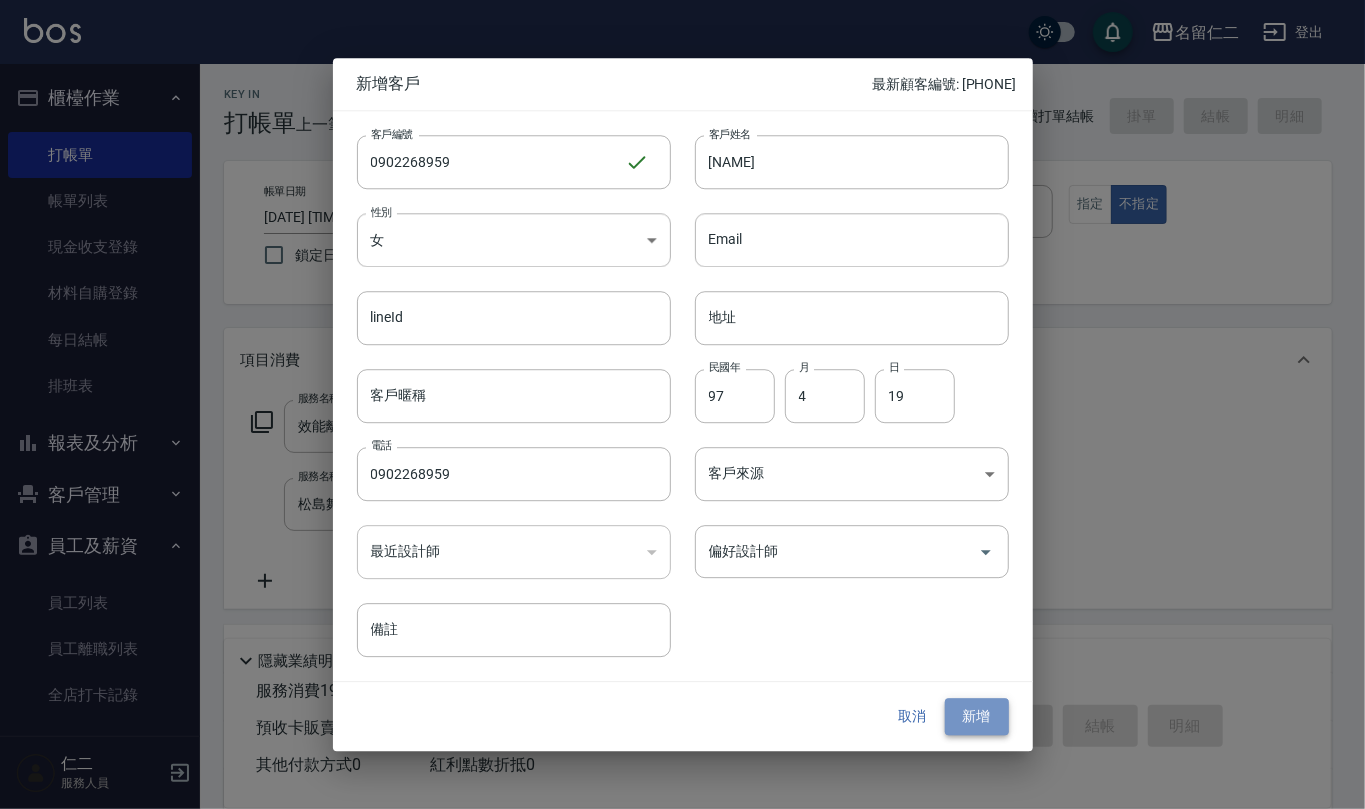 click on "新增" at bounding box center [977, 717] 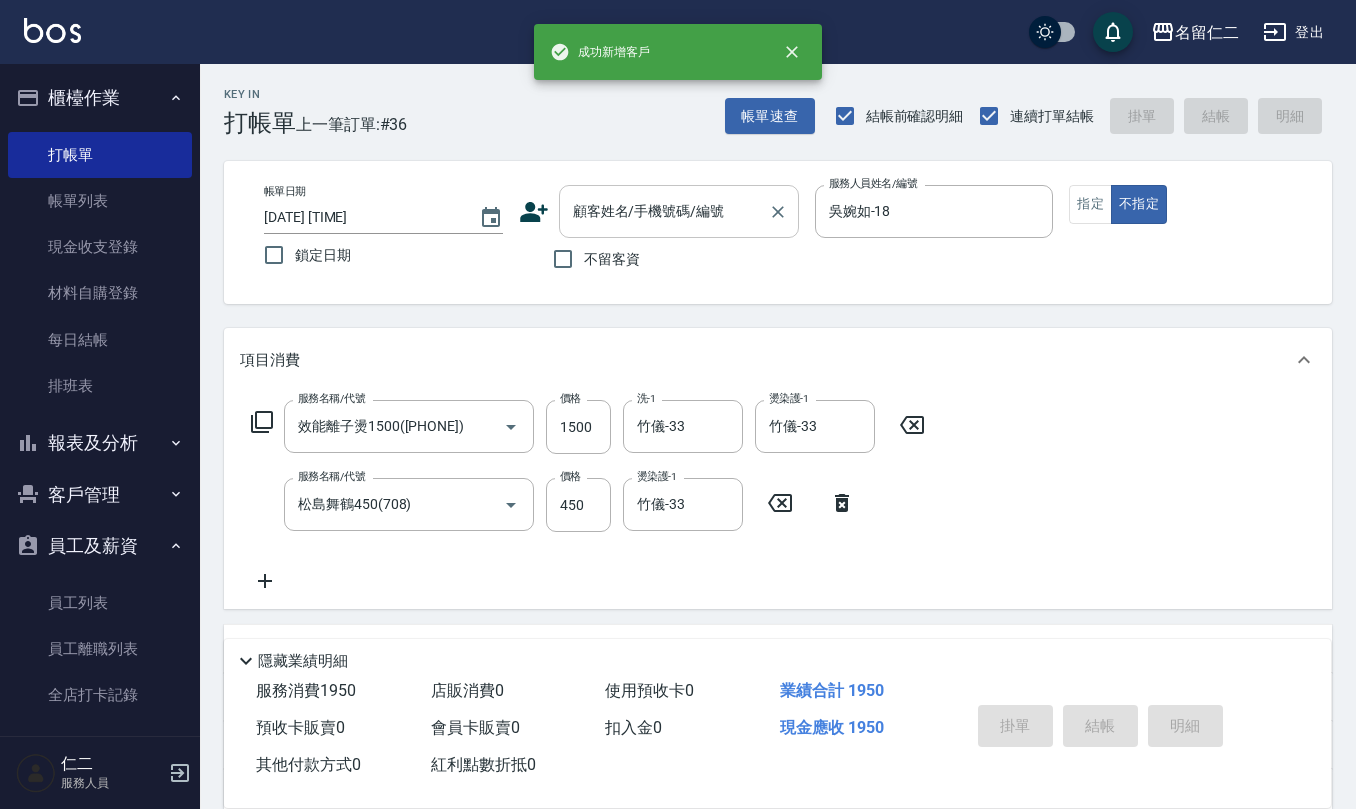 click on "顧客姓名/手機號碼/編號" at bounding box center (664, 211) 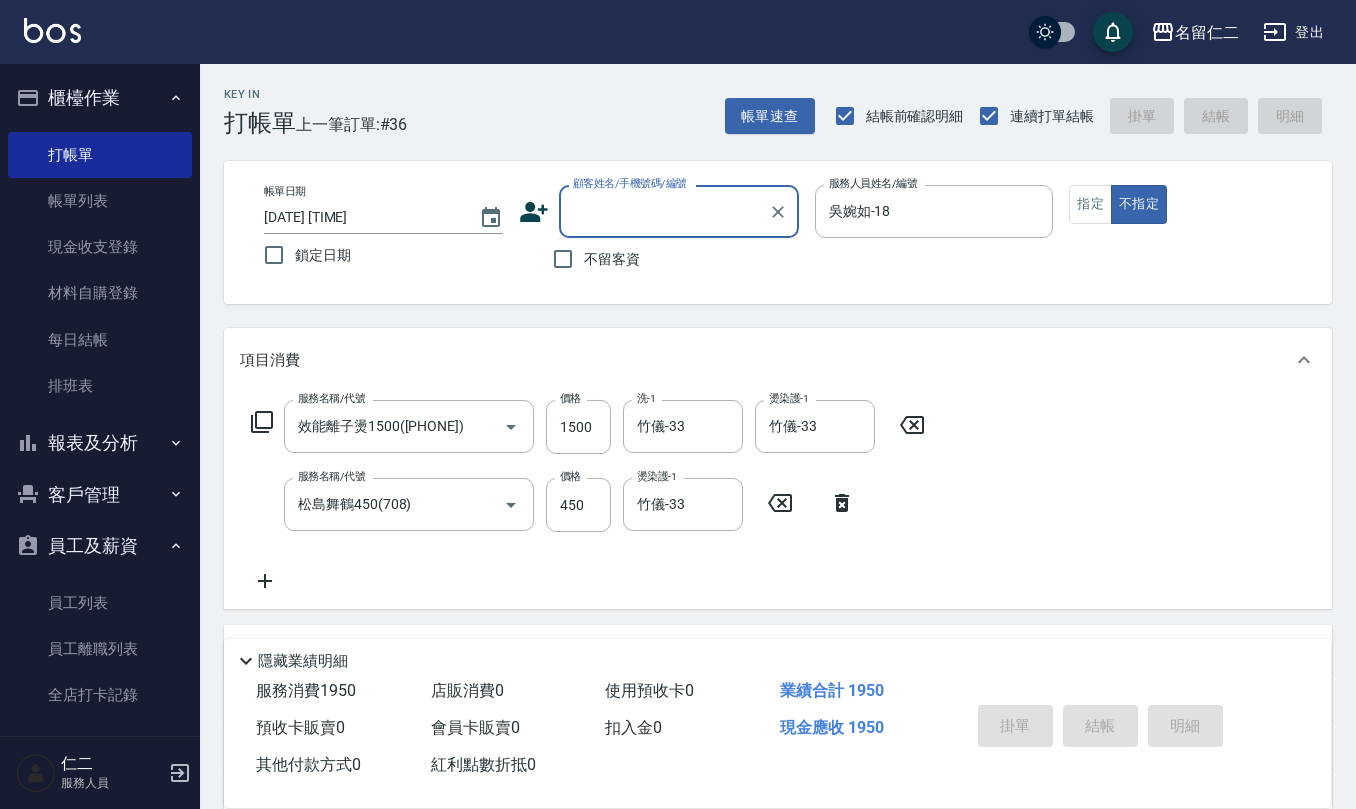 paste on "0902268959" 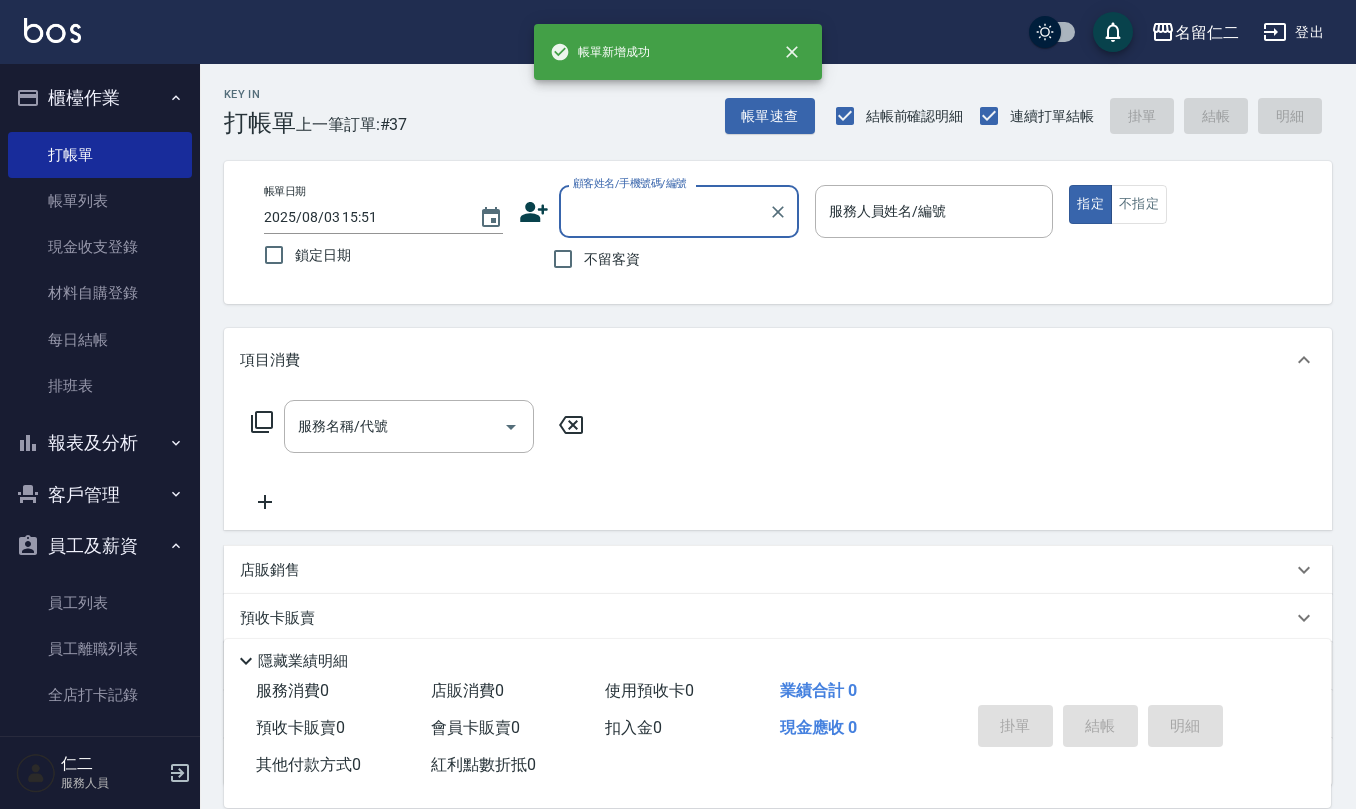scroll, scrollTop: 0, scrollLeft: 0, axis: both 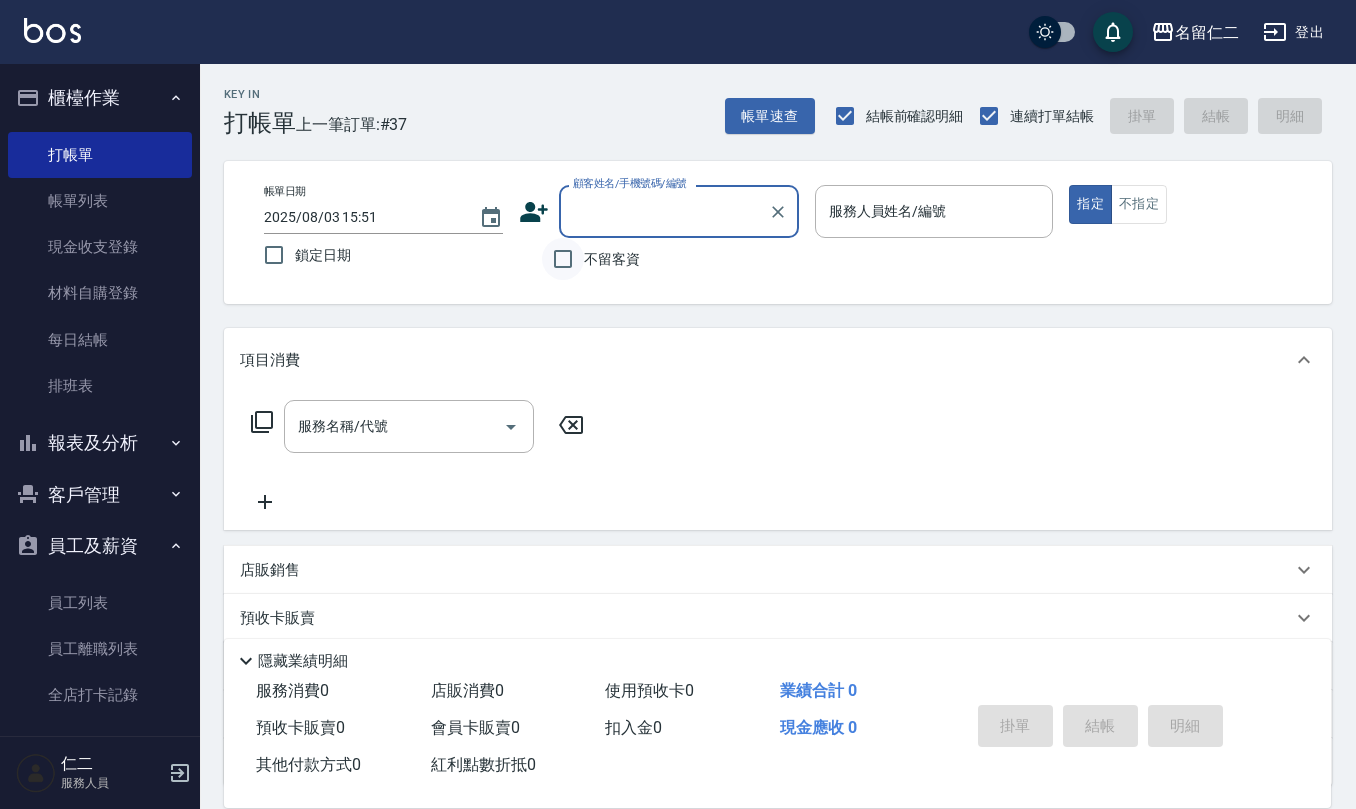 click on "不留客資" at bounding box center (563, 259) 